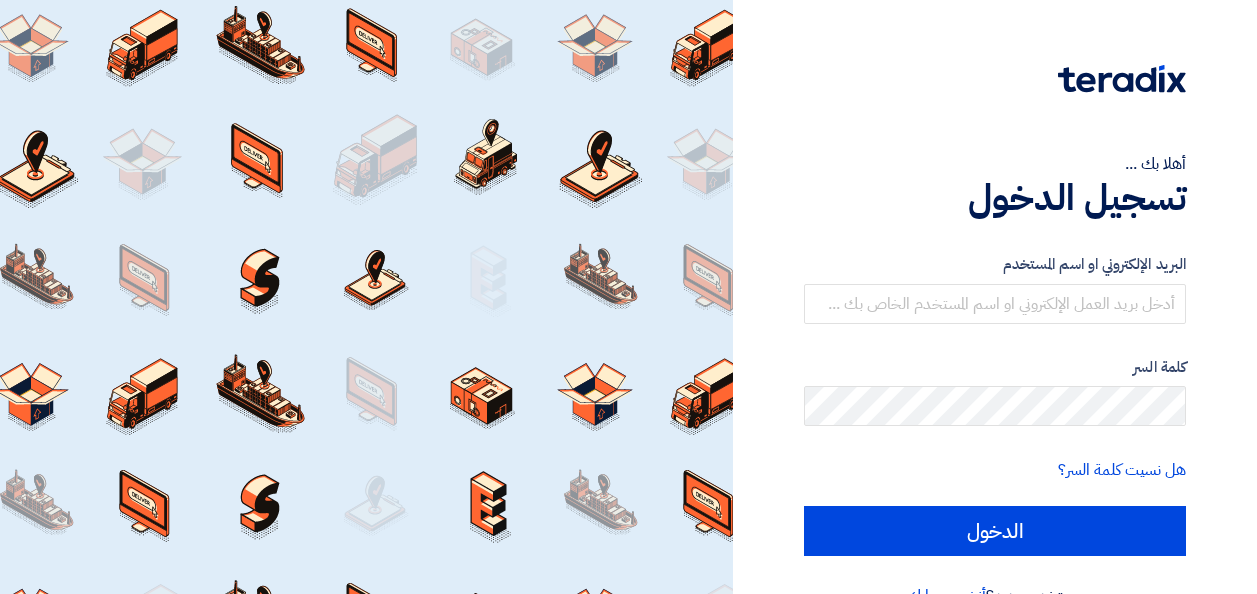 scroll, scrollTop: 0, scrollLeft: 0, axis: both 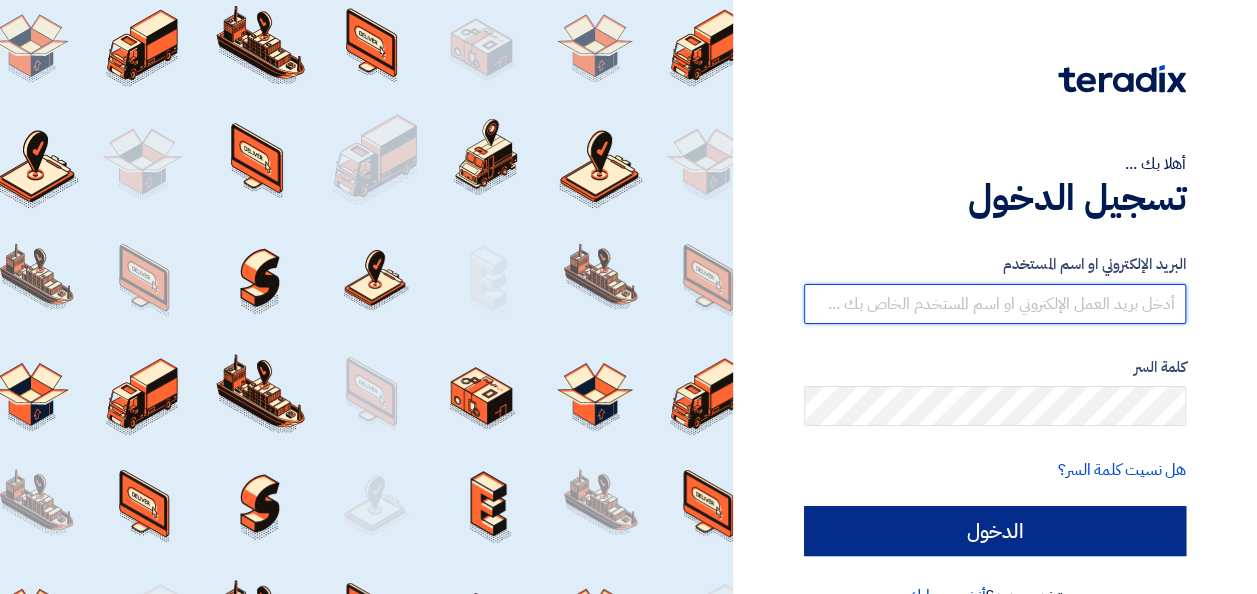 type on "mohamed.abbas@jameelfinance.com.eg" 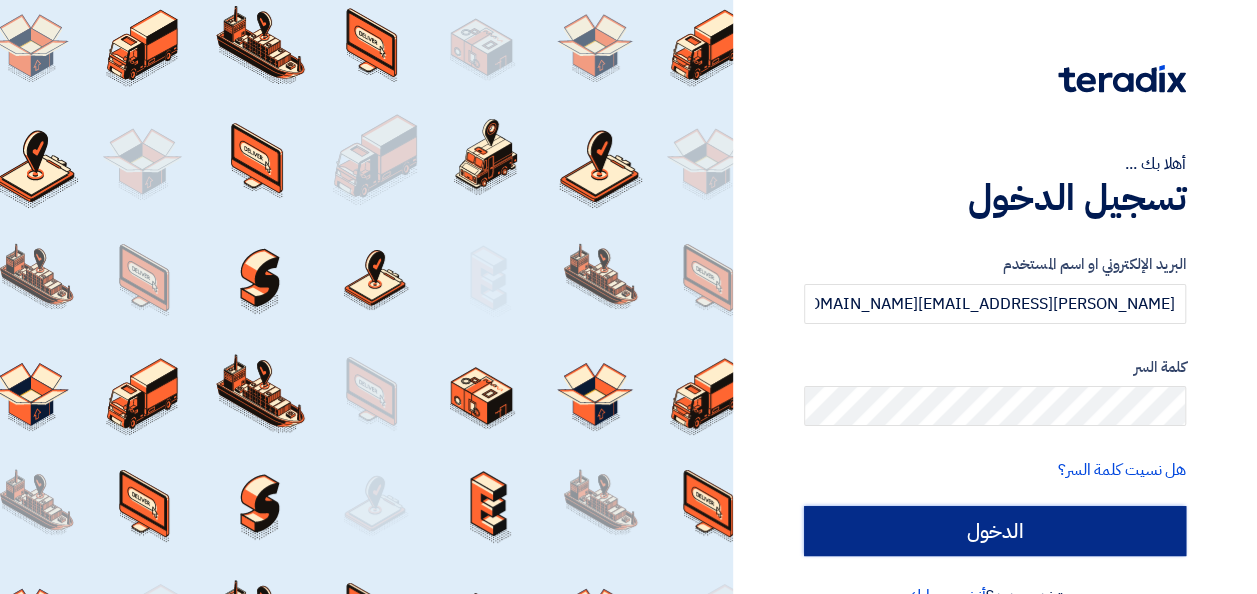 click on "الدخول" 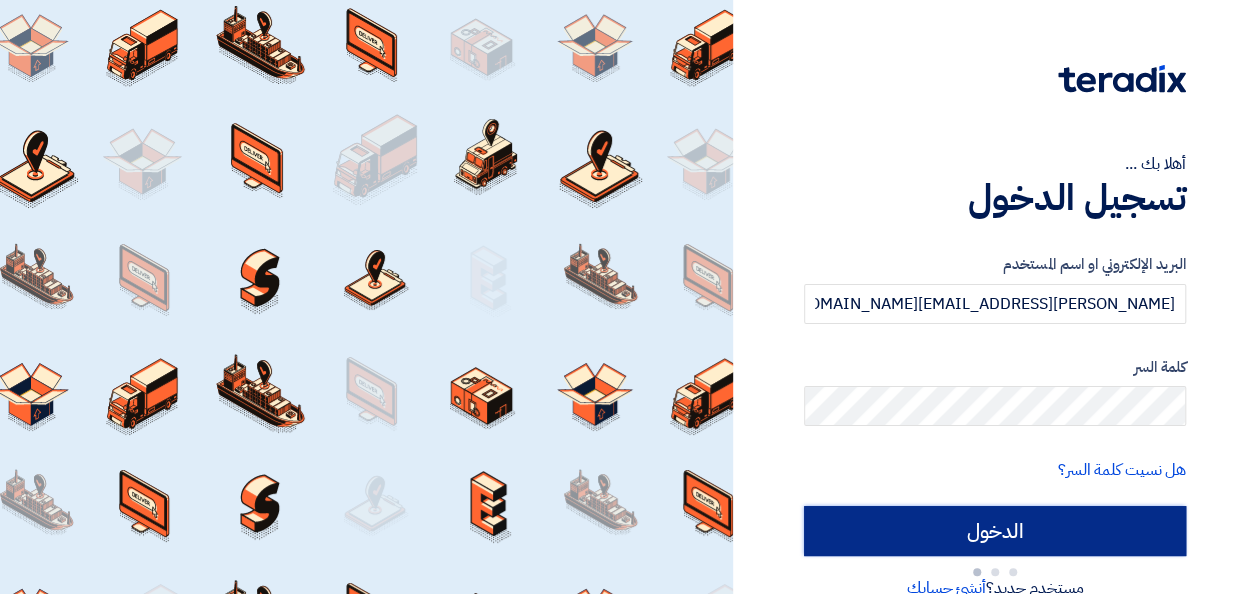 type on "Sign in" 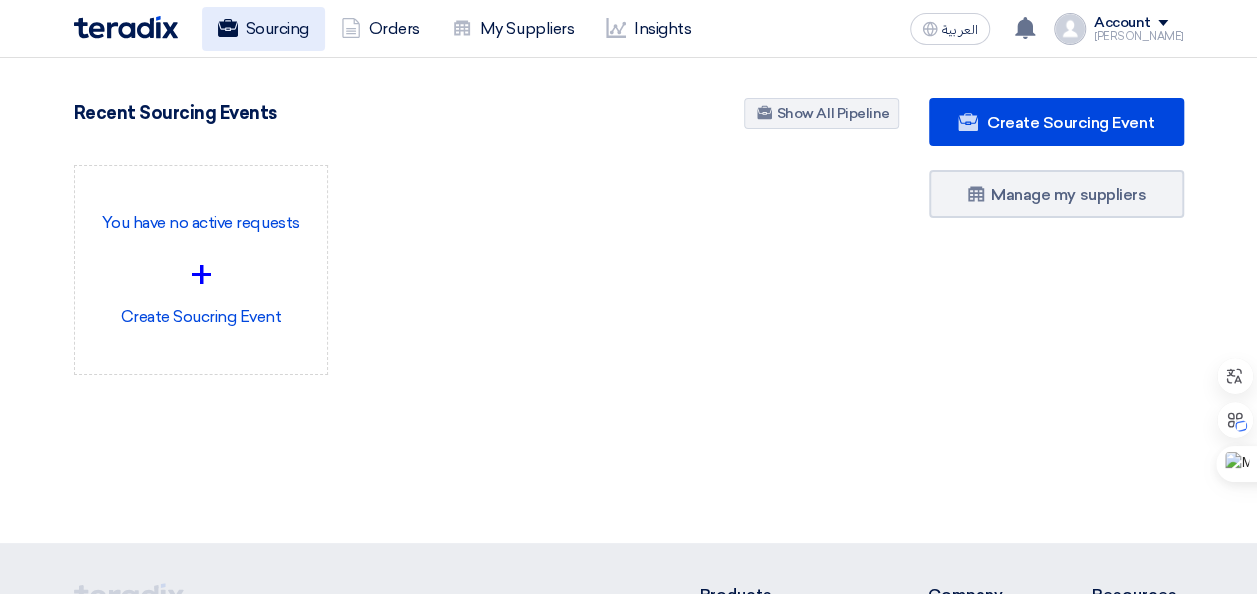 click on "Sourcing" 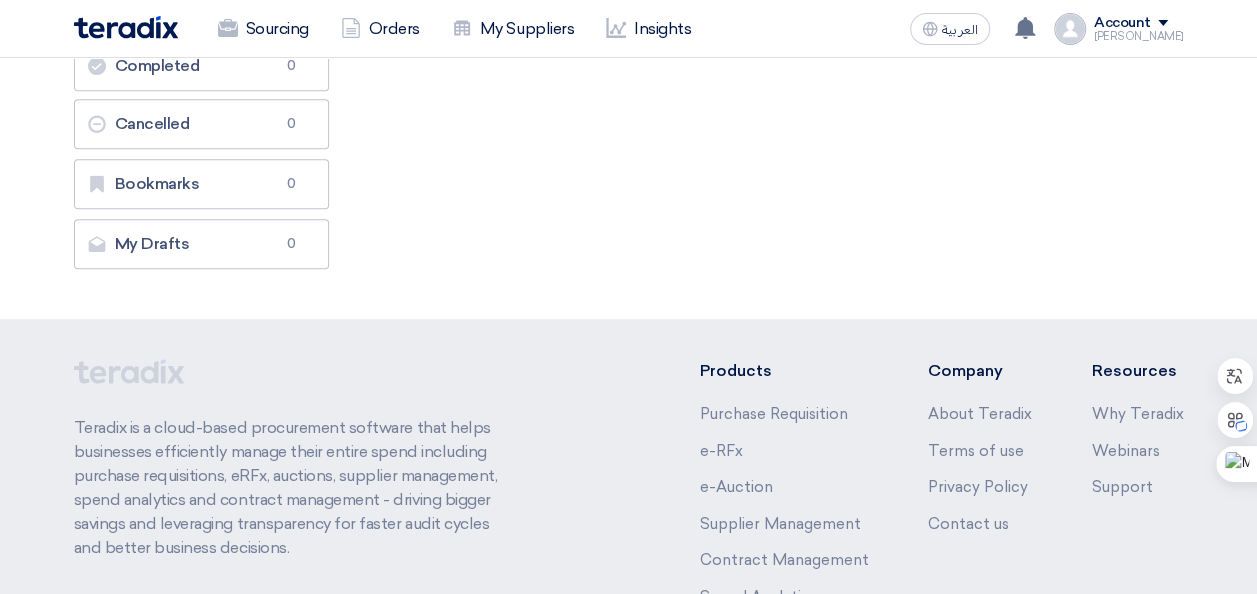 scroll, scrollTop: 500, scrollLeft: 0, axis: vertical 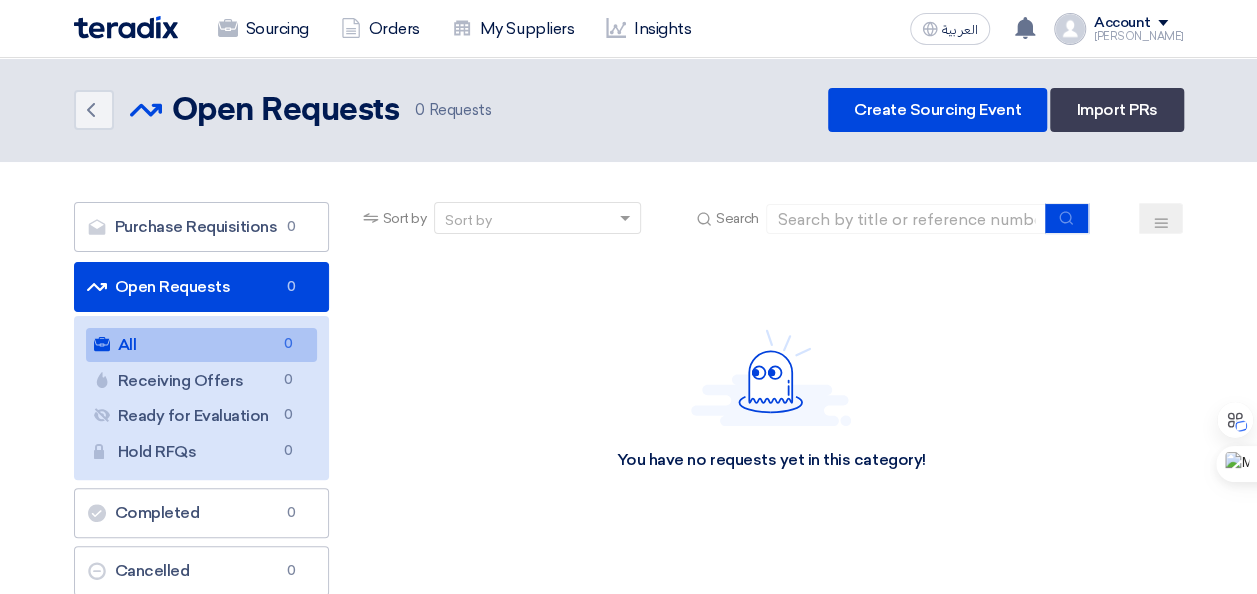 click on "العربية
ع
Your notification list is empty
Account
[PERSON_NAME]
Sourcing
Orders
My Suppliers
Insights
Settings
New Feature Request
Logout" 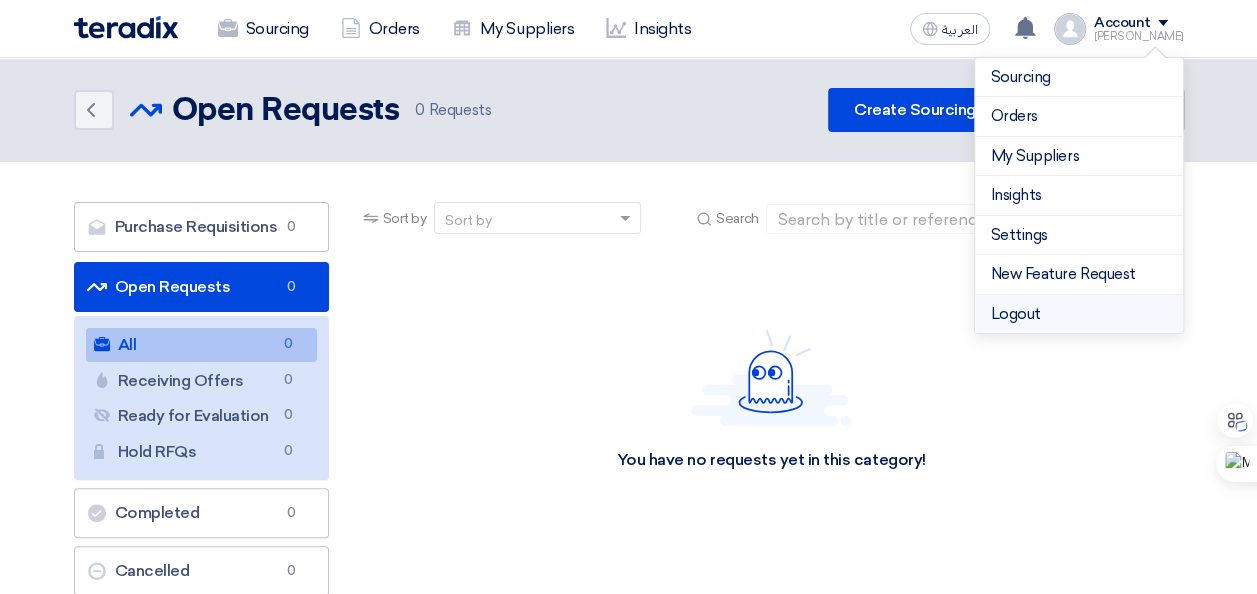 click on "Logout" 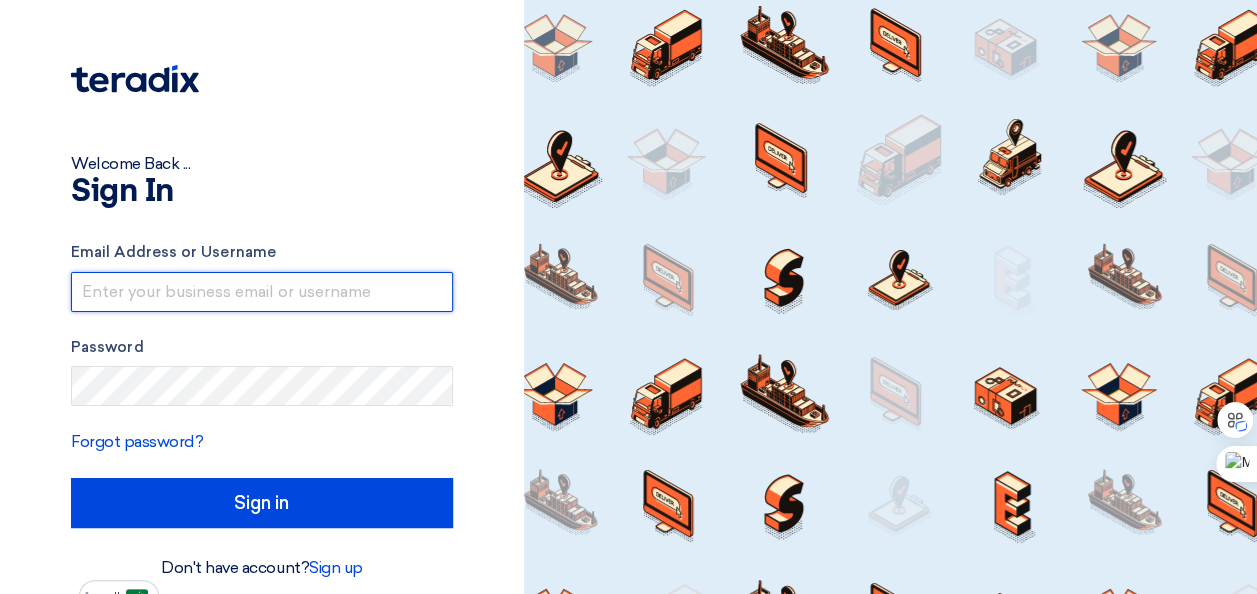type on "mohamed.abbas@jameelfinance.com.eg" 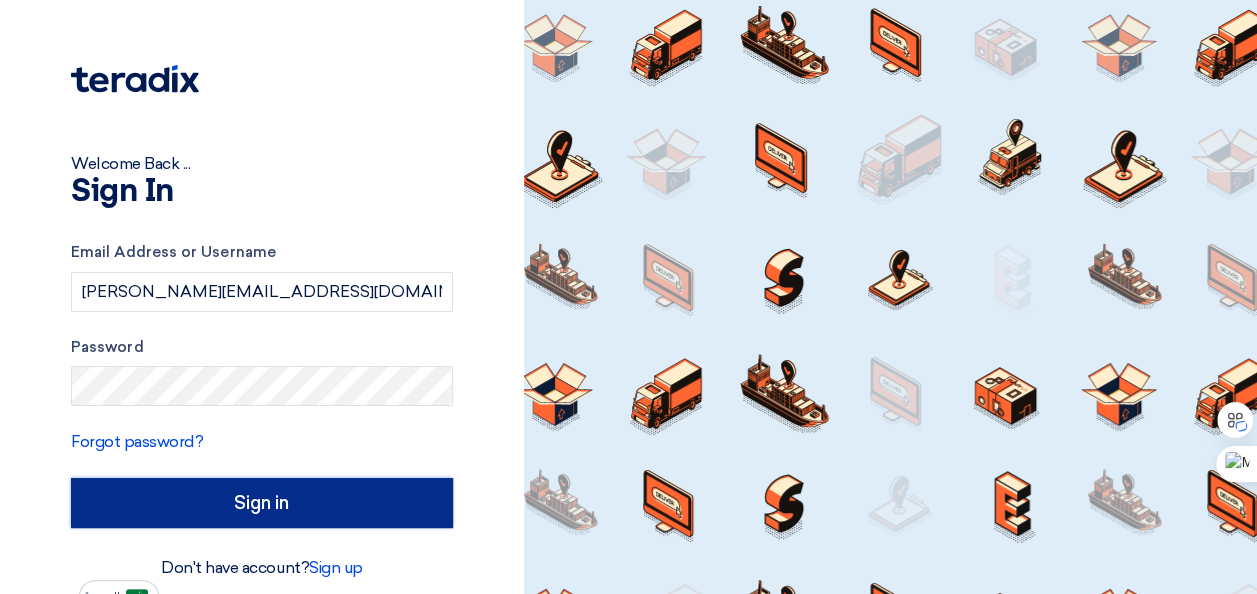 click on "Sign in" 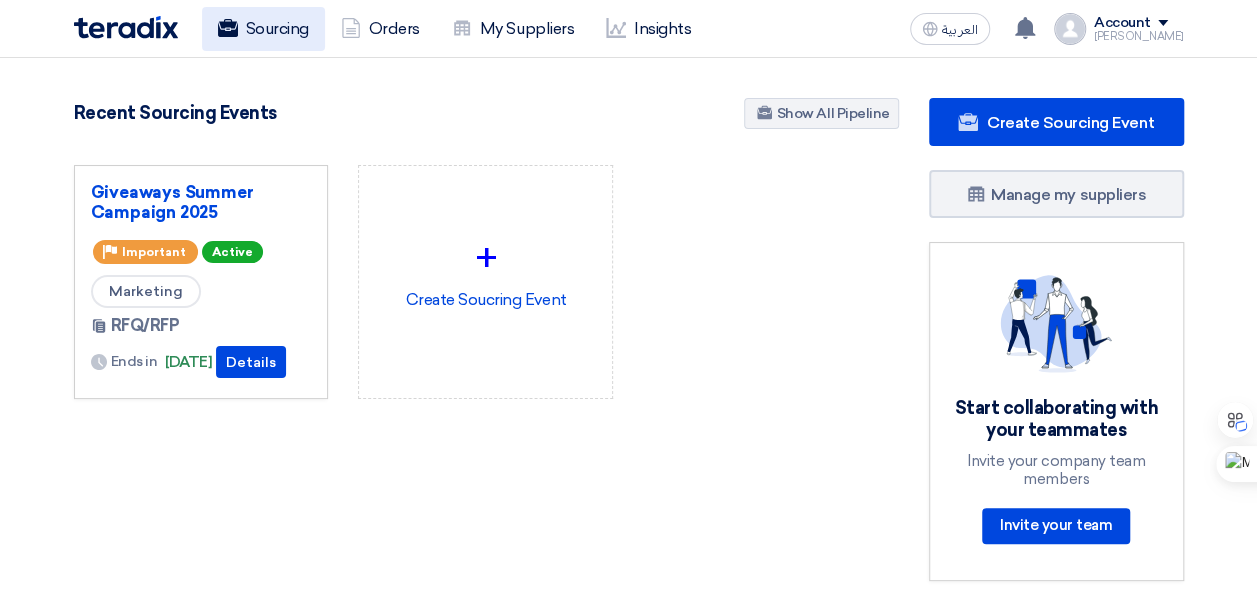 click on "Sourcing" 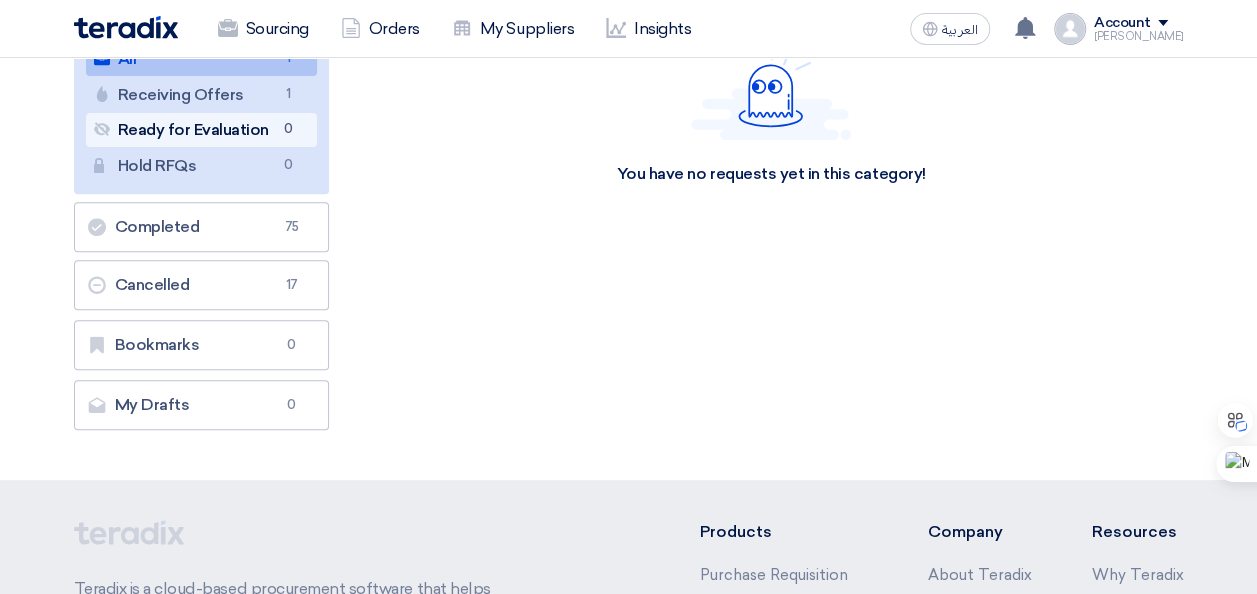scroll, scrollTop: 300, scrollLeft: 0, axis: vertical 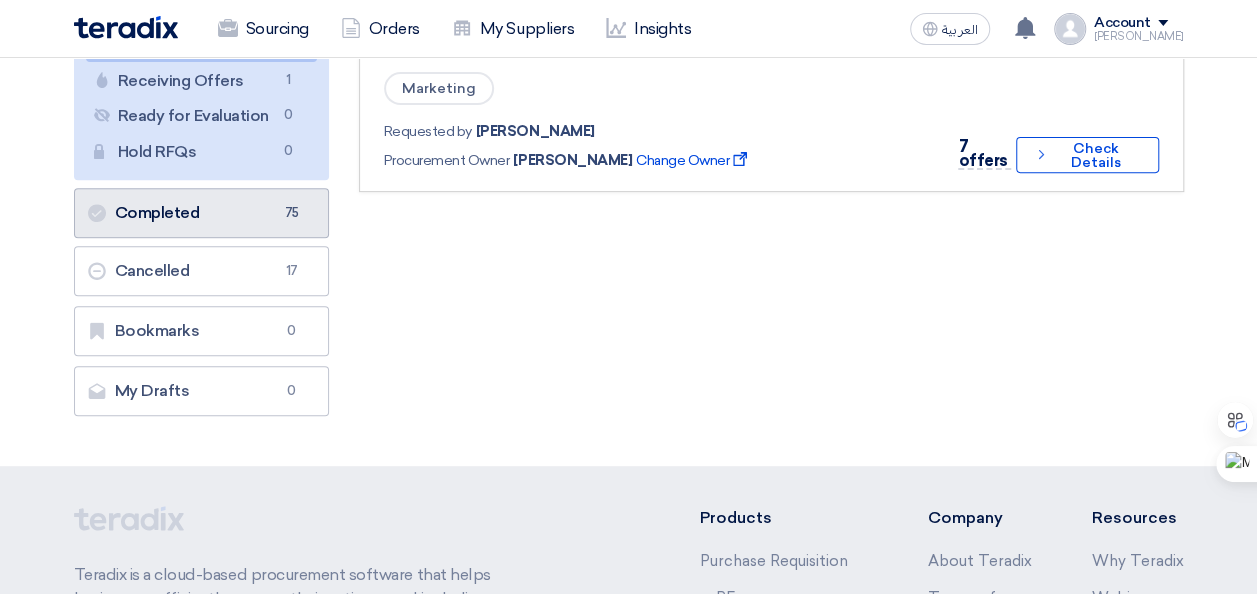 click on "Completed
Completed
75" 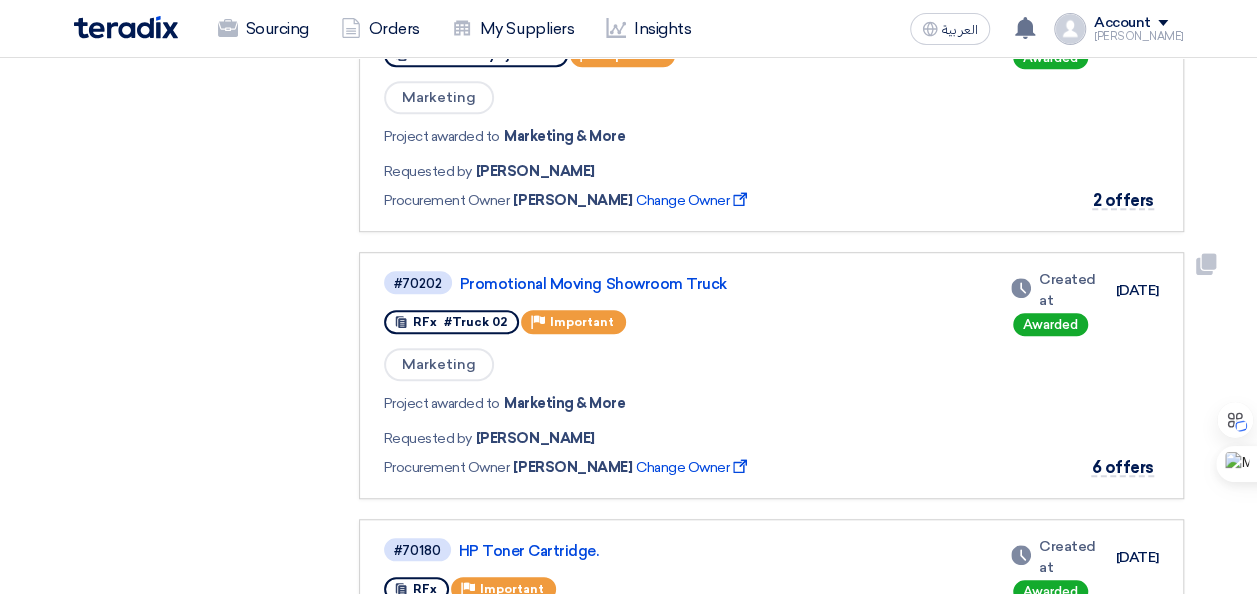 scroll, scrollTop: 0, scrollLeft: 0, axis: both 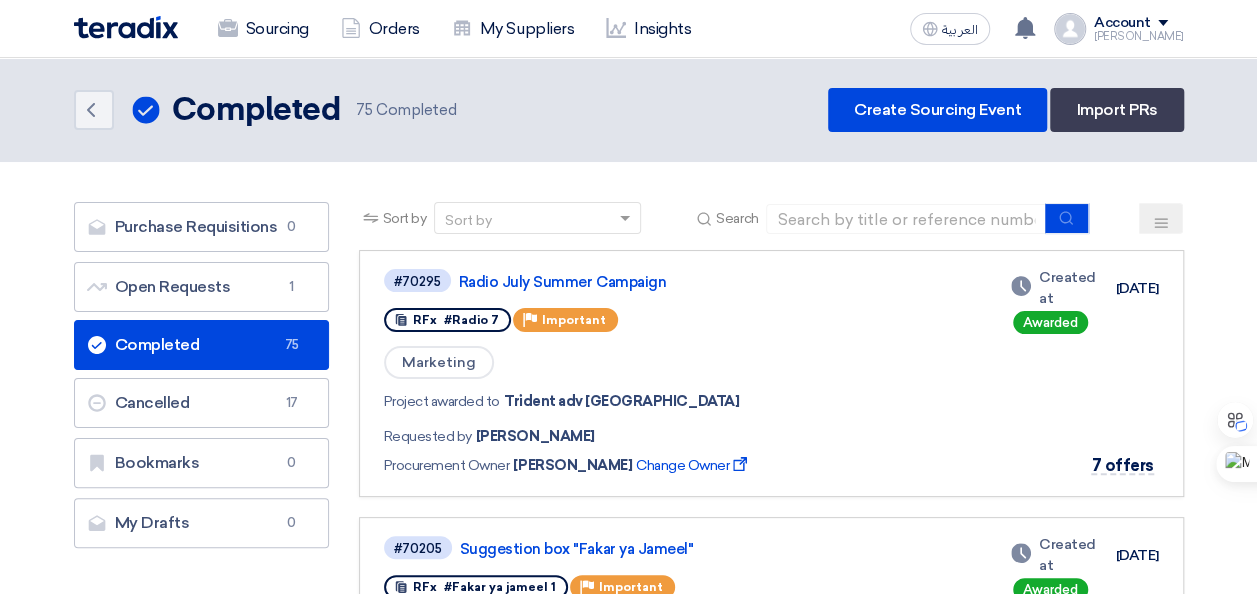 click 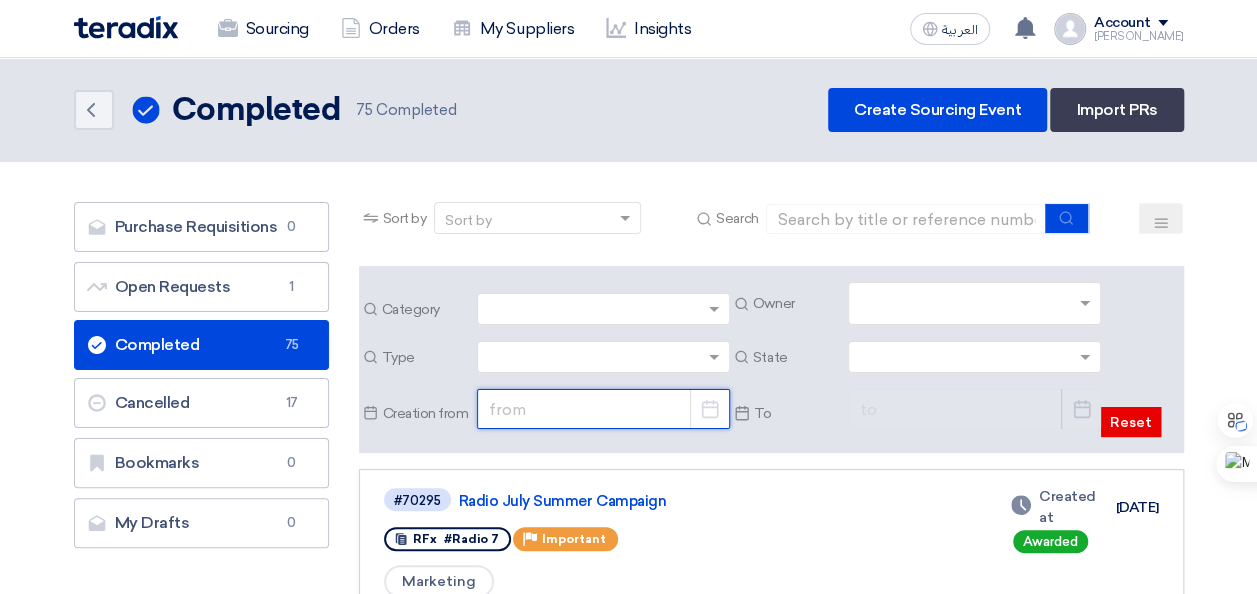 click 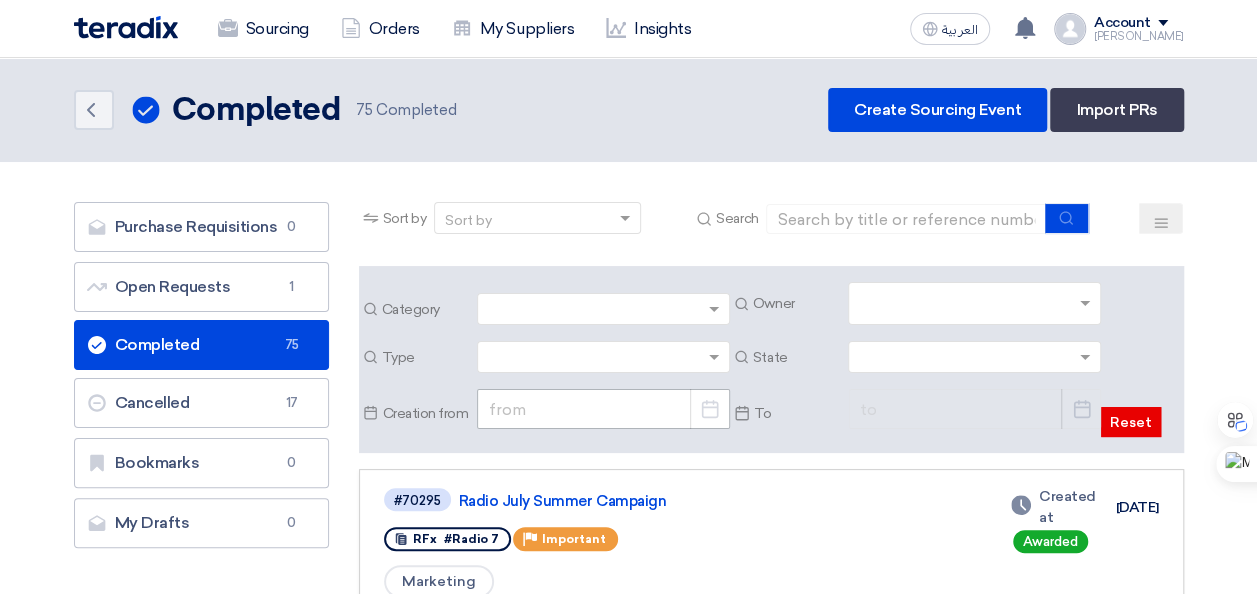 select on "7" 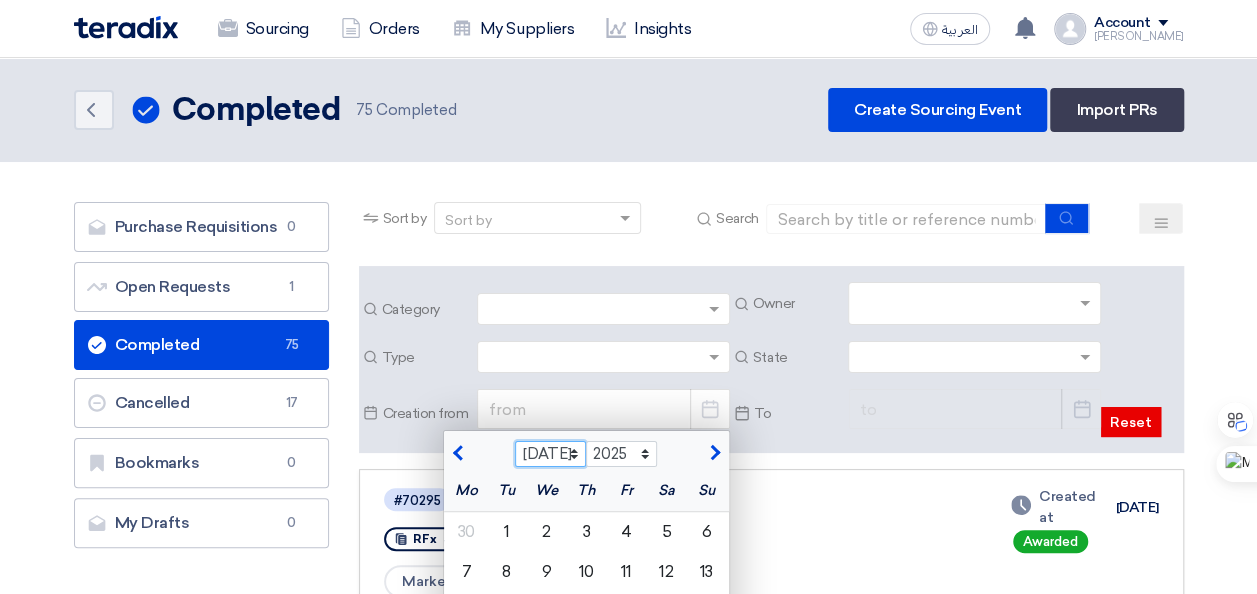 click on "Jan Feb Mar Apr May Jun Jul Aug Sep Oct Nov Dec" 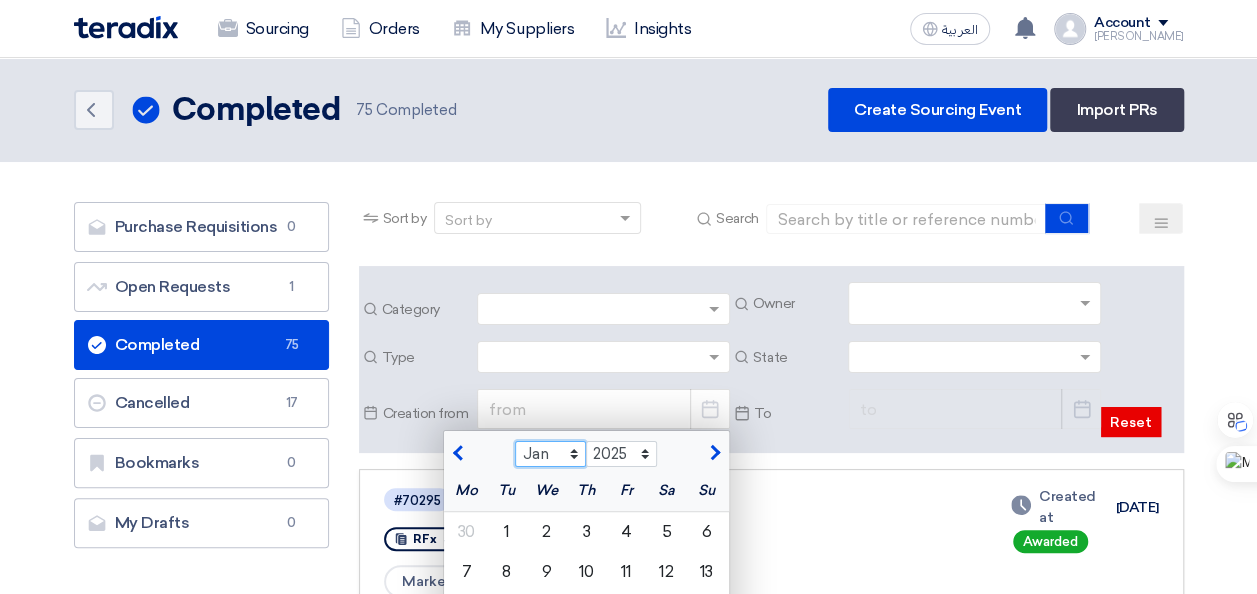 click on "Jan Feb Mar Apr May Jun Jul Aug Sep Oct Nov Dec" 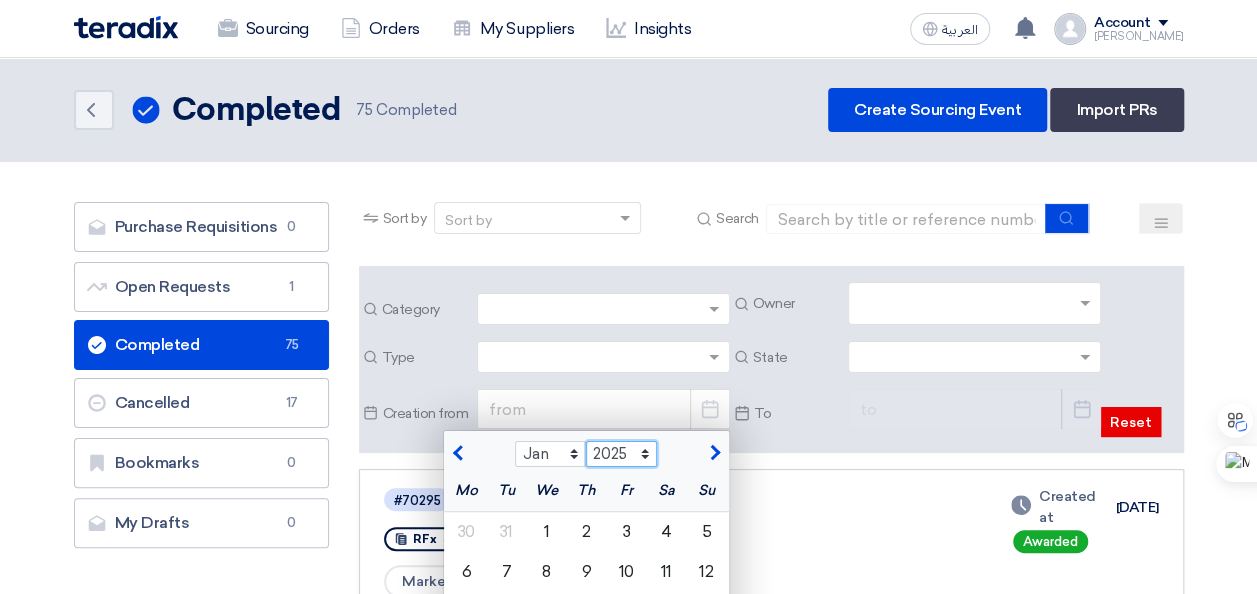 click on "2015 2016 2017 2018 2019 2020 2021 2022 2023 2024 2025 2026 2027 2028 2029 2030 2031 2032 2033 2034 2035" 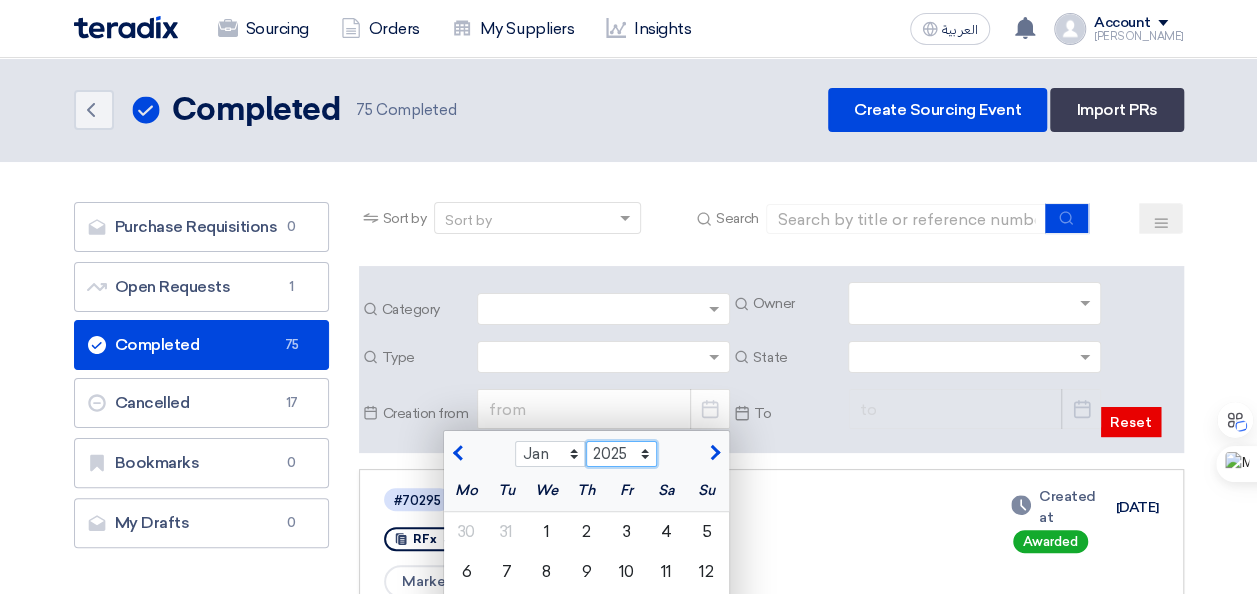 select on "2024" 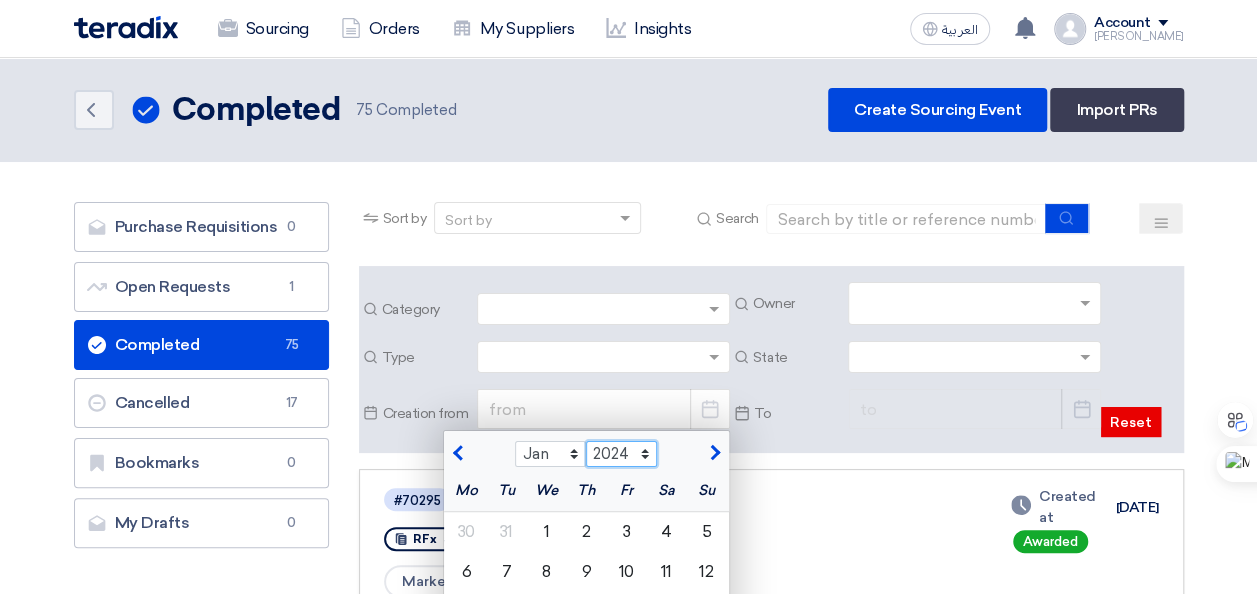 click on "2015 2016 2017 2018 2019 2020 2021 2022 2023 2024 2025 2026 2027 2028 2029 2030 2031 2032 2033 2034 2035" 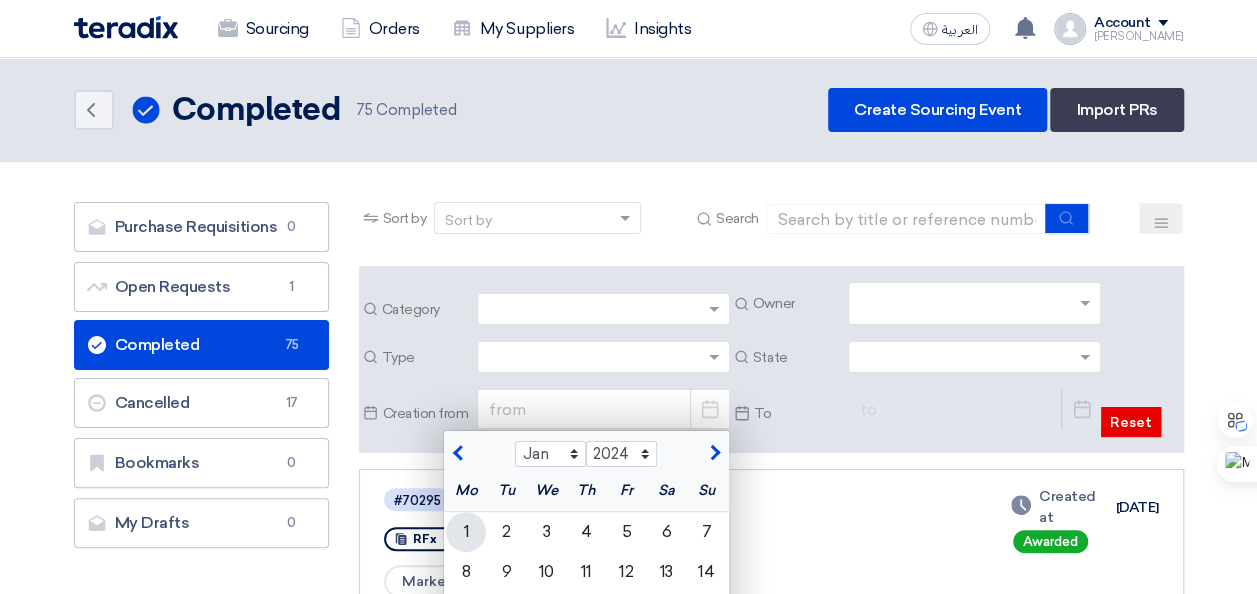 click on "1" 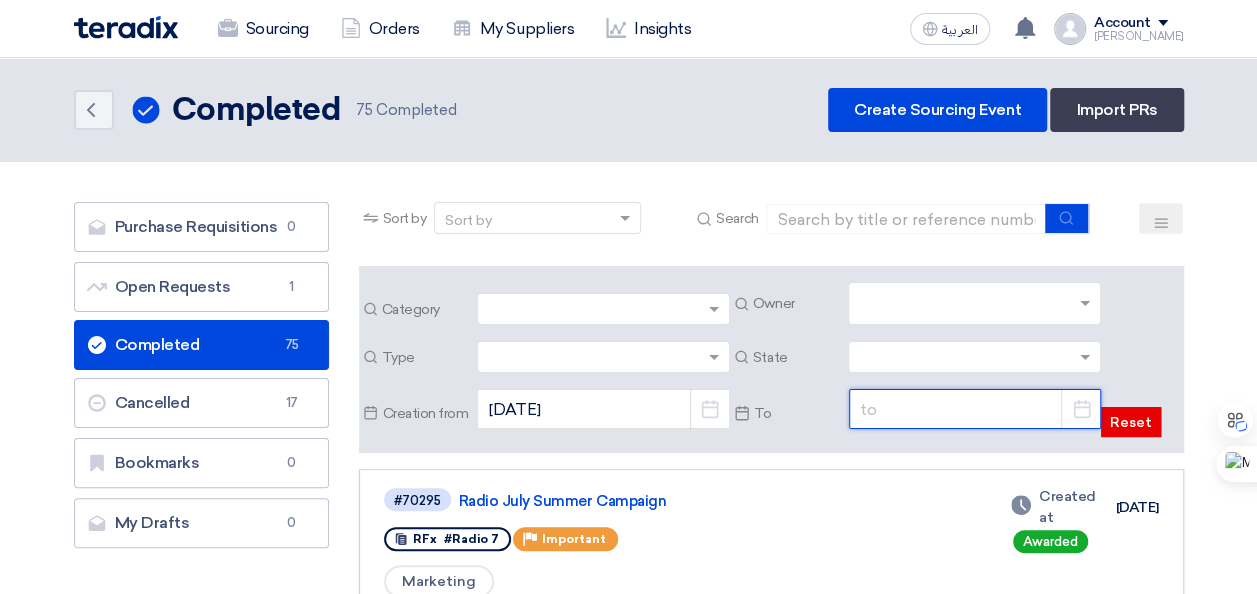 click 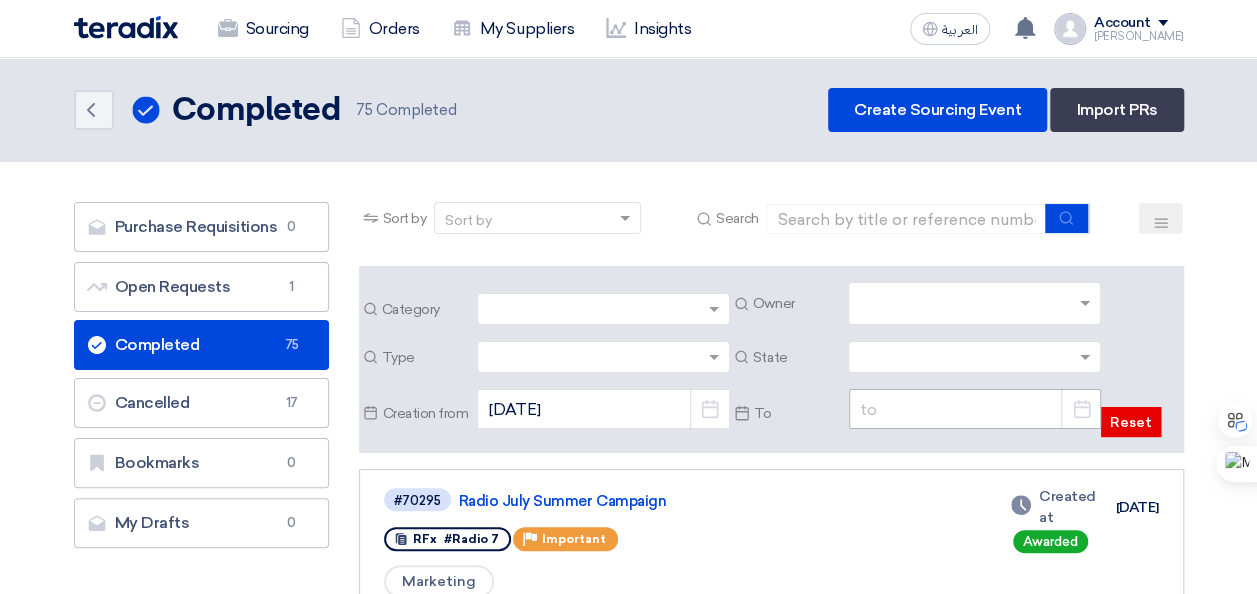 select on "7" 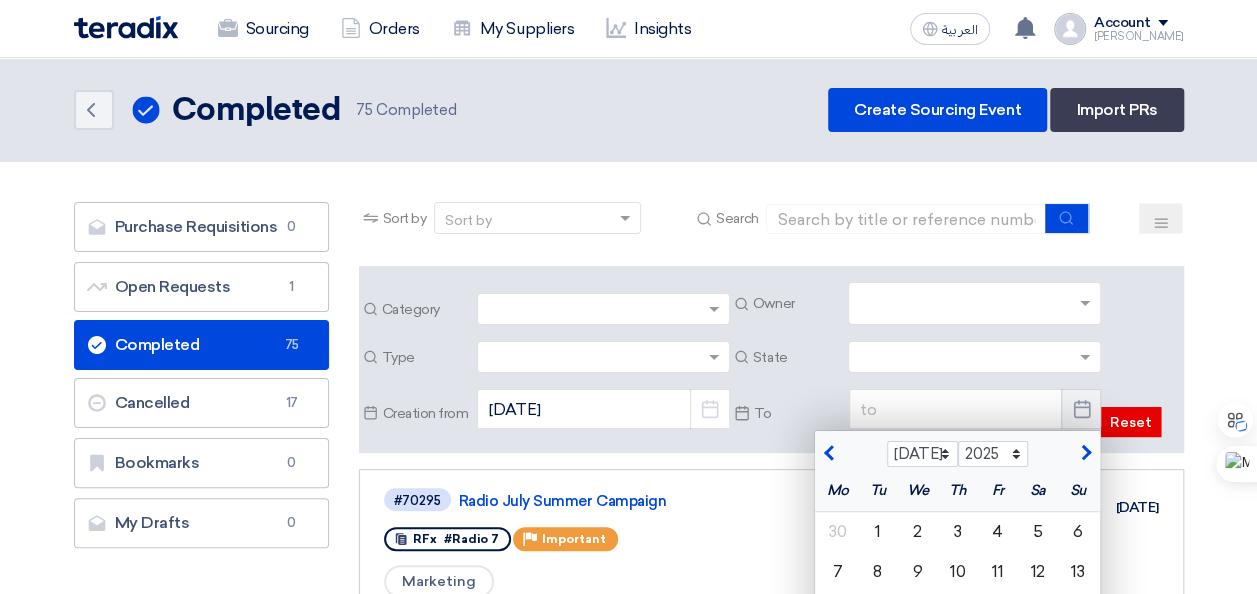 click 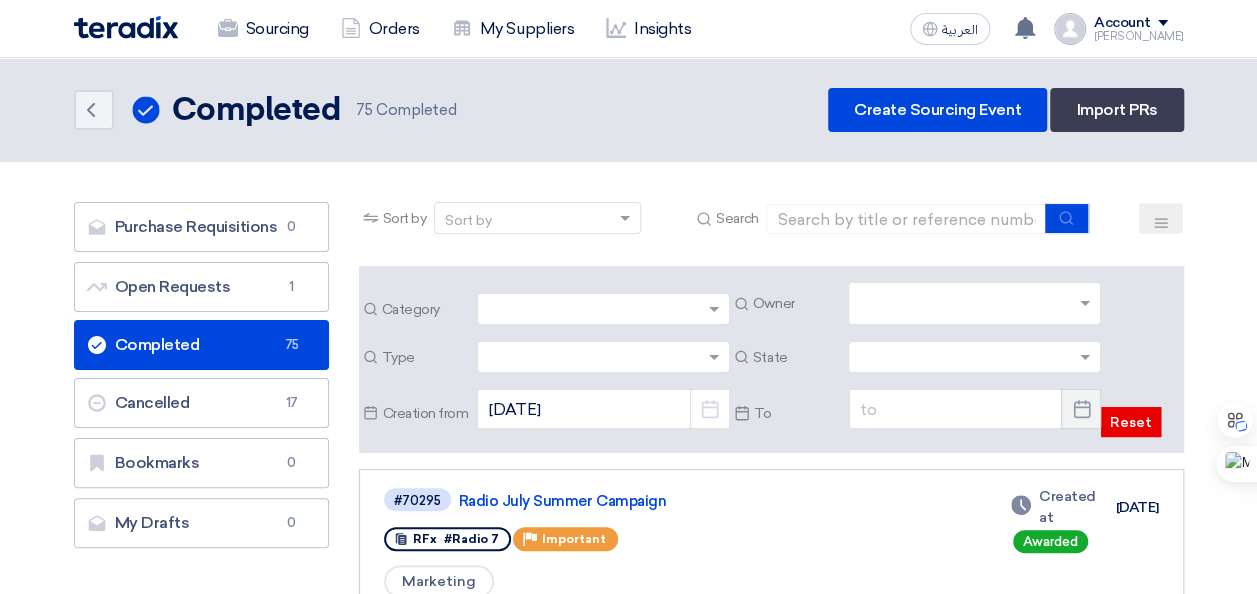 click on "Pick a date" 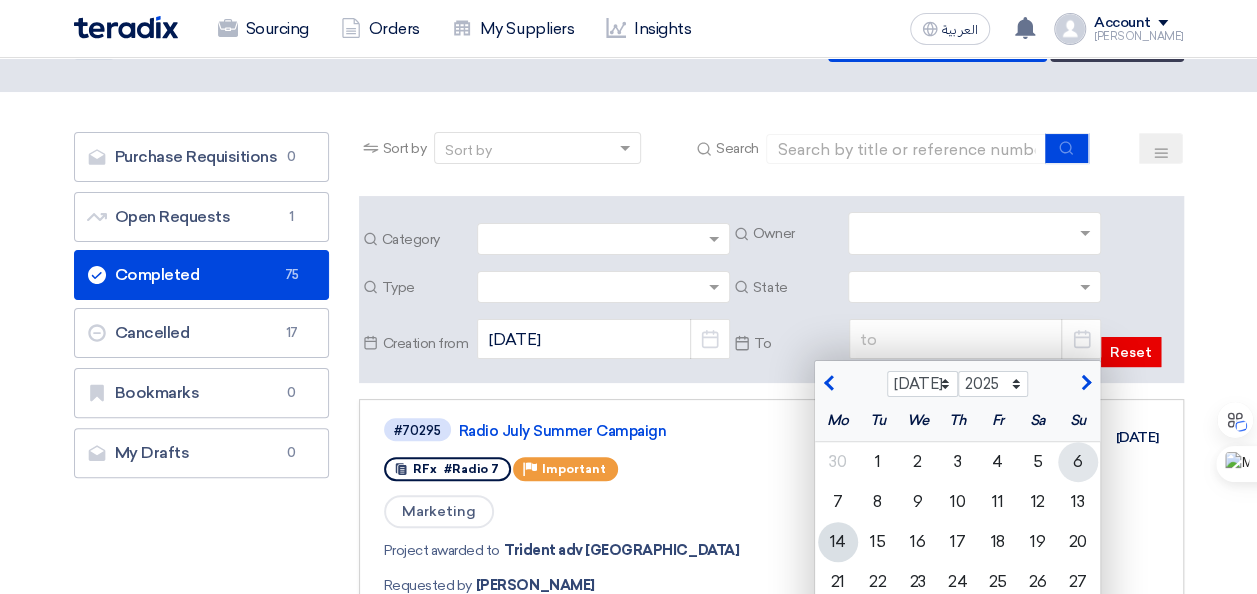 scroll, scrollTop: 100, scrollLeft: 0, axis: vertical 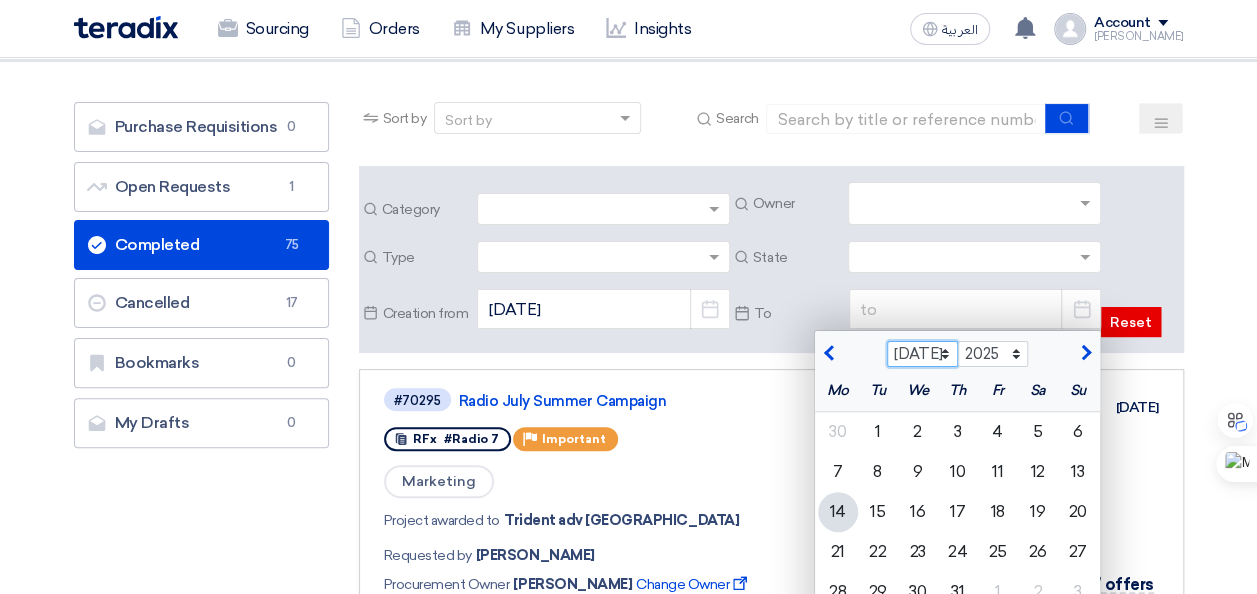 click on "Jan Feb Mar Apr May Jun Jul Aug Sep Oct Nov Dec" 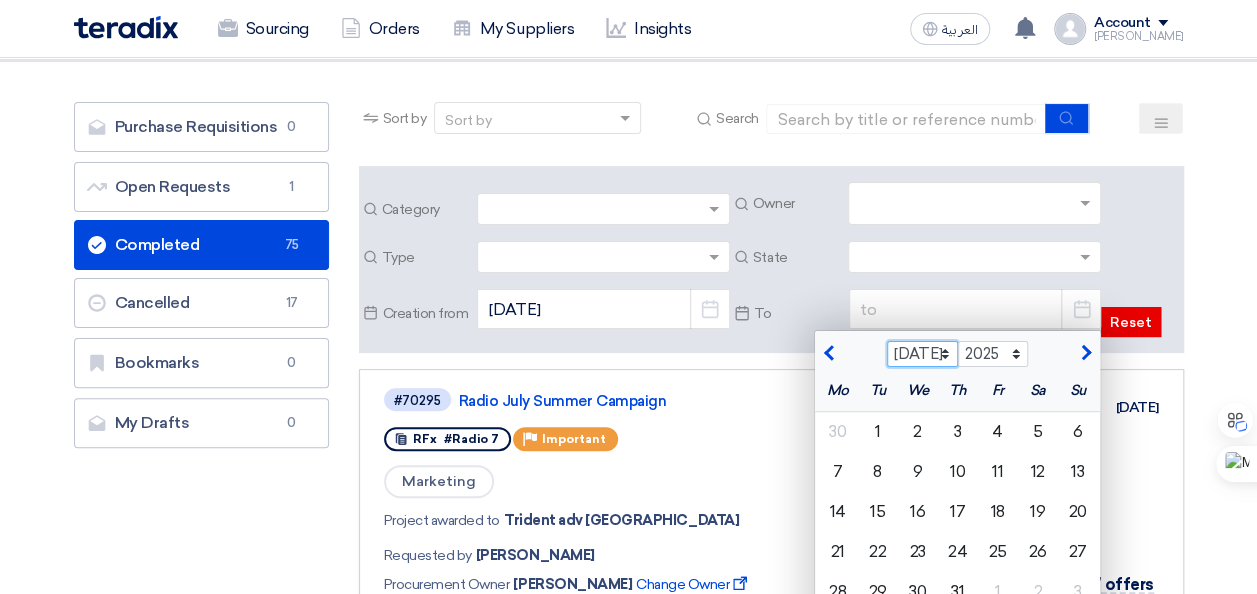 select on "6" 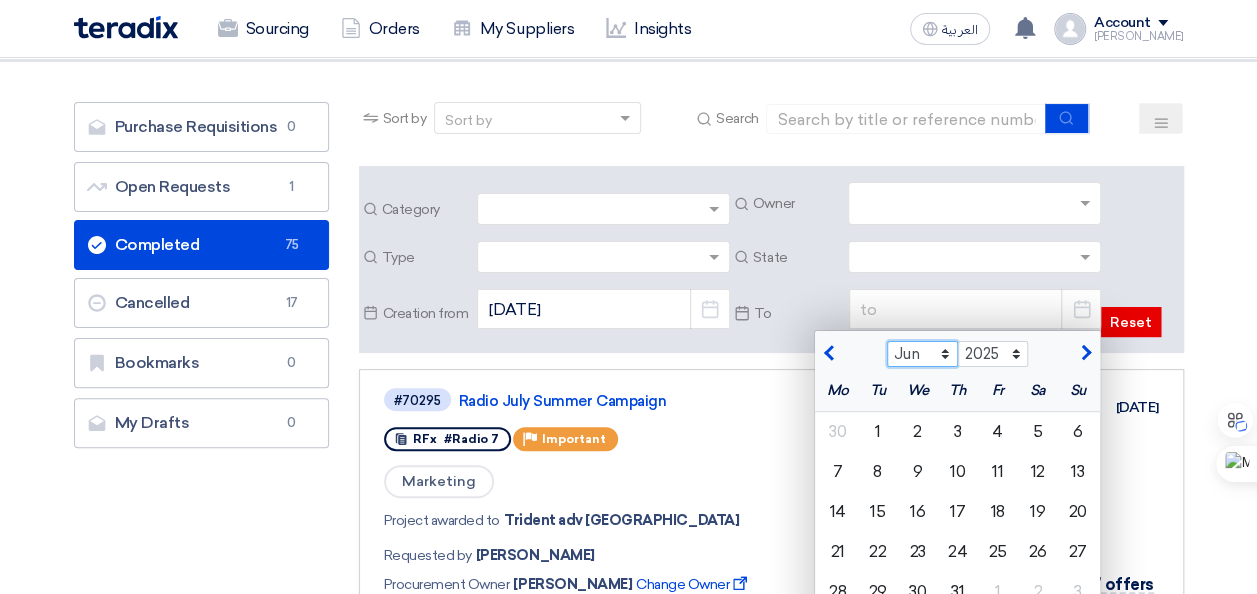 click on "Jan Feb Mar Apr May Jun Jul Aug Sep Oct Nov Dec" 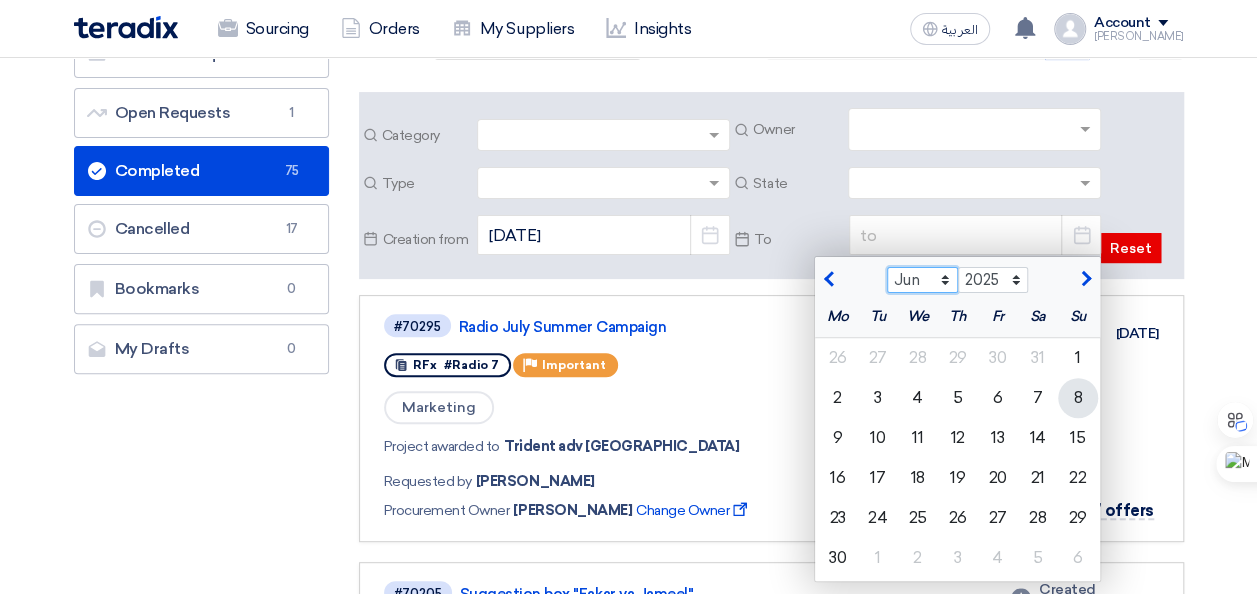 scroll, scrollTop: 200, scrollLeft: 0, axis: vertical 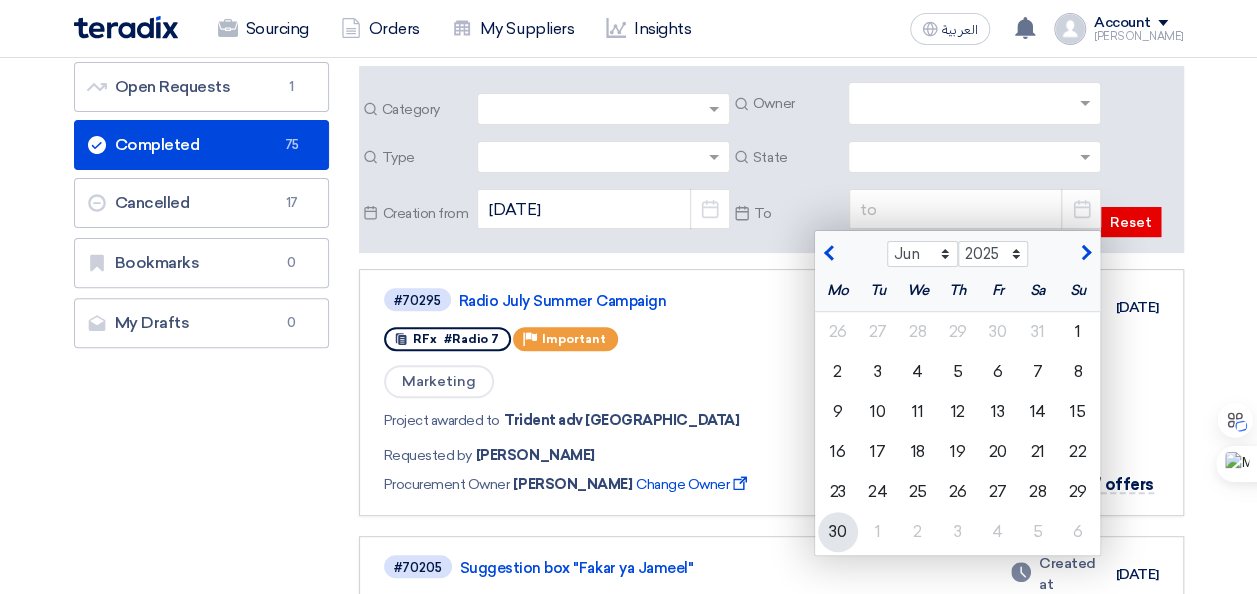 click on "30" 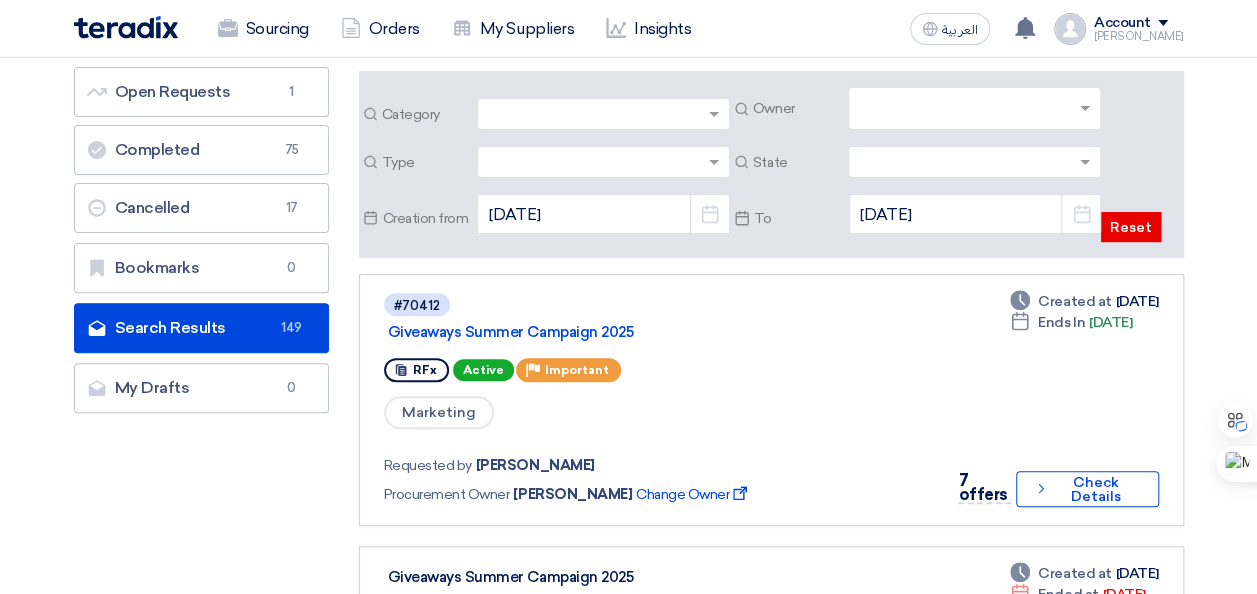 scroll, scrollTop: 200, scrollLeft: 0, axis: vertical 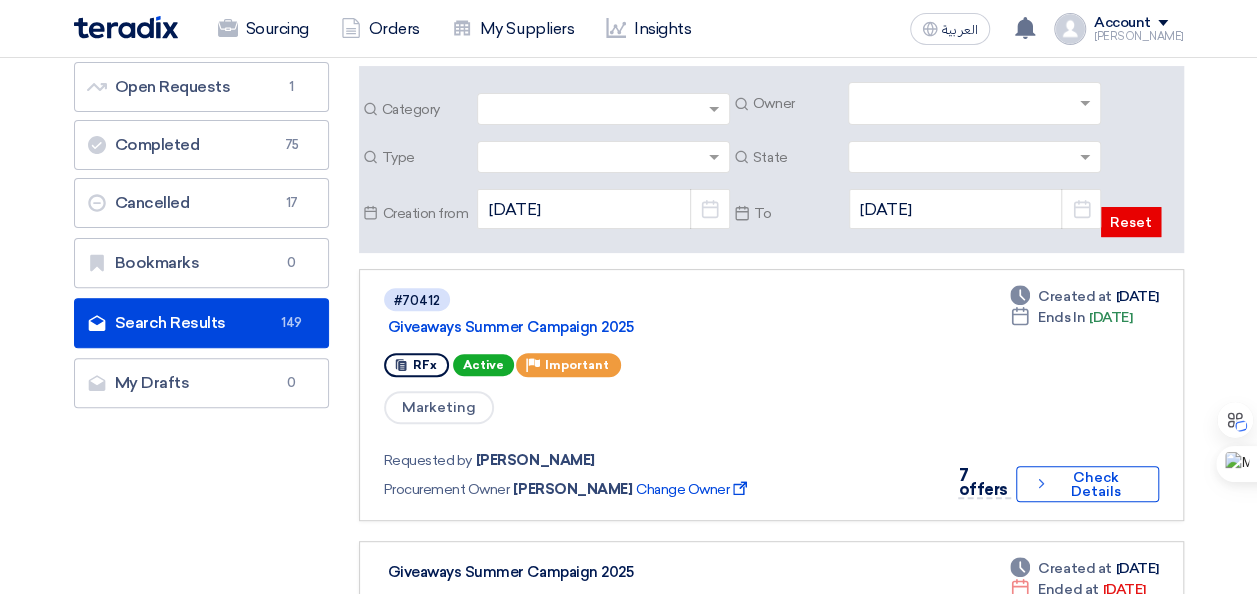 click on "Search Results
Search Results
149" 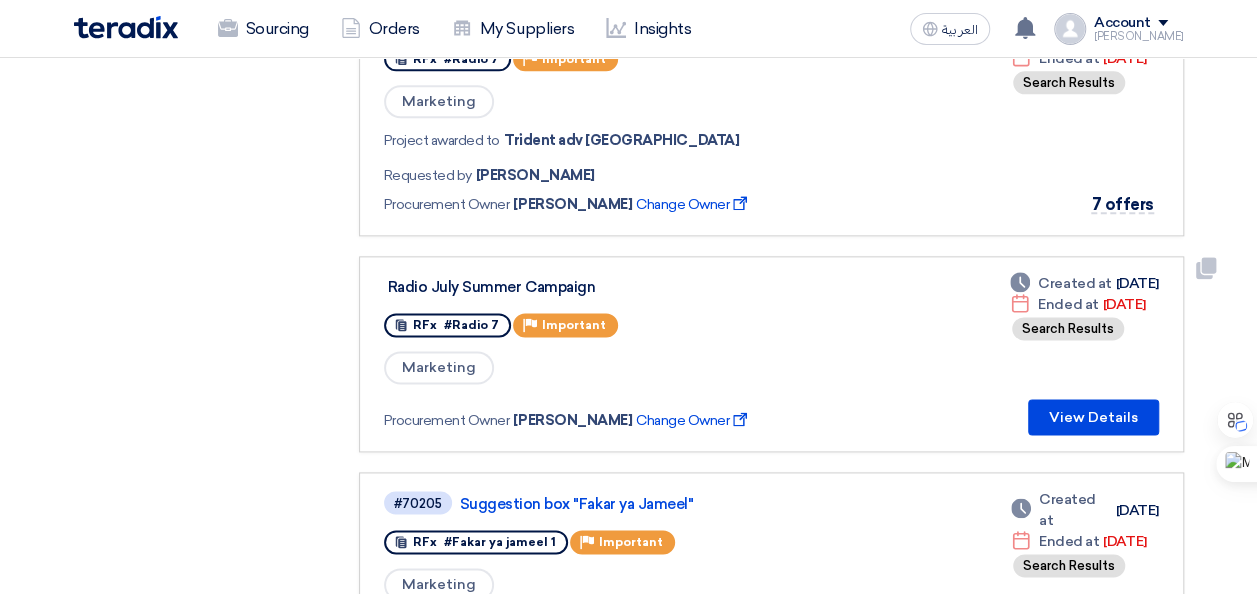 scroll, scrollTop: 1266, scrollLeft: 0, axis: vertical 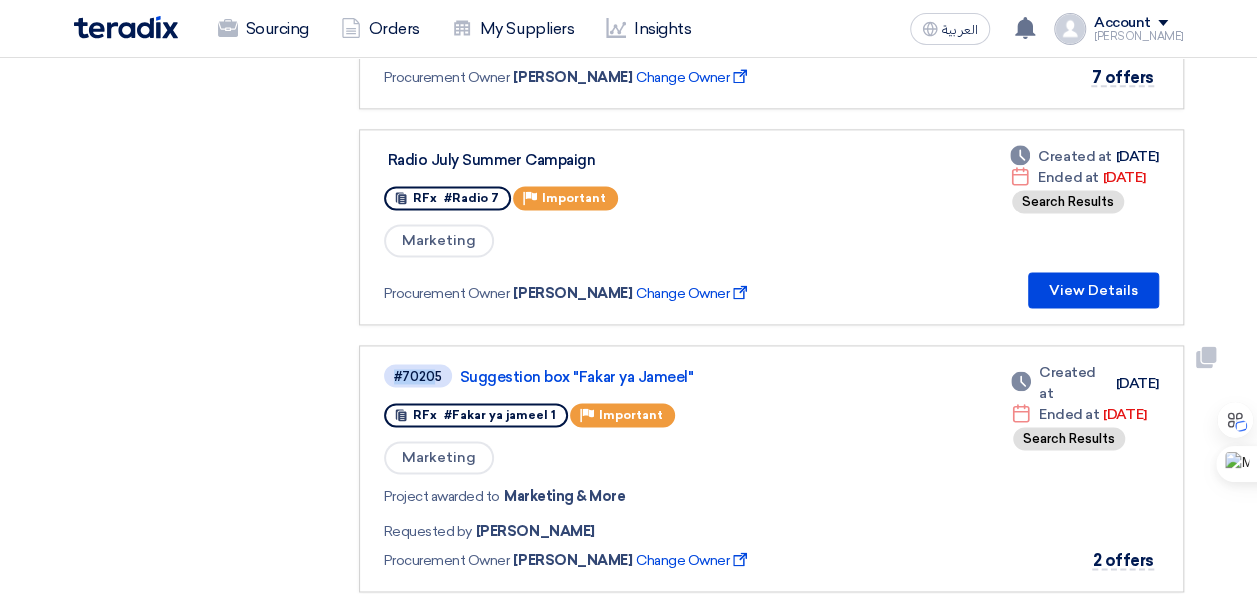 drag, startPoint x: 435, startPoint y: 372, endPoint x: 380, endPoint y: 372, distance: 55 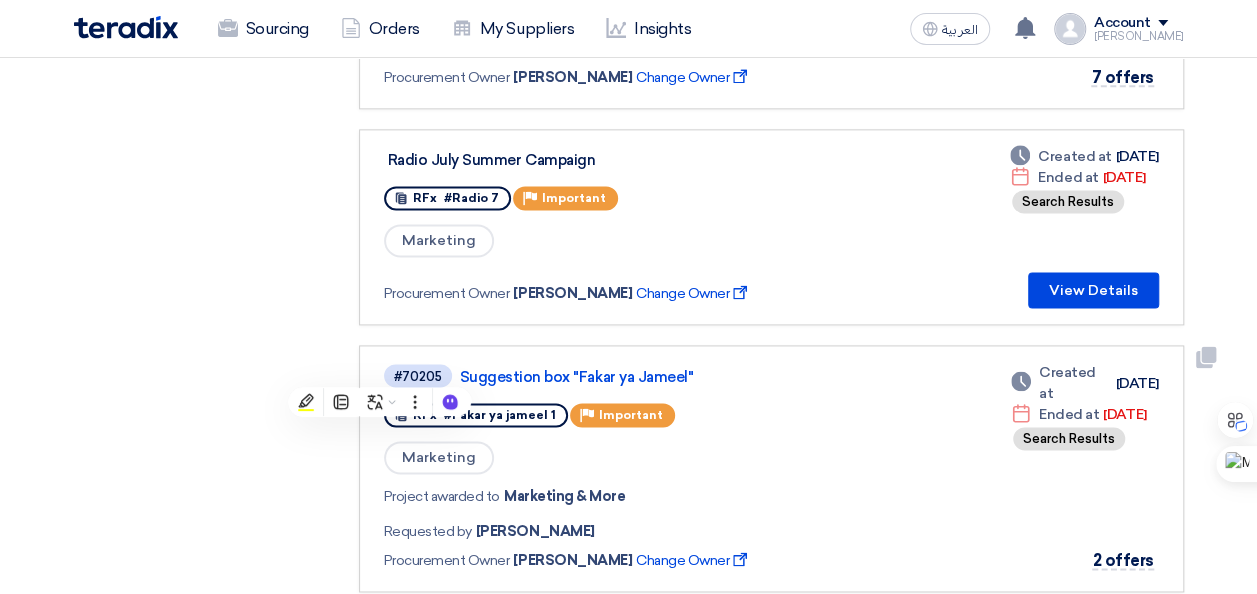 click on "Marketing" 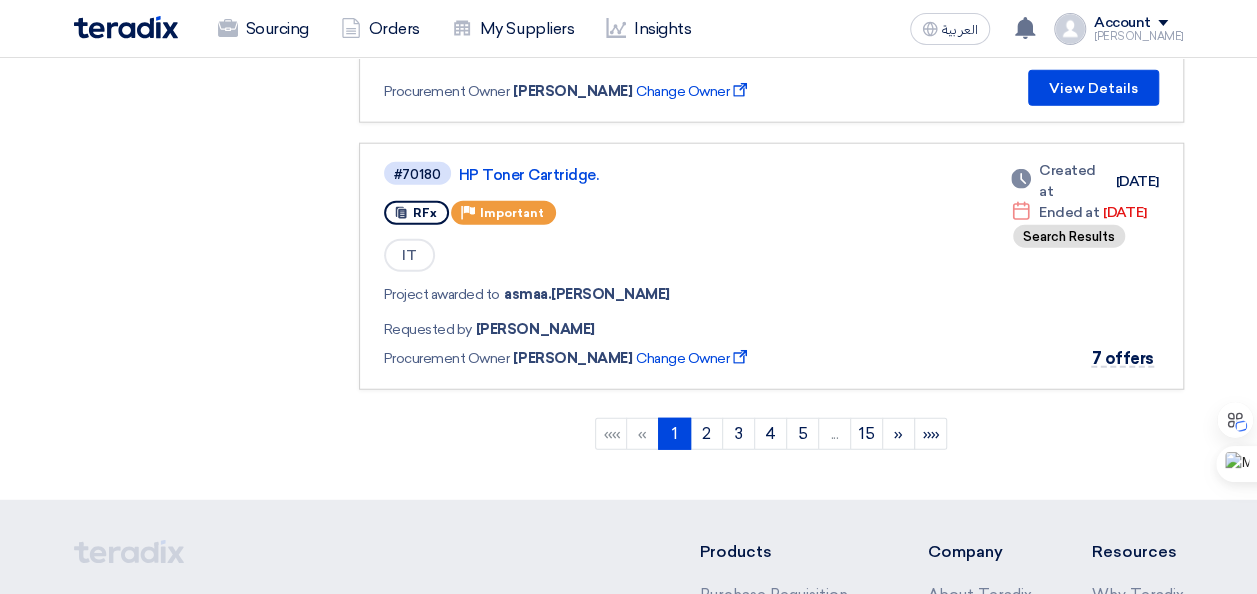 scroll, scrollTop: 2366, scrollLeft: 0, axis: vertical 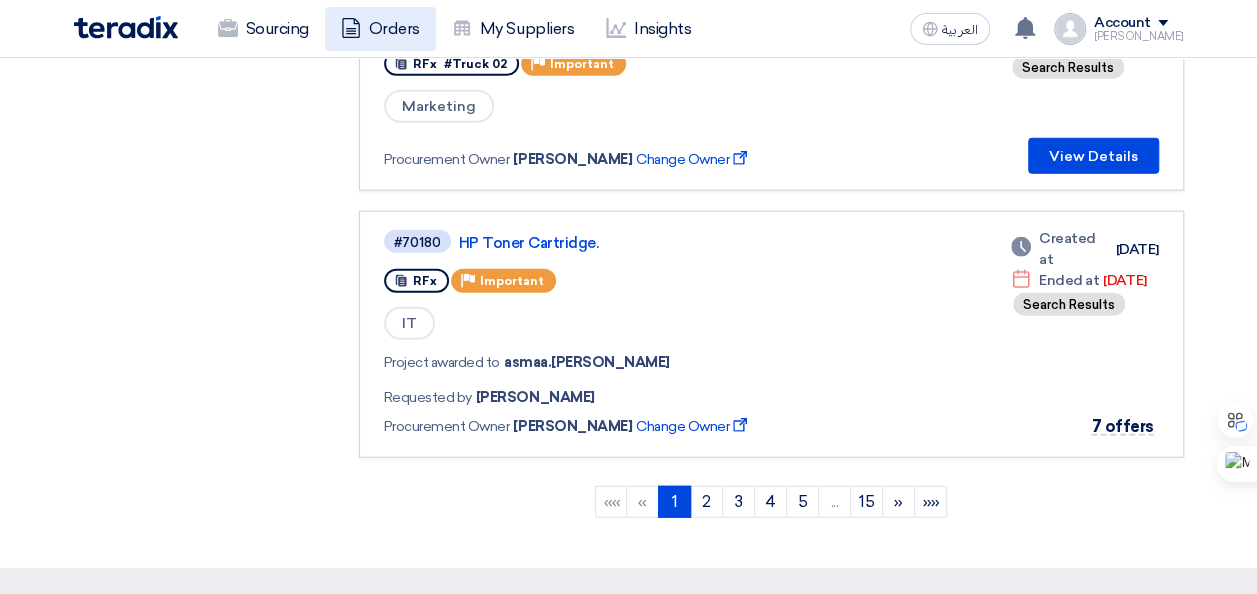 click 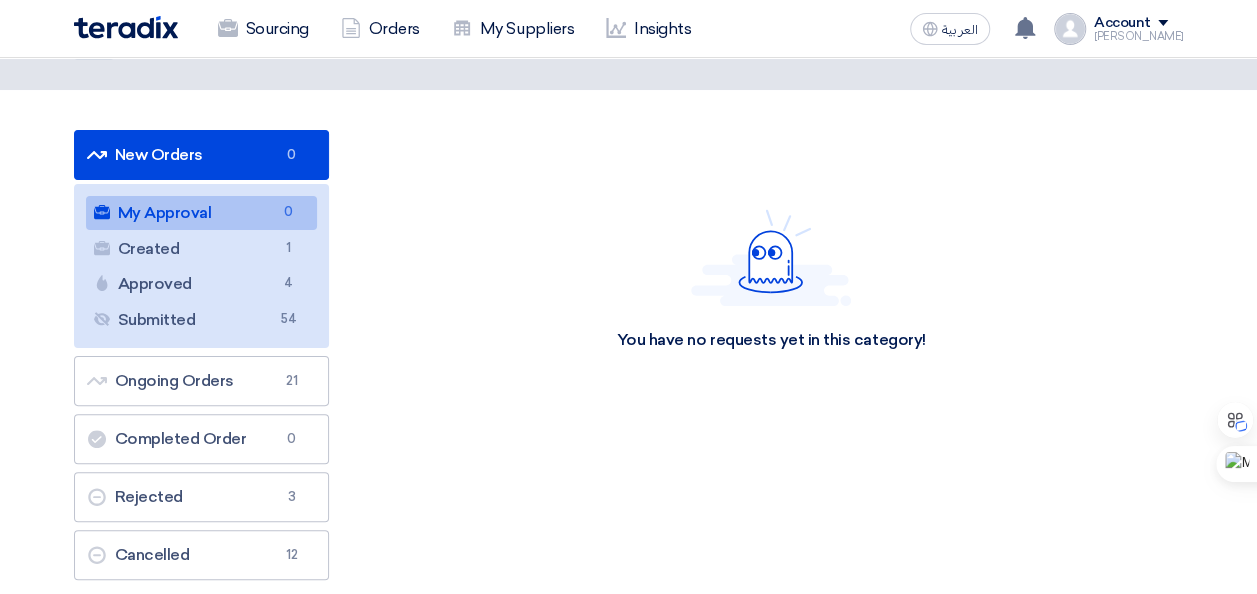 scroll, scrollTop: 100, scrollLeft: 0, axis: vertical 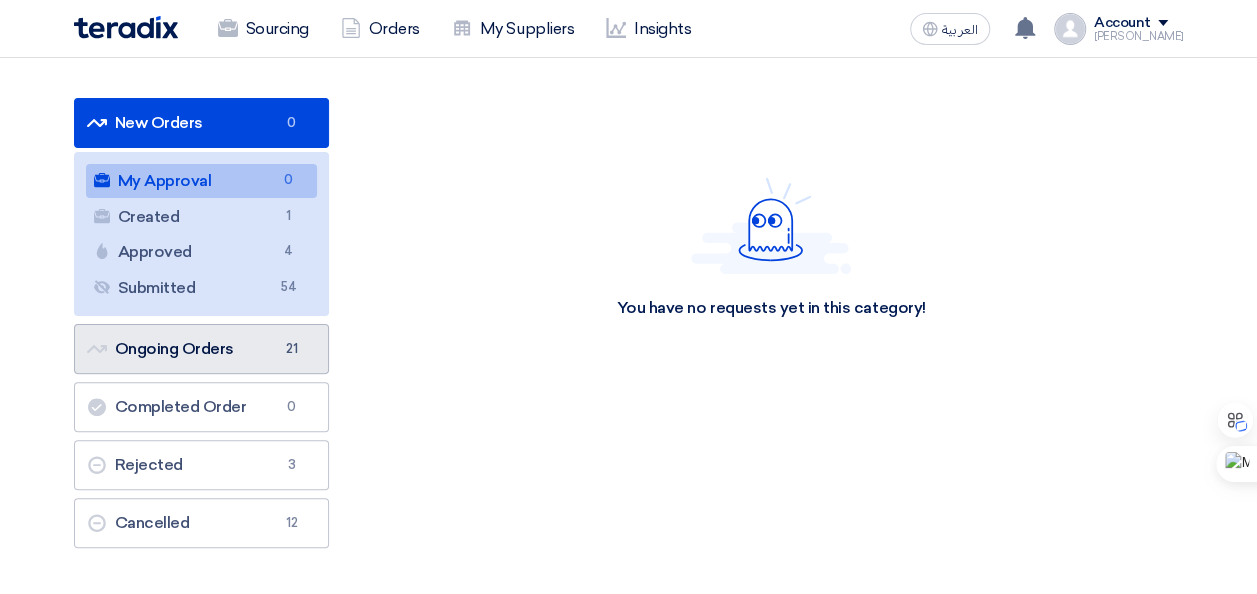 click on "Ongoing Orders
Ongoing Orders
21" 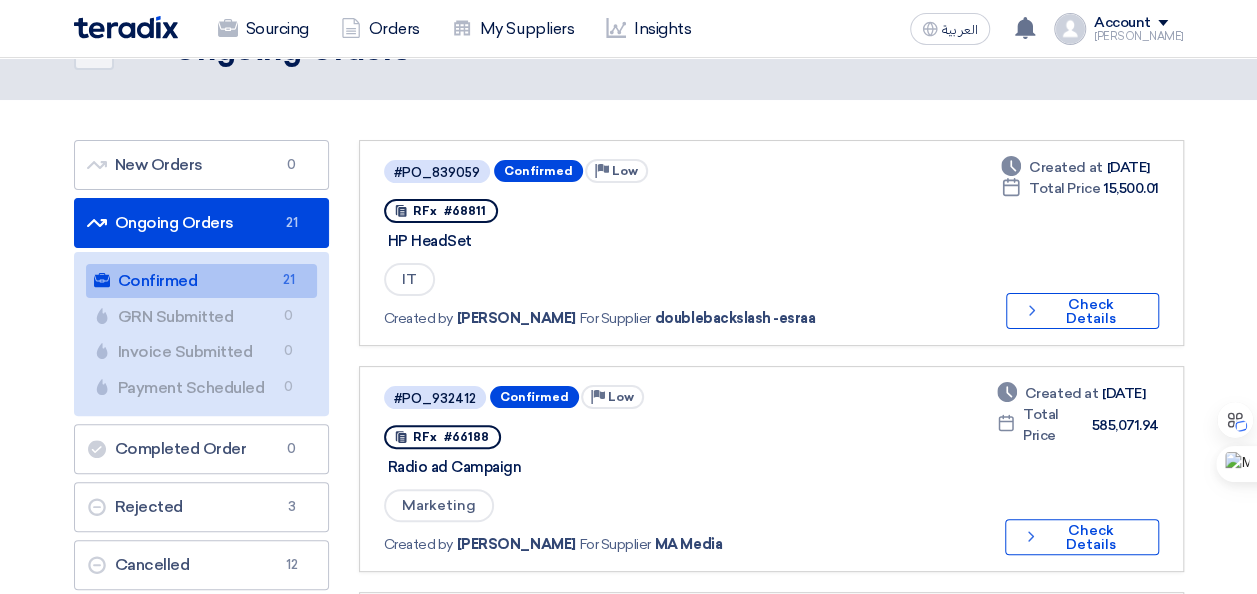 scroll, scrollTop: 100, scrollLeft: 0, axis: vertical 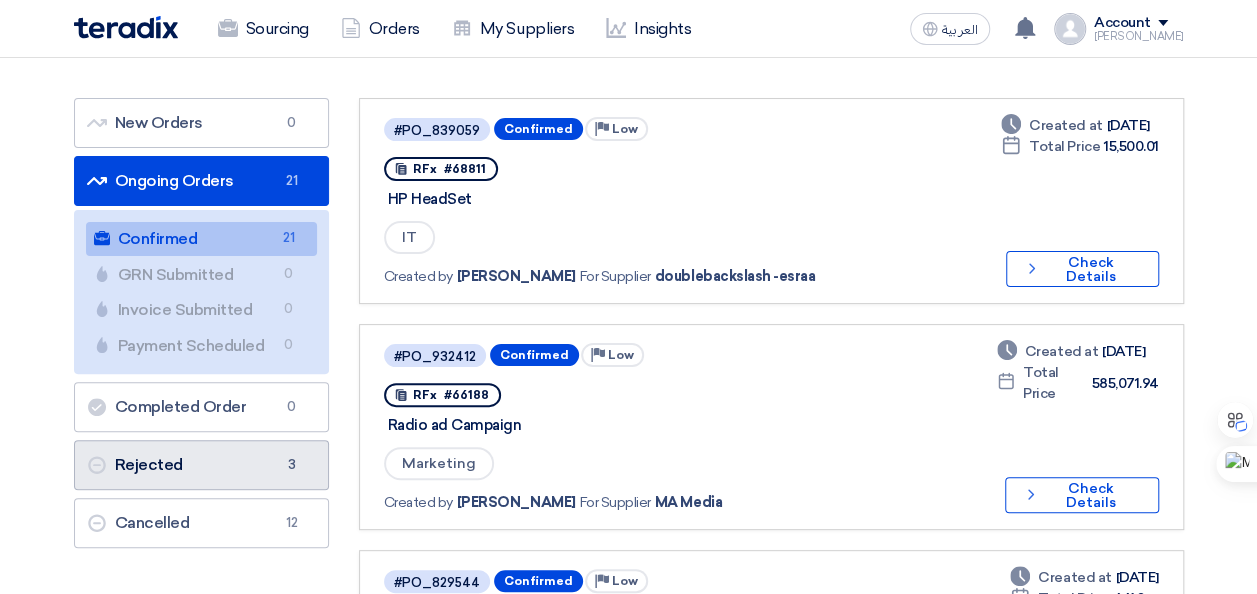 click on "Rejected
Rejected
3" 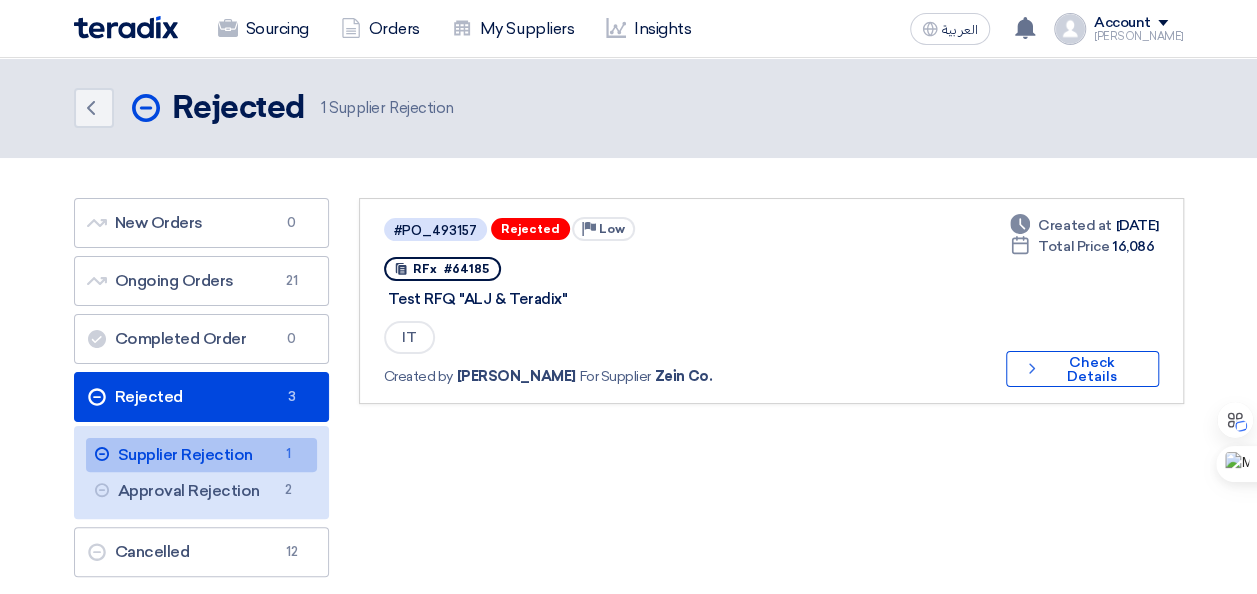 scroll, scrollTop: 100, scrollLeft: 0, axis: vertical 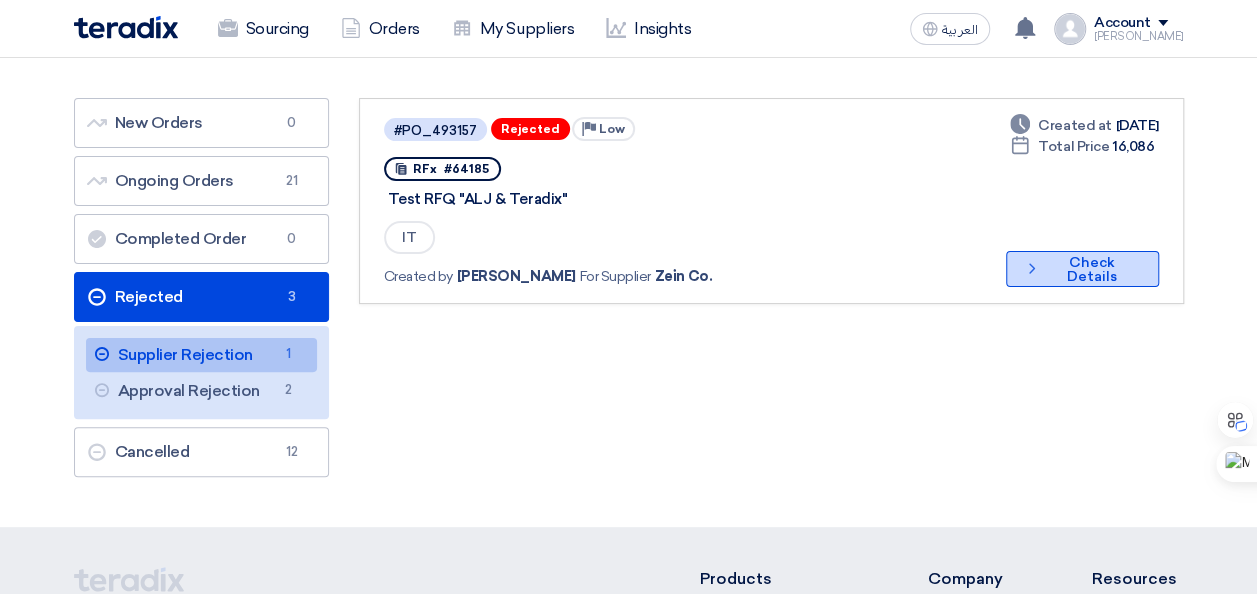 click on "Check details" 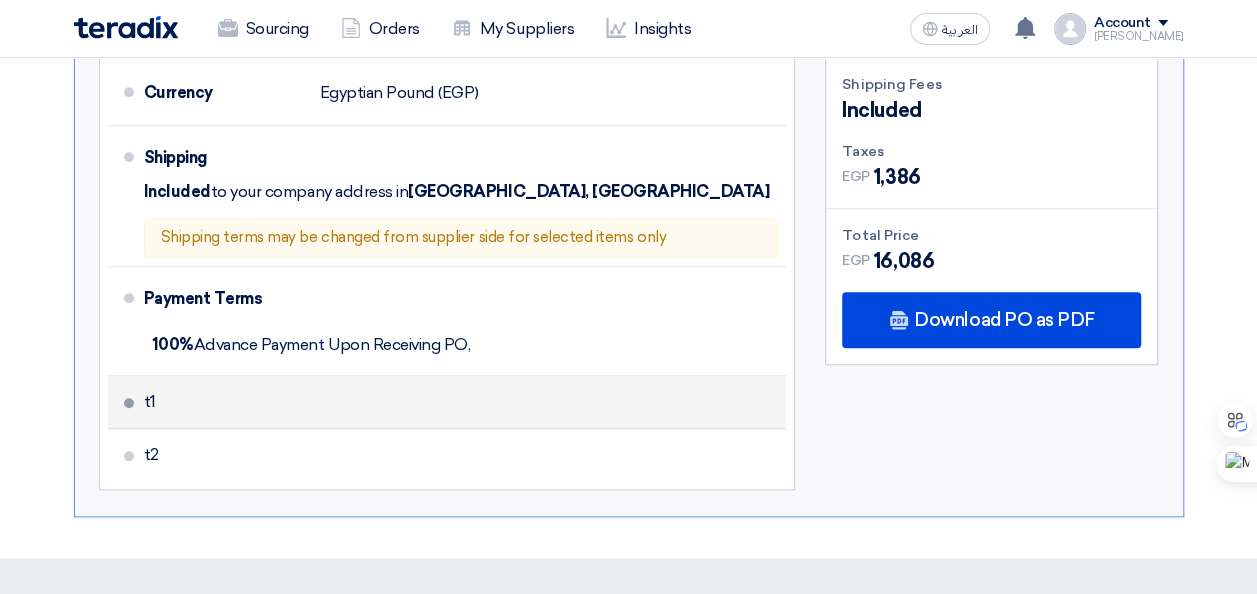 scroll, scrollTop: 900, scrollLeft: 0, axis: vertical 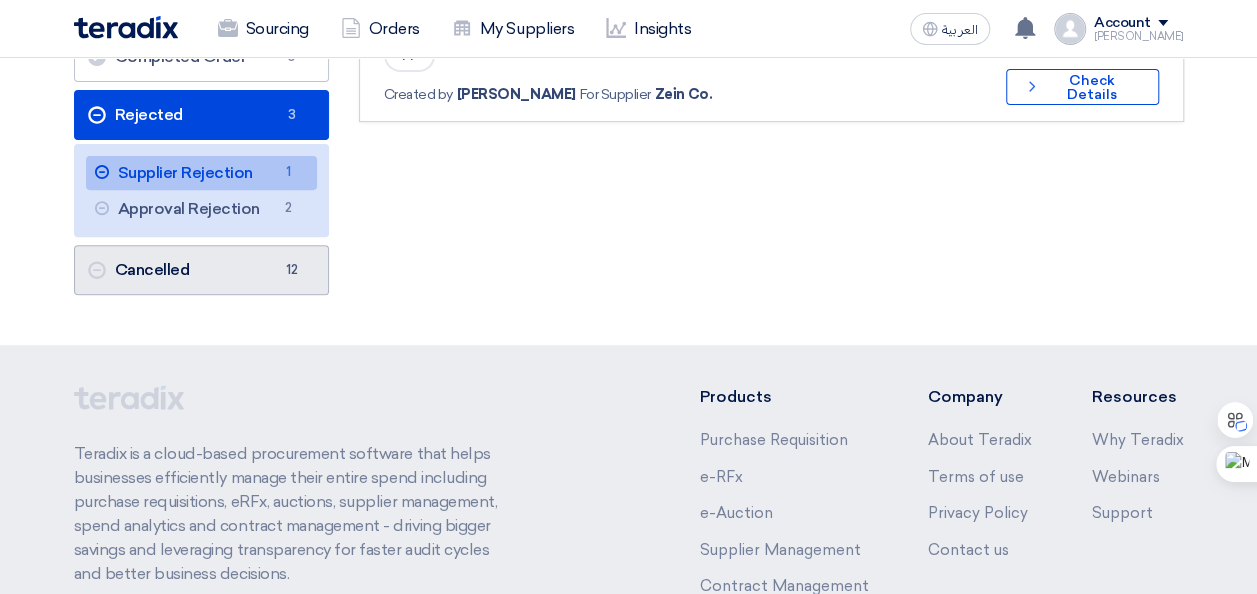 click on "Cancelled
Cancelled
12" 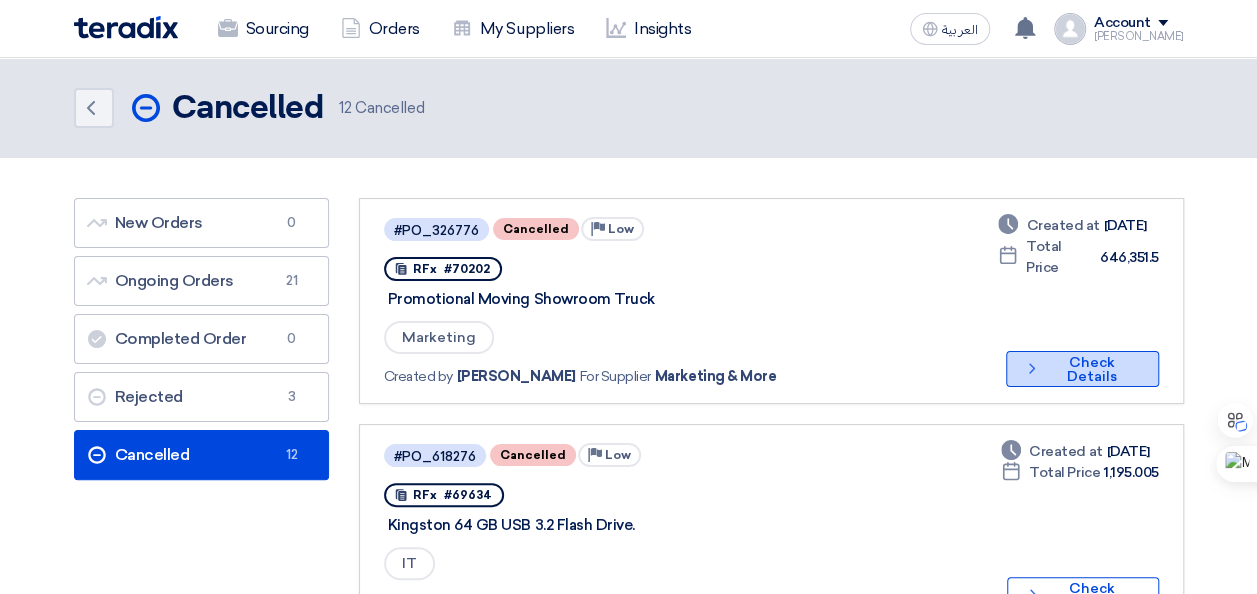 click on "Check details" 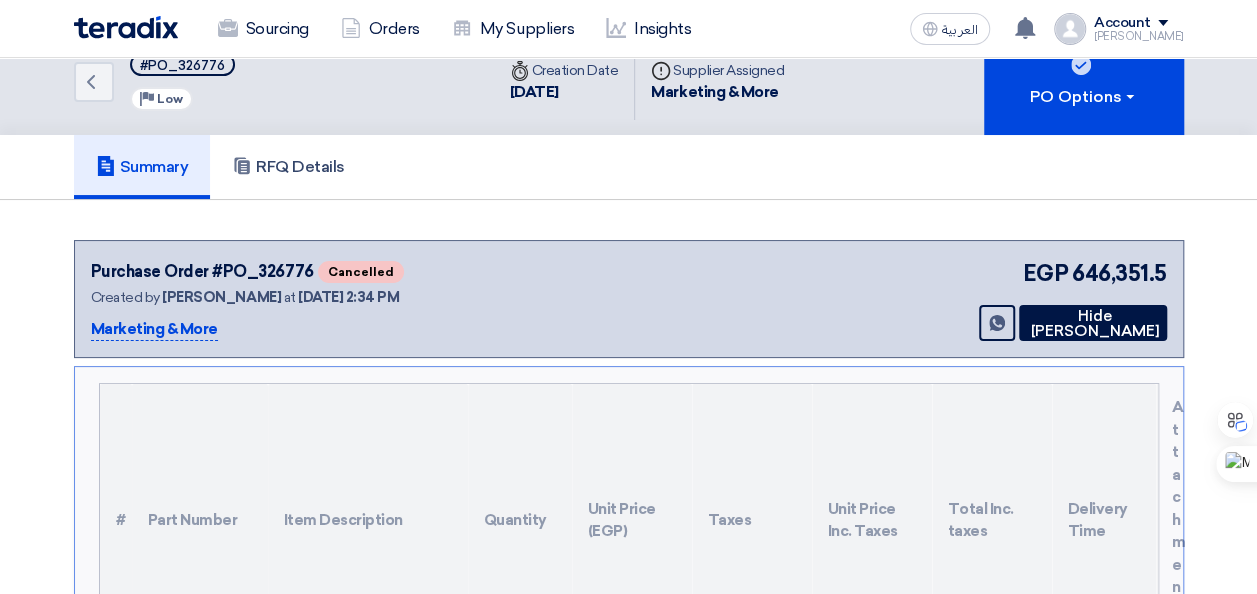 scroll, scrollTop: 0, scrollLeft: 0, axis: both 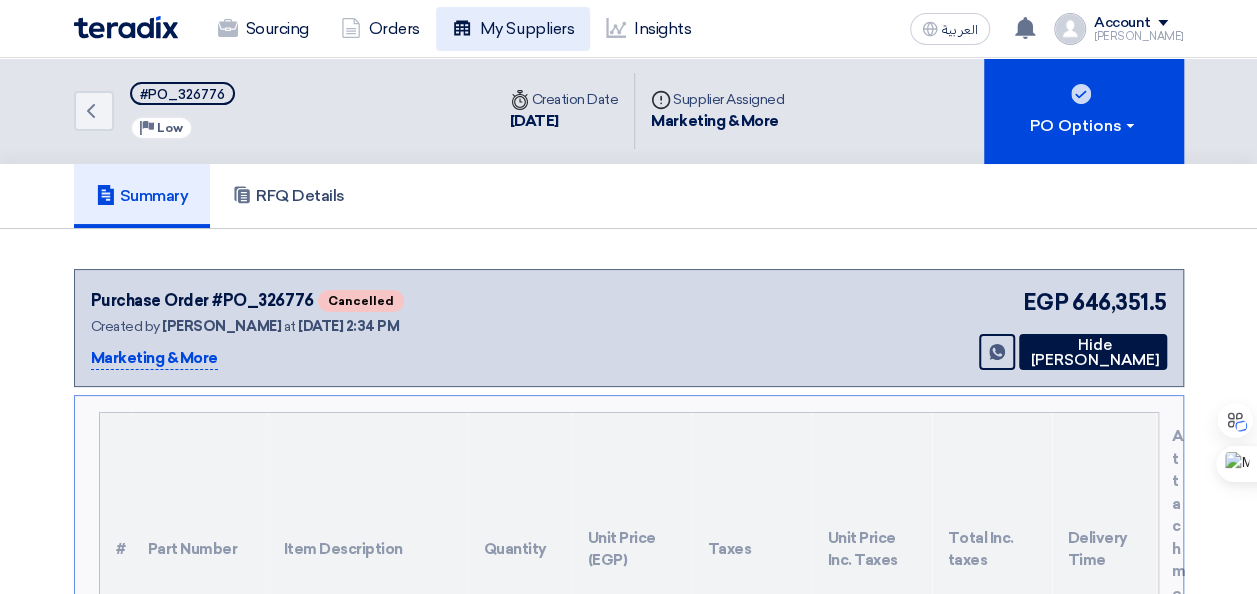 click on "My Suppliers" 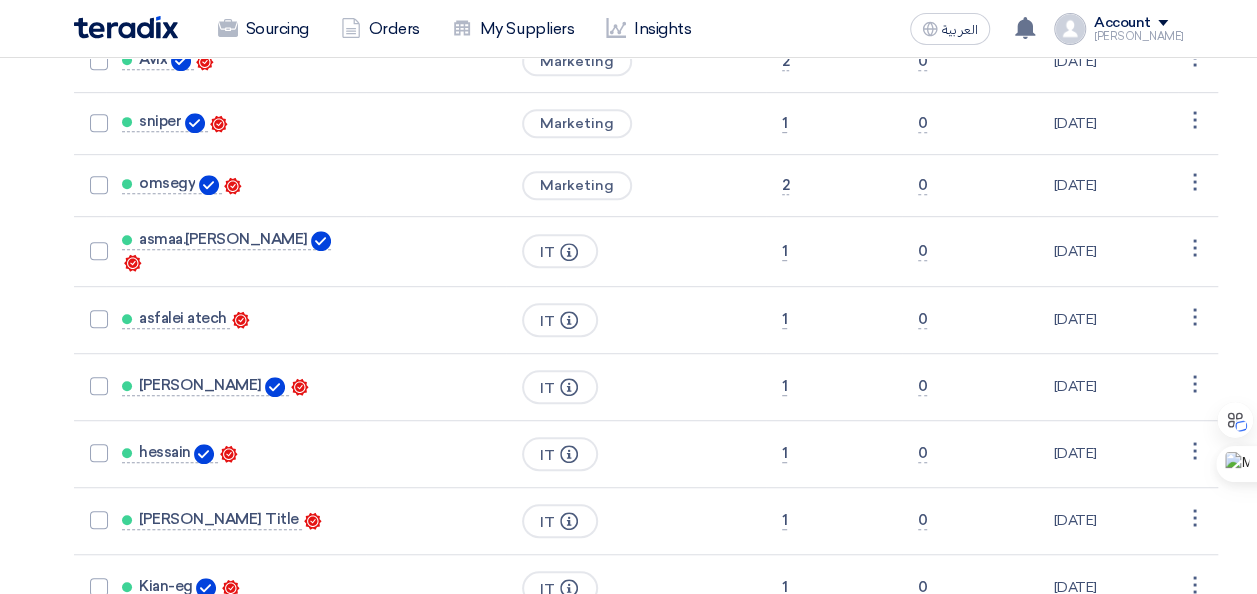 scroll, scrollTop: 0, scrollLeft: 0, axis: both 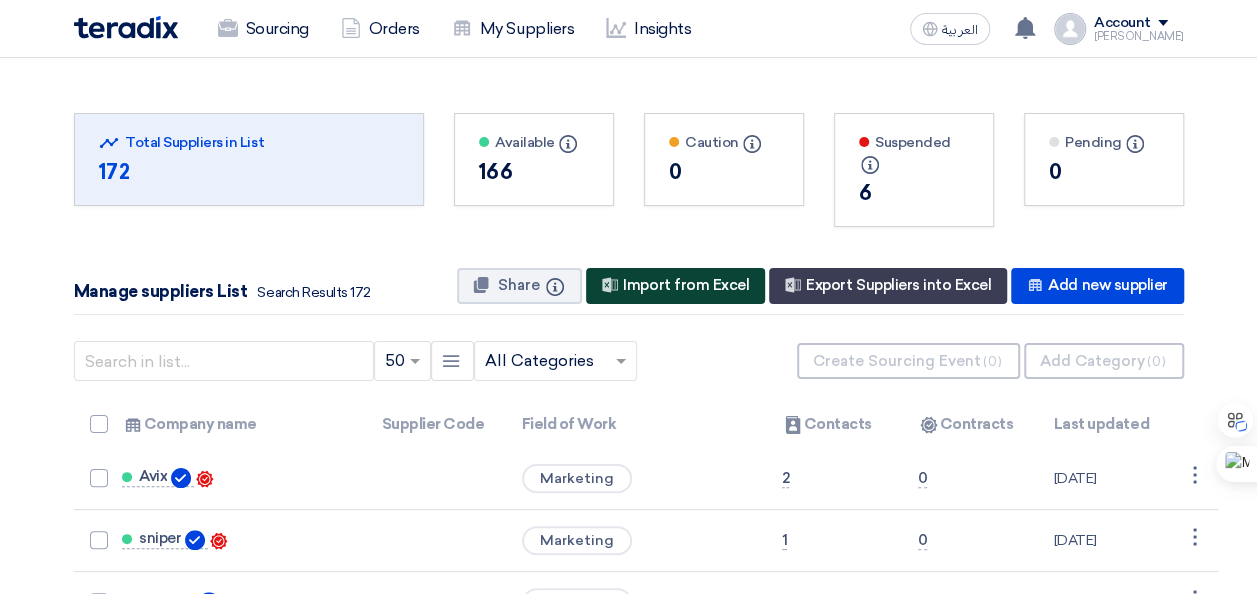 click on "New Supplier
Import from Excel" 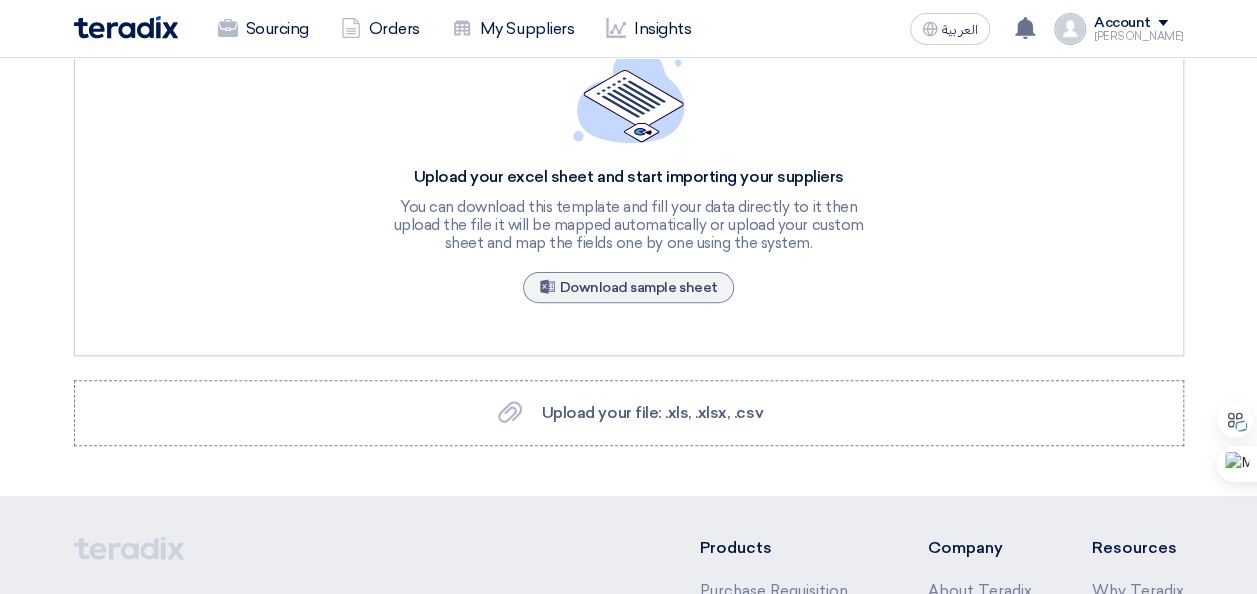 scroll, scrollTop: 200, scrollLeft: 0, axis: vertical 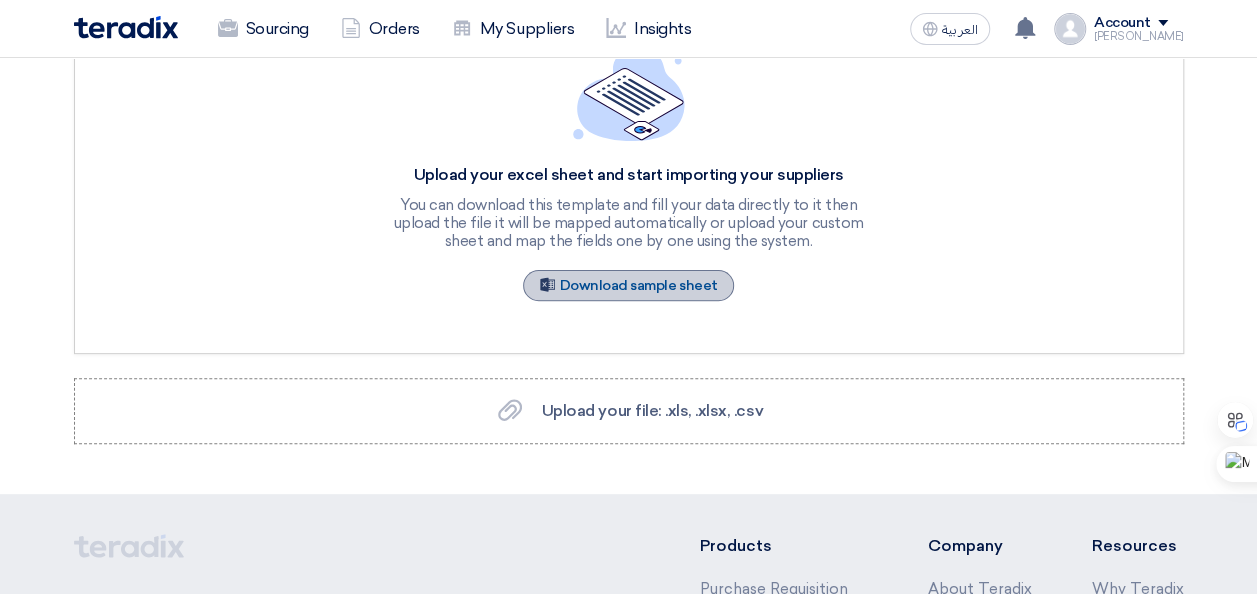 click on "Sample Sheet
Download sample sheet" 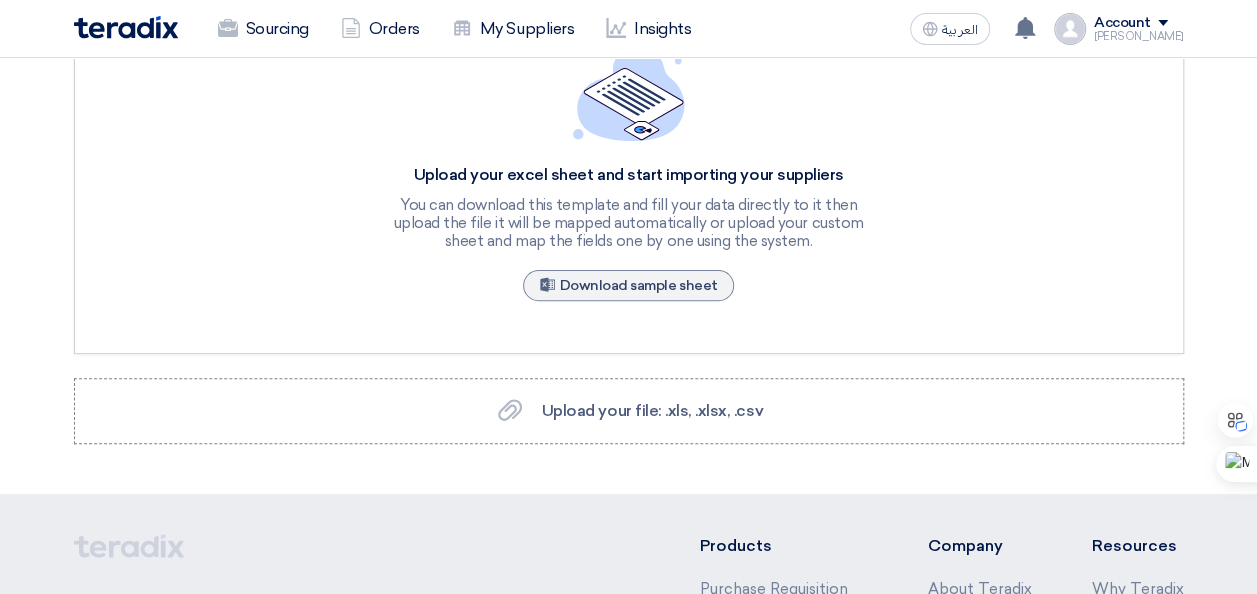 scroll, scrollTop: 0, scrollLeft: 0, axis: both 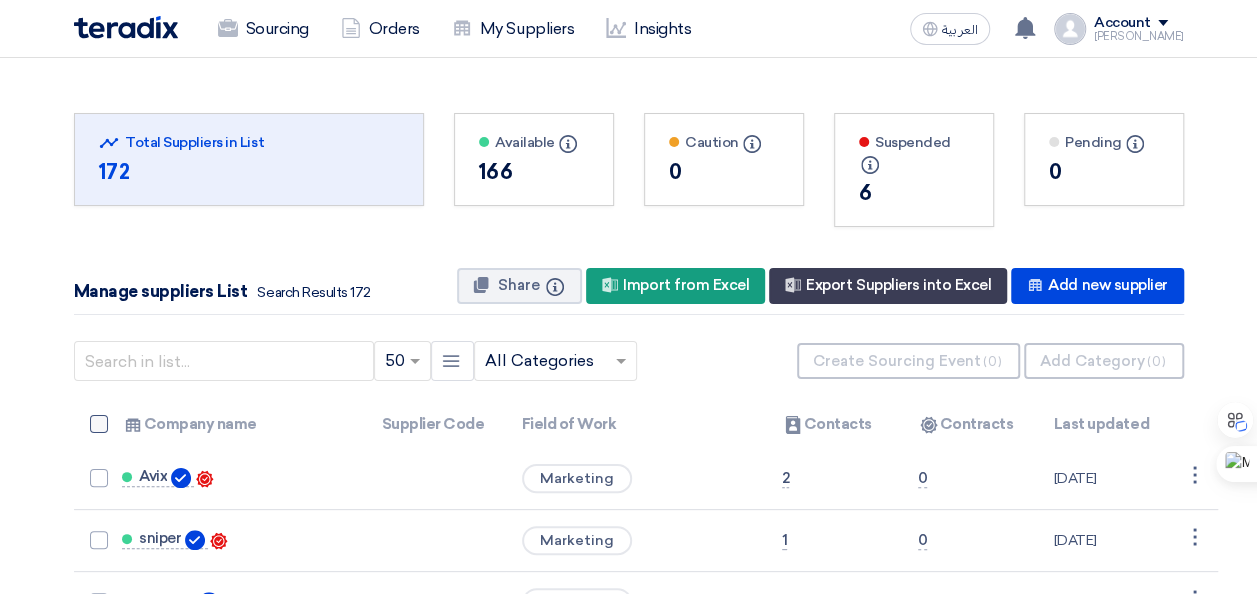 click 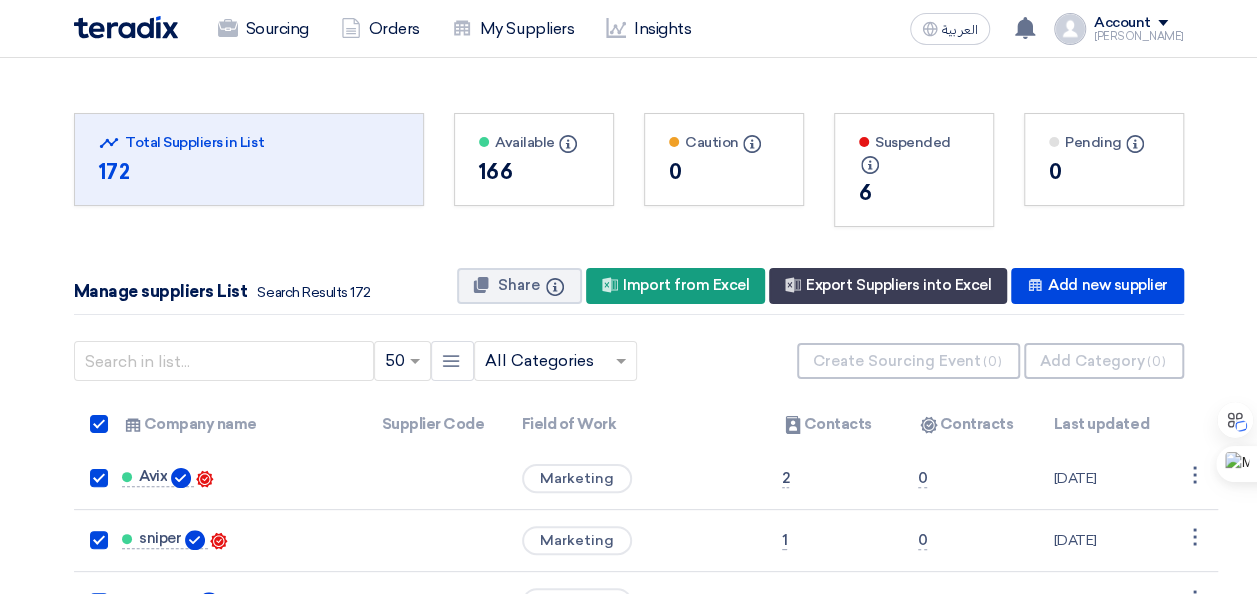 checkbox on "true" 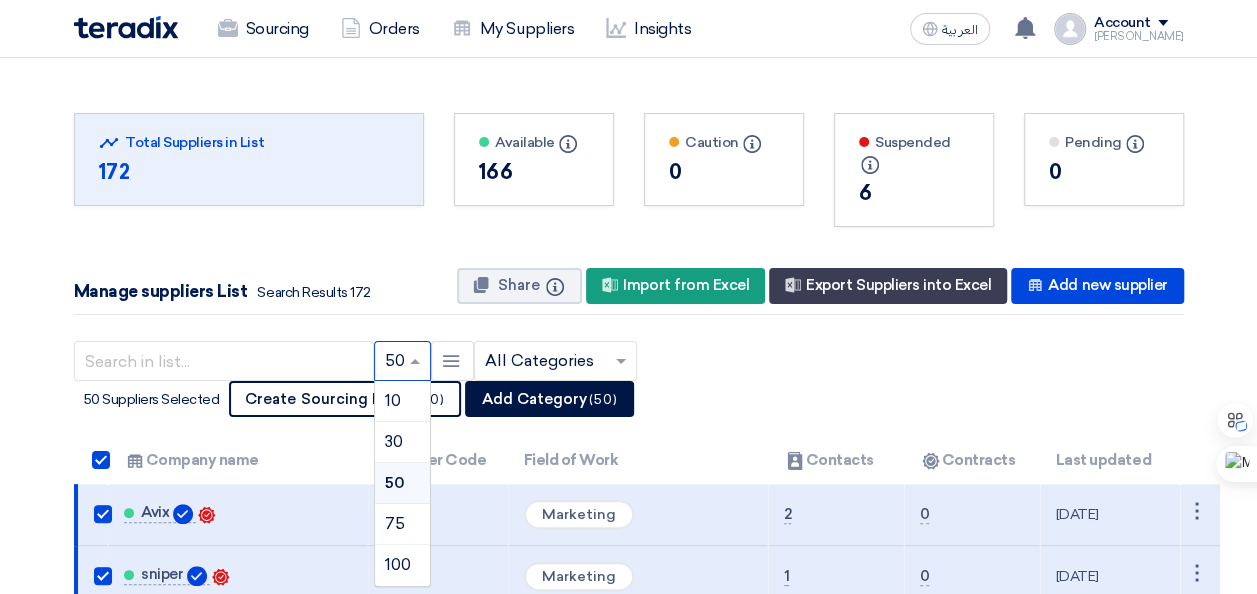 click 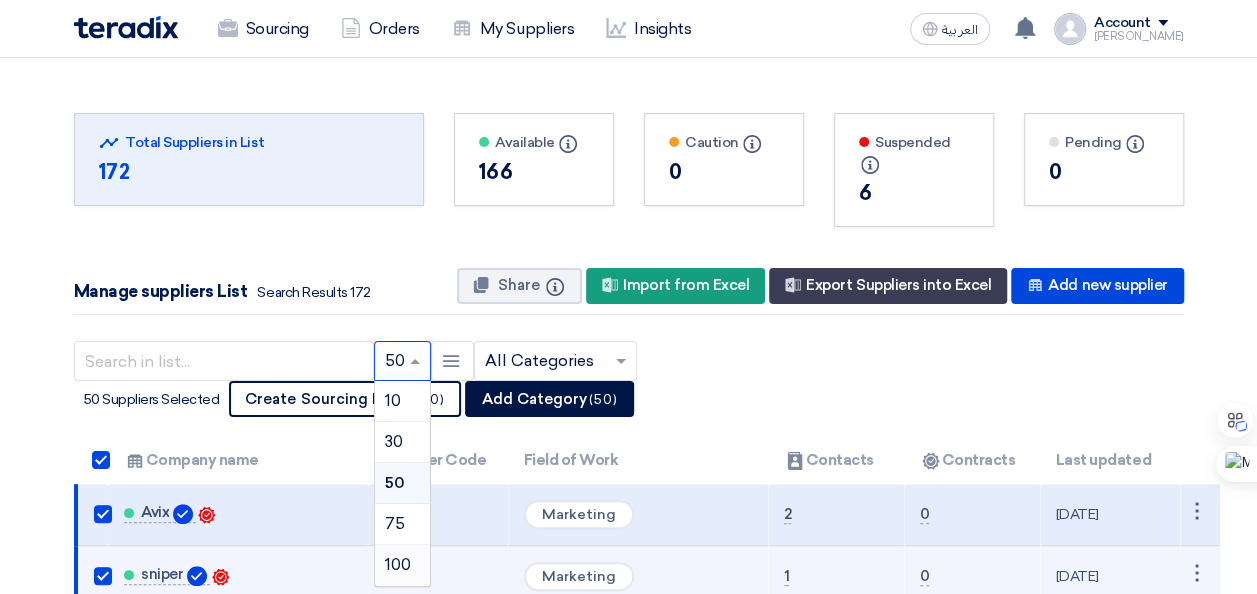 click on "100" at bounding box center (398, 564) 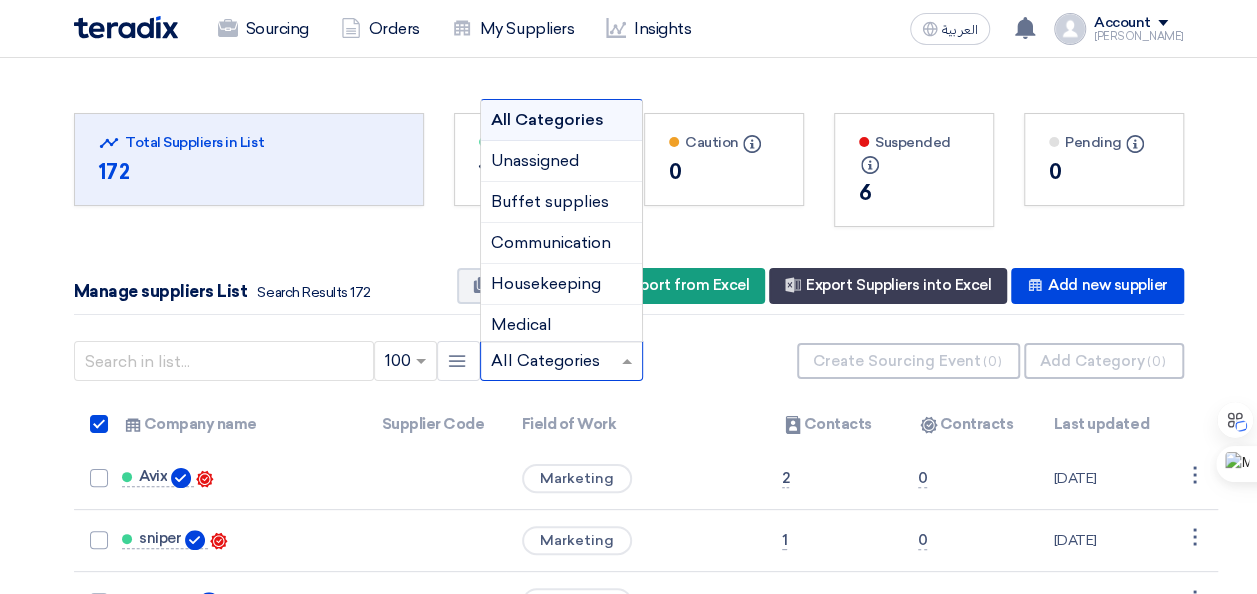 click 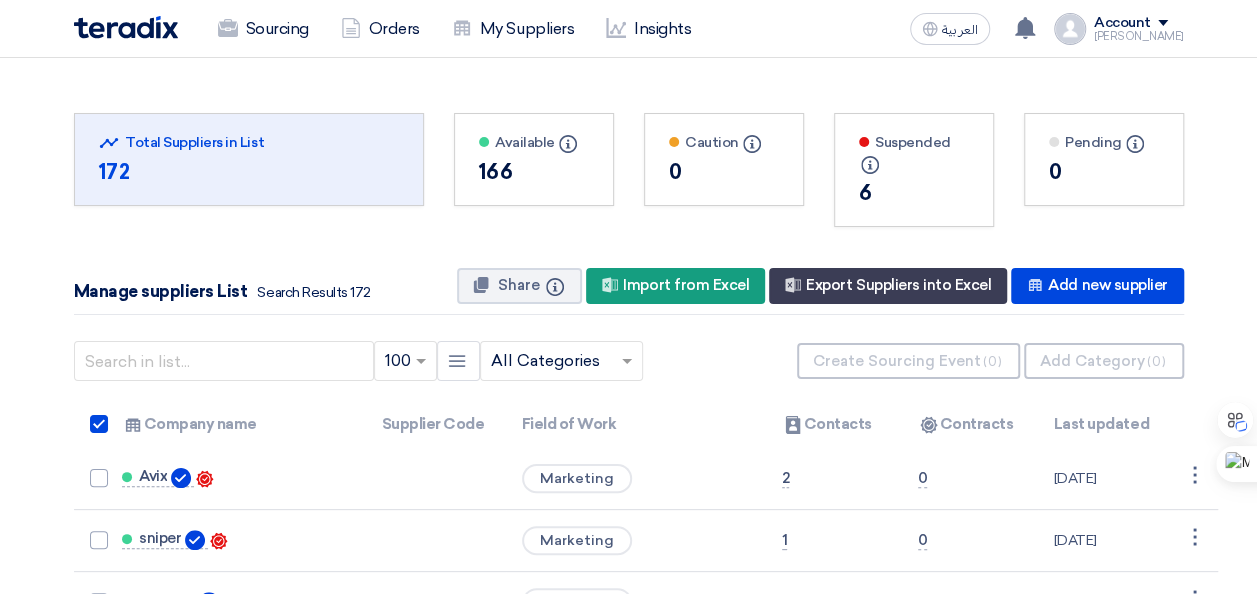 click 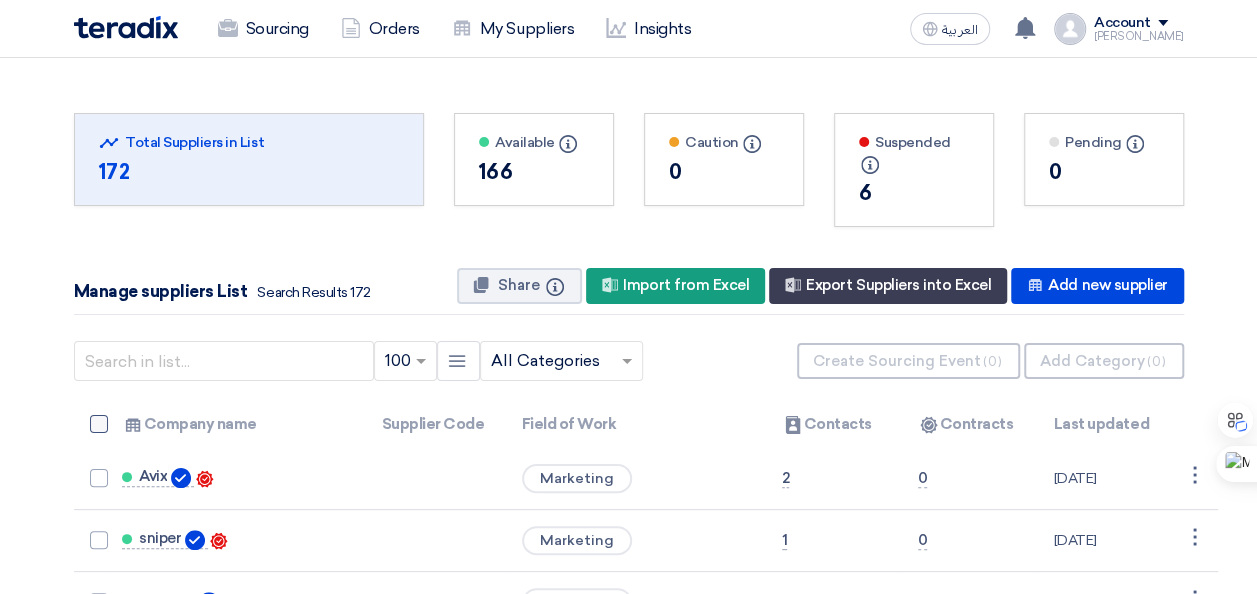 click 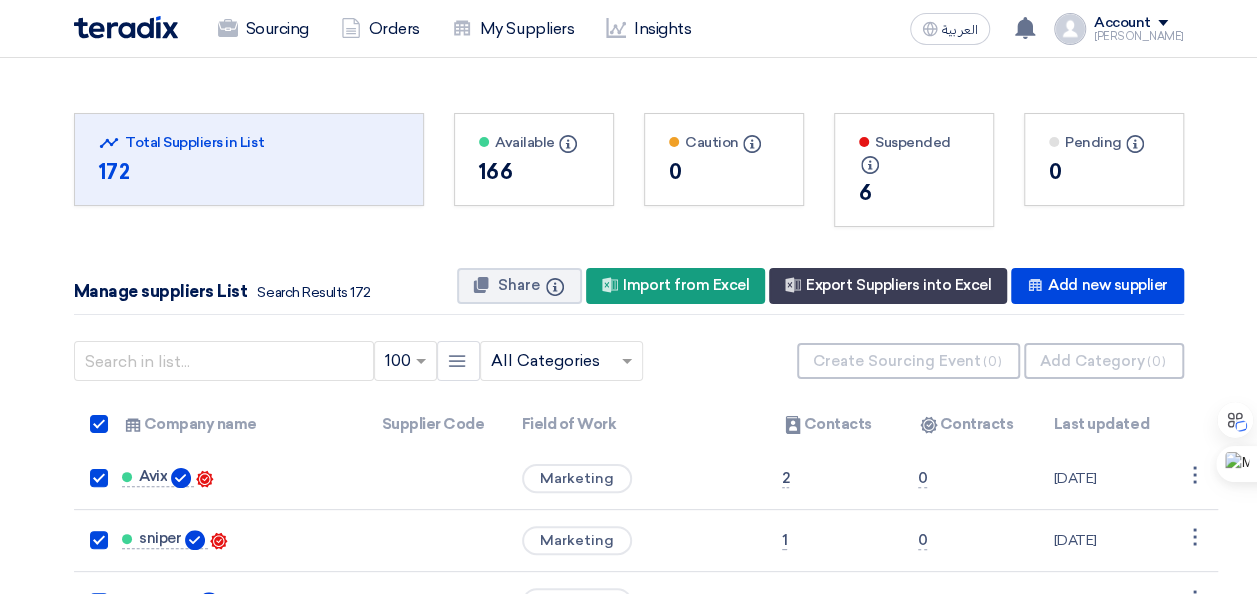 checkbox on "true" 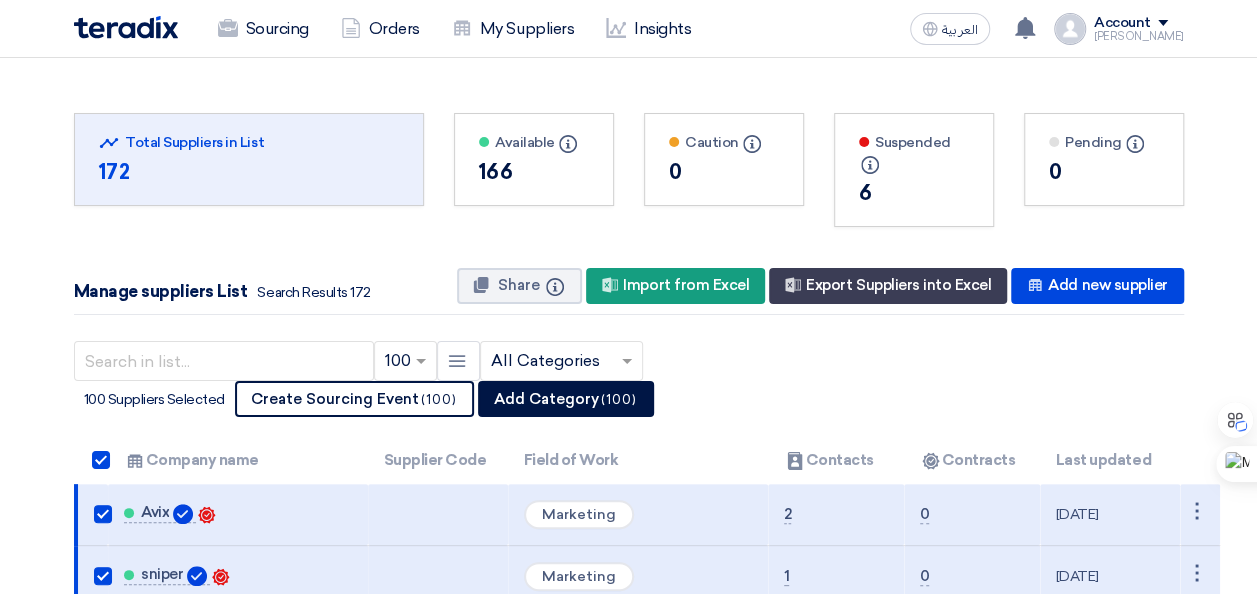 click 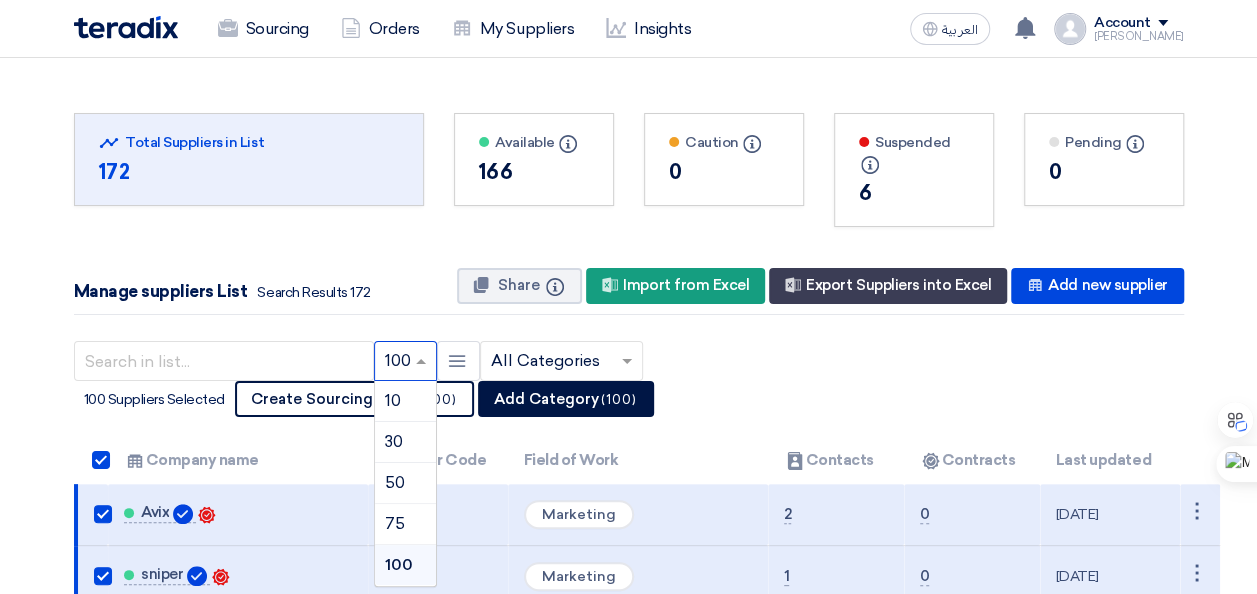 click on "×
100
10
30
50
75
100
New Supplier" 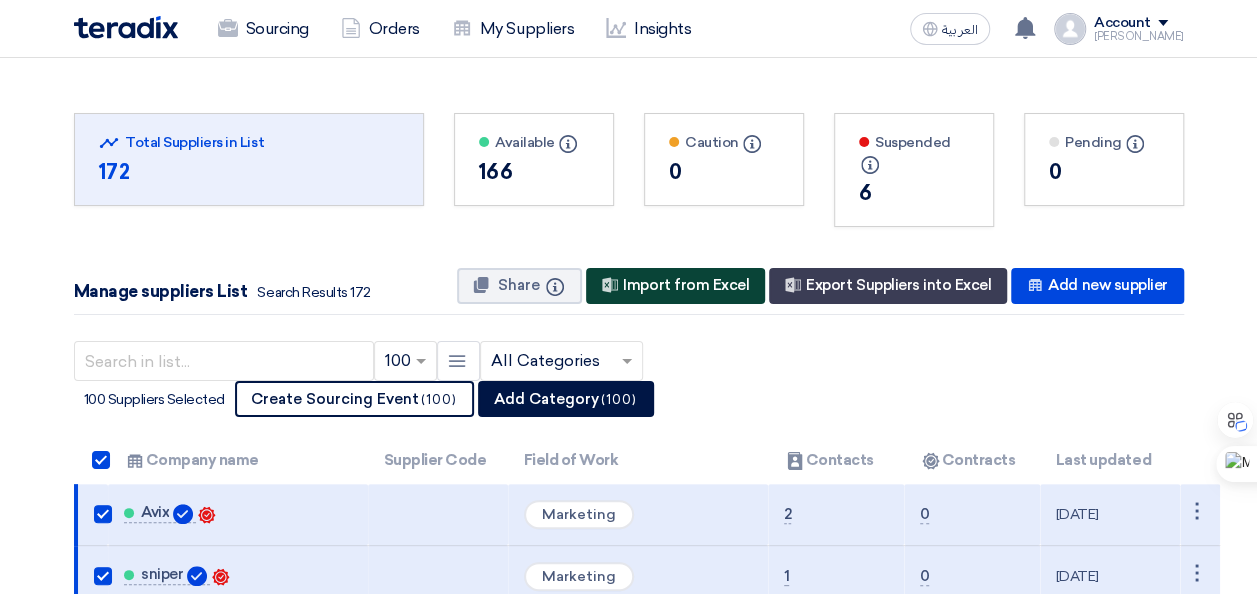 click on "New Supplier
Import from Excel" 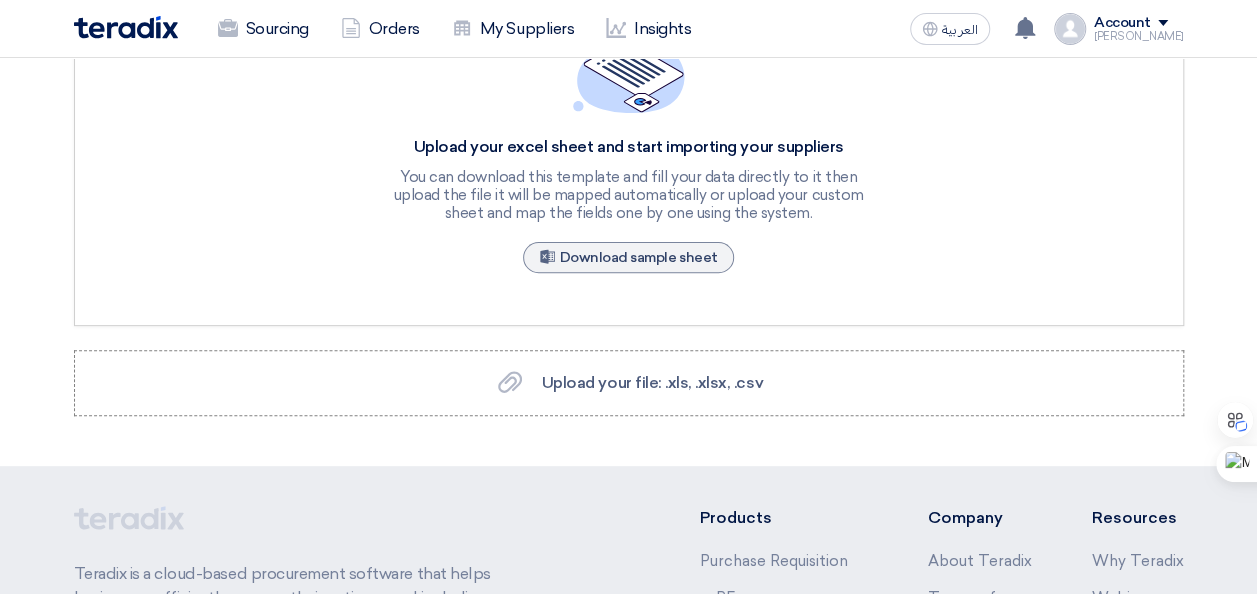 scroll, scrollTop: 0, scrollLeft: 0, axis: both 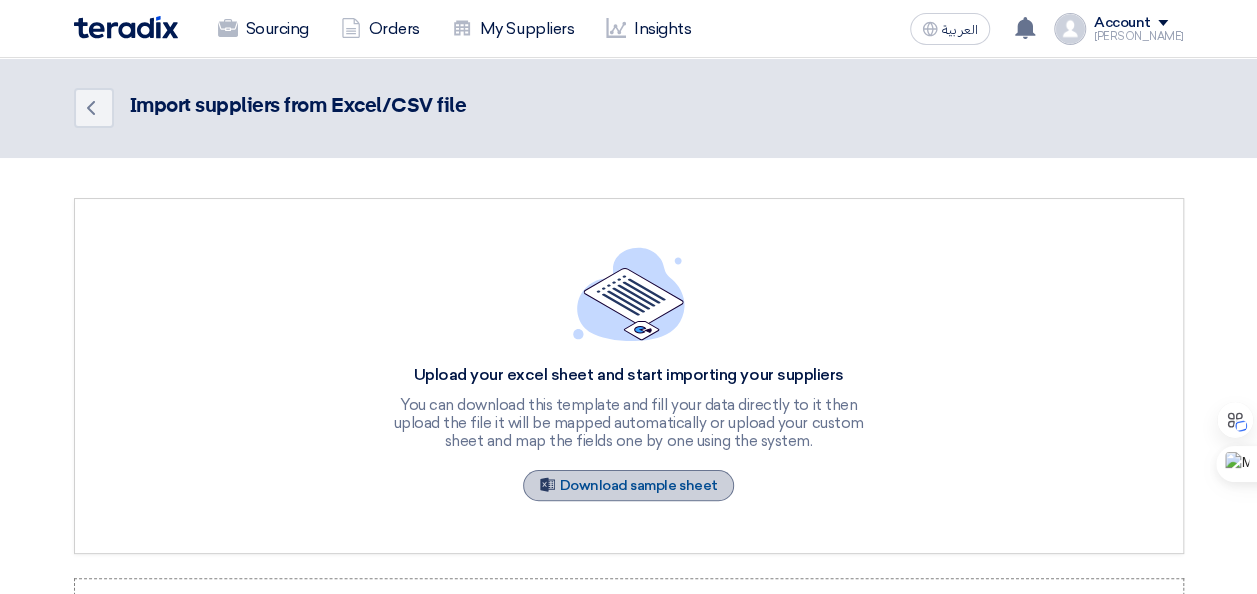 click on "Sample Sheet
Download sample sheet" 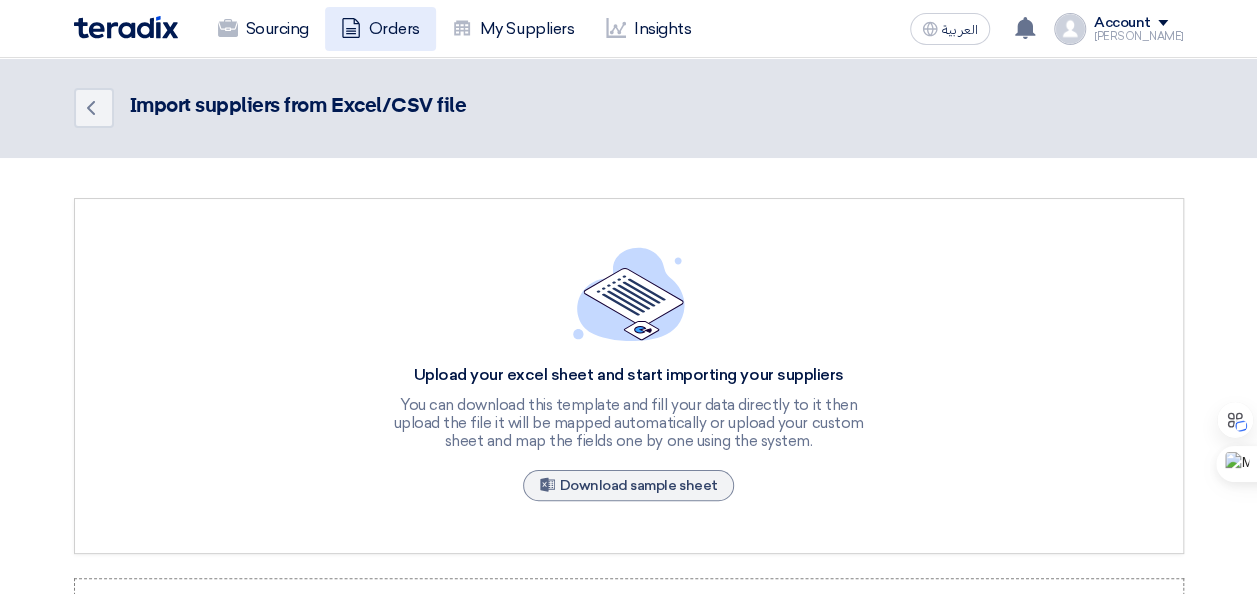 click on "Orders" 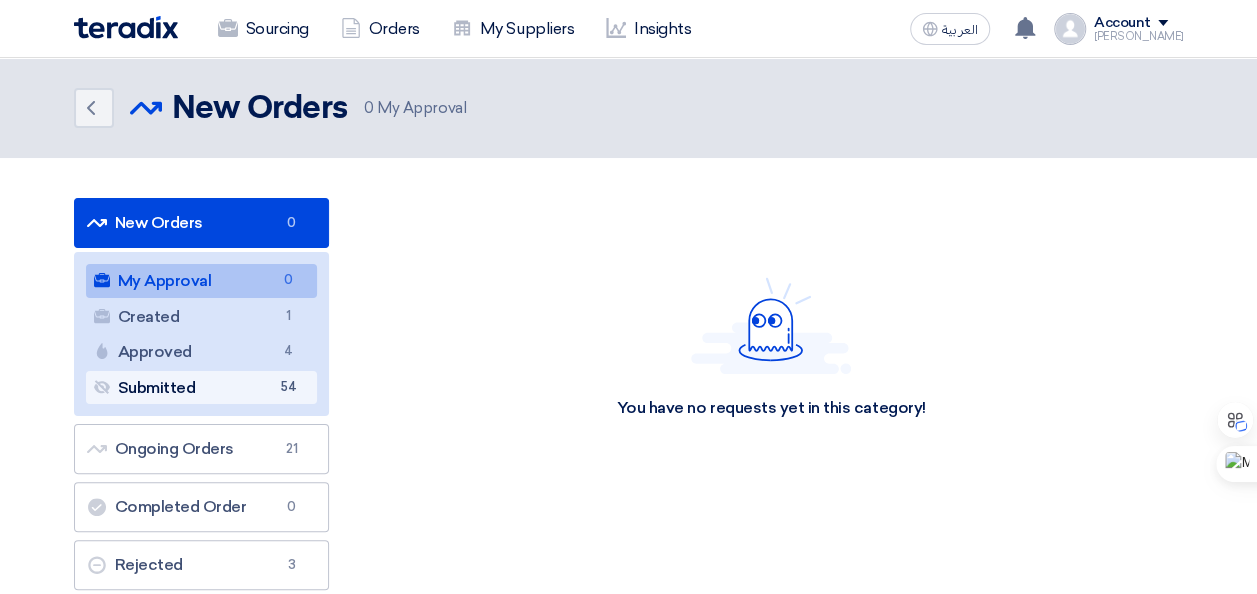 click on "Submitted
Submitted
54" 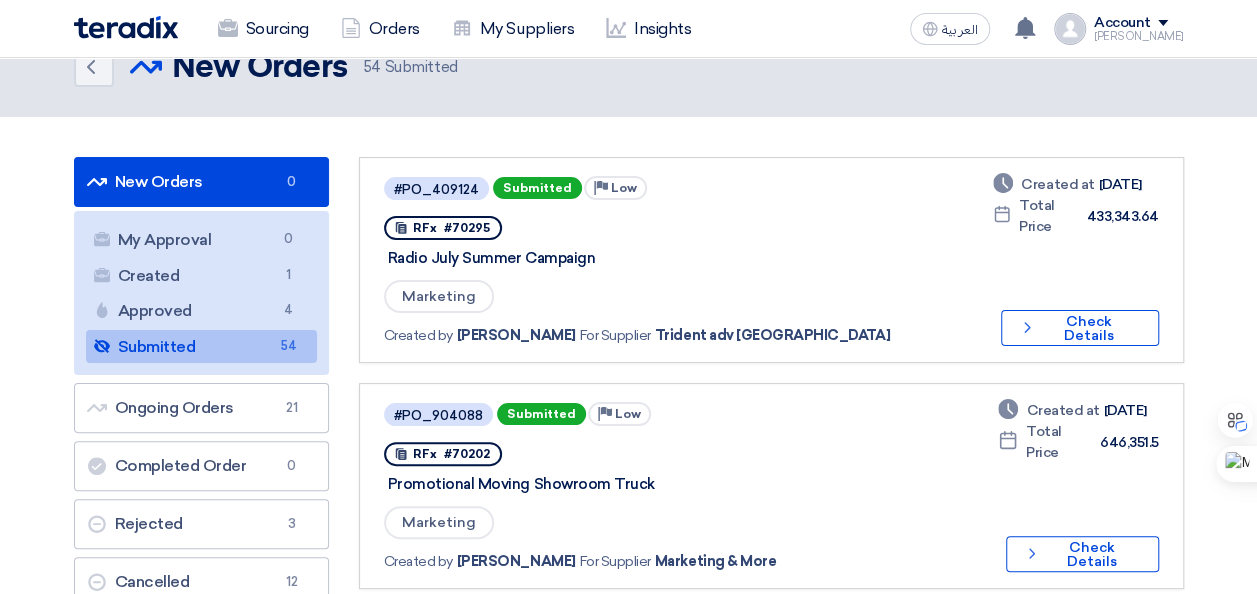 scroll, scrollTop: 0, scrollLeft: 0, axis: both 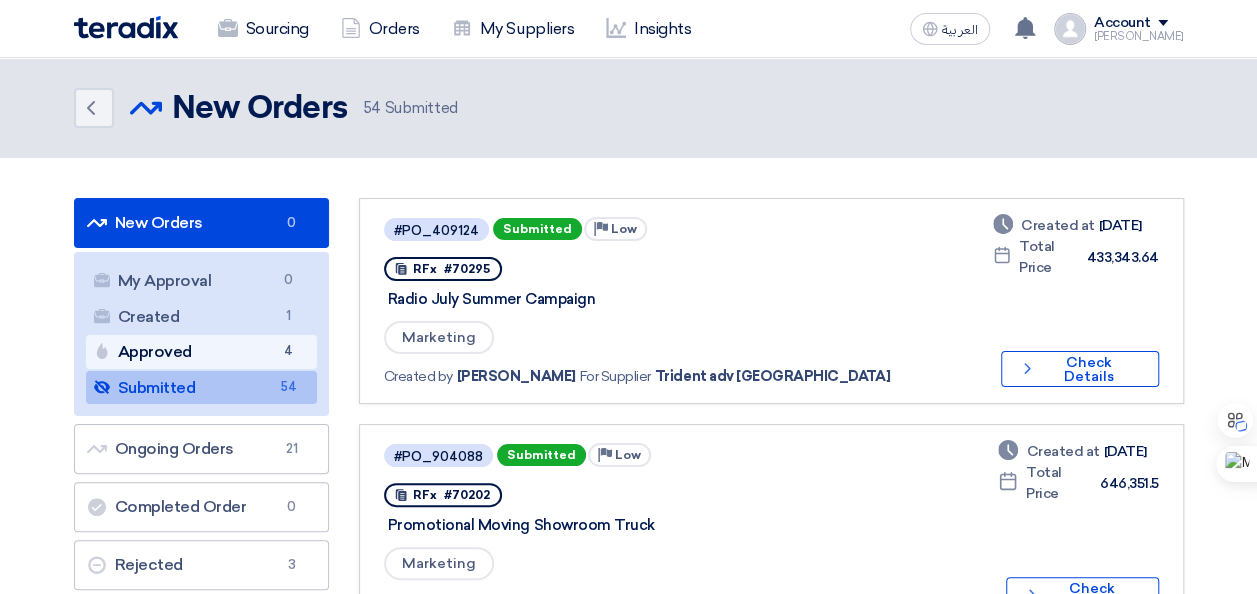 click on "Approved
Approved
4" 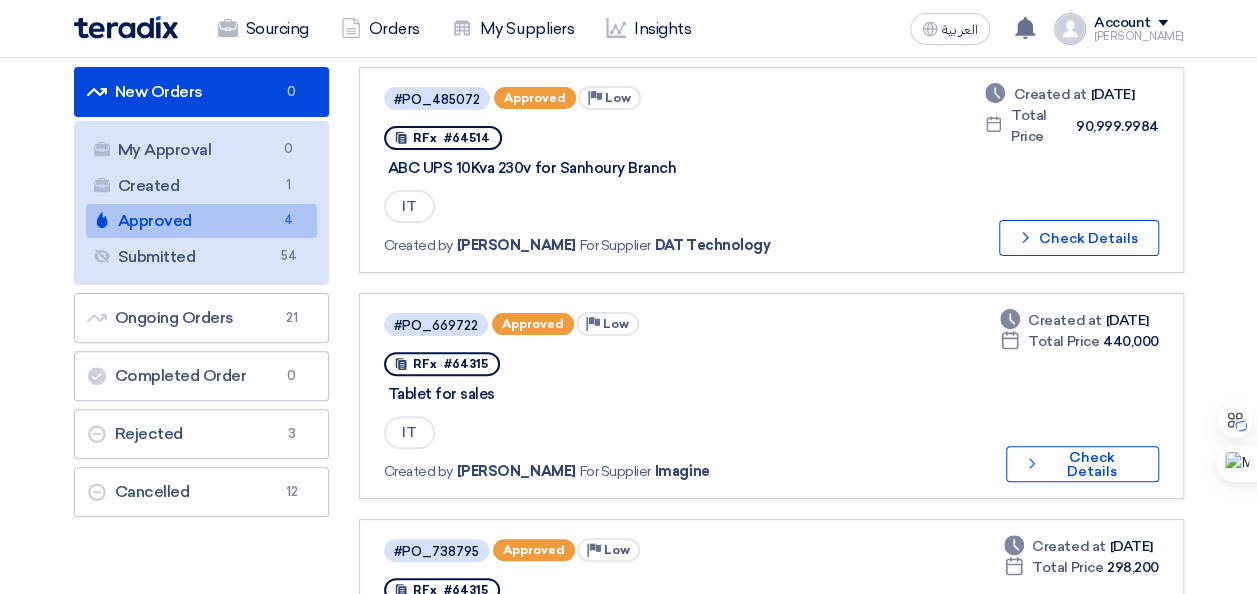 scroll, scrollTop: 100, scrollLeft: 0, axis: vertical 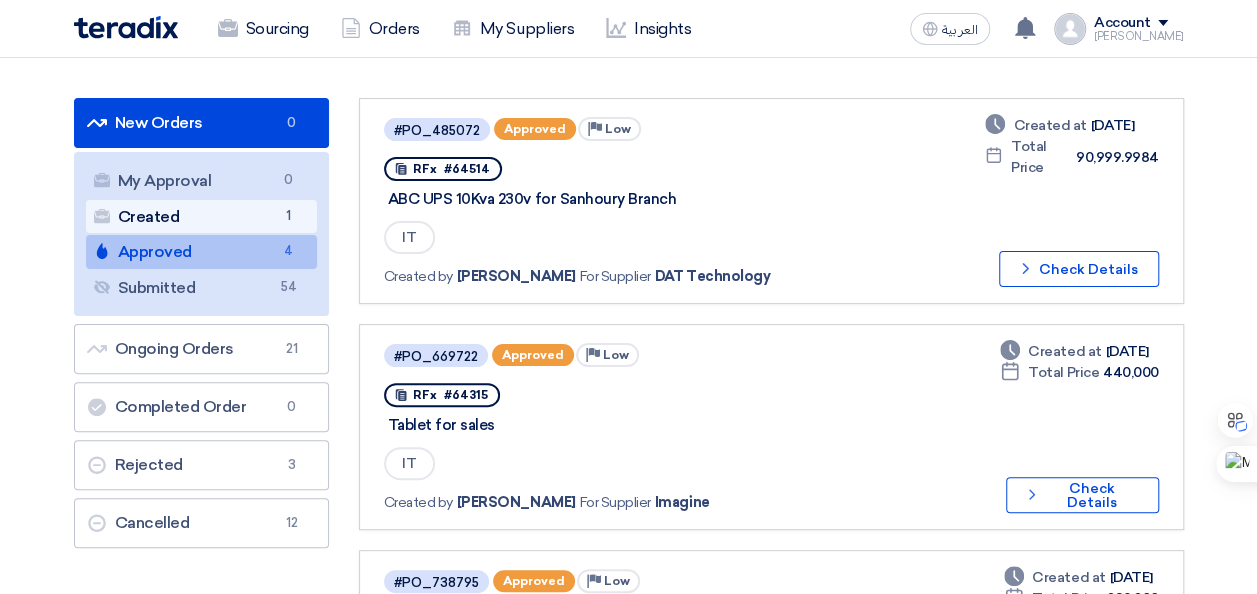 click on "Created
Created
1" 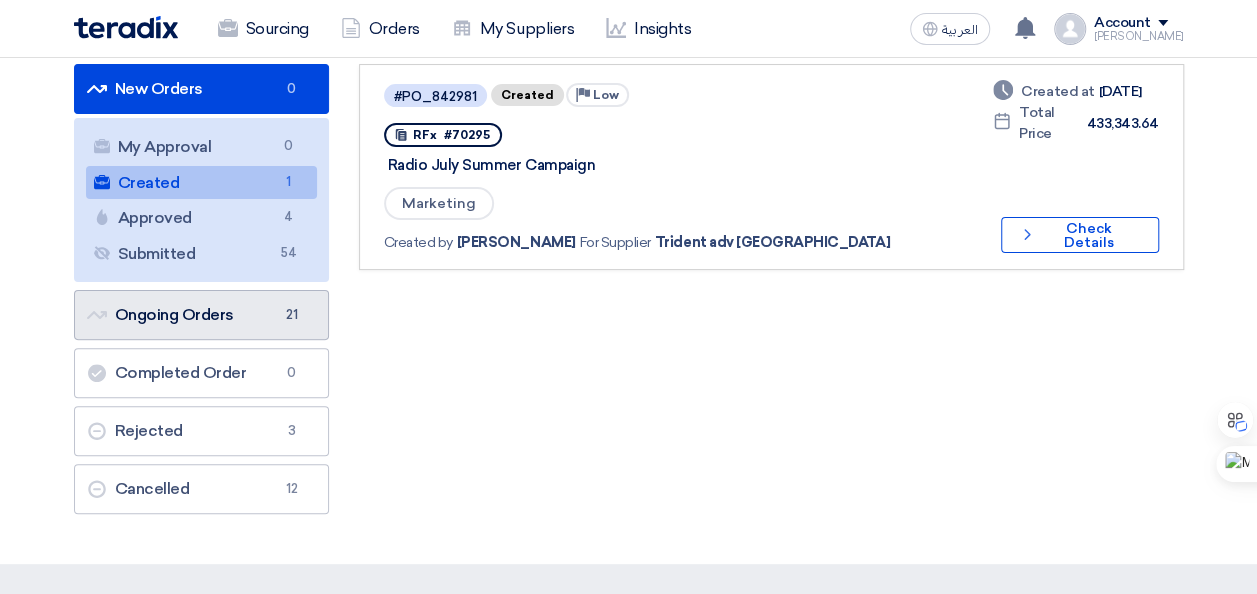 scroll, scrollTop: 0, scrollLeft: 0, axis: both 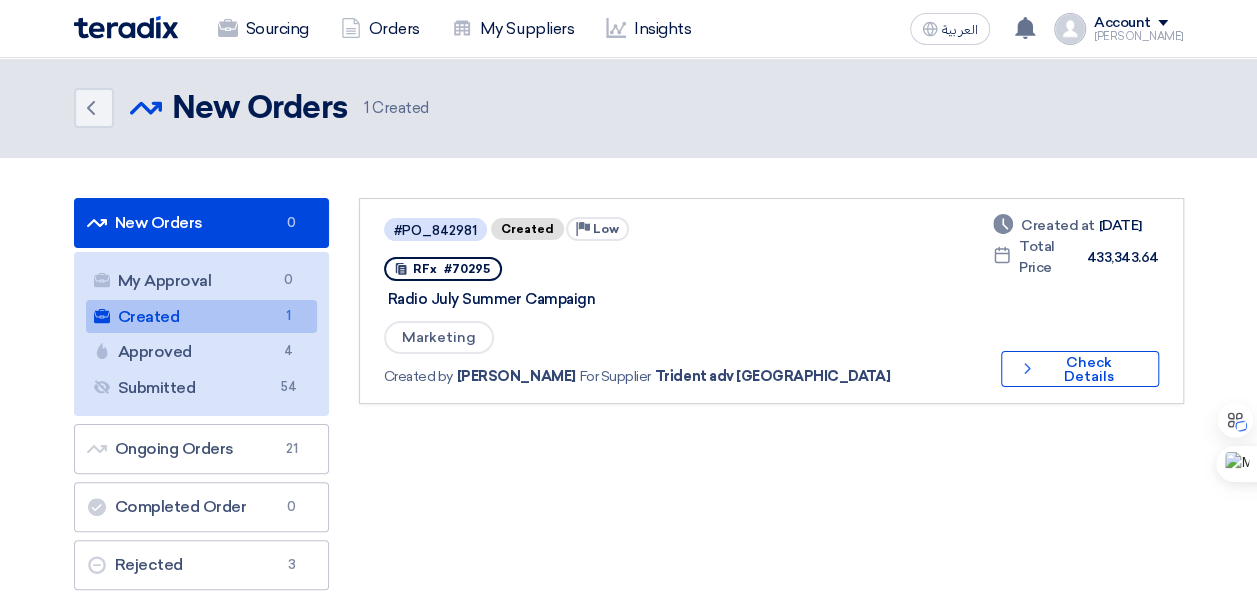 click on "New Orders
New Orders
0" 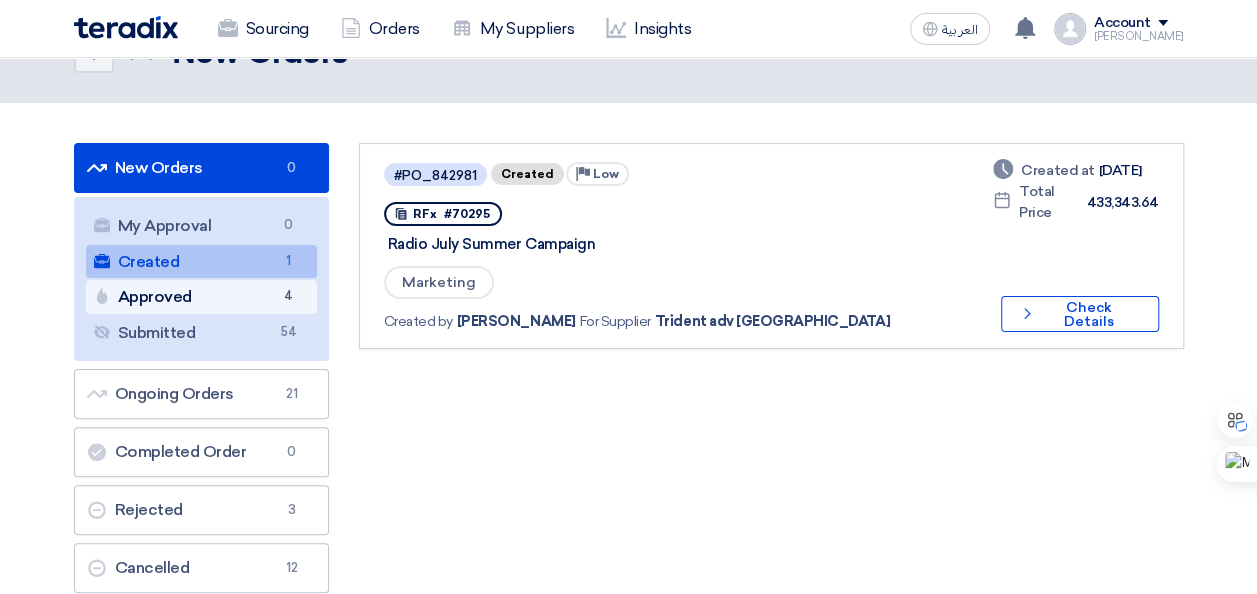 scroll, scrollTop: 100, scrollLeft: 0, axis: vertical 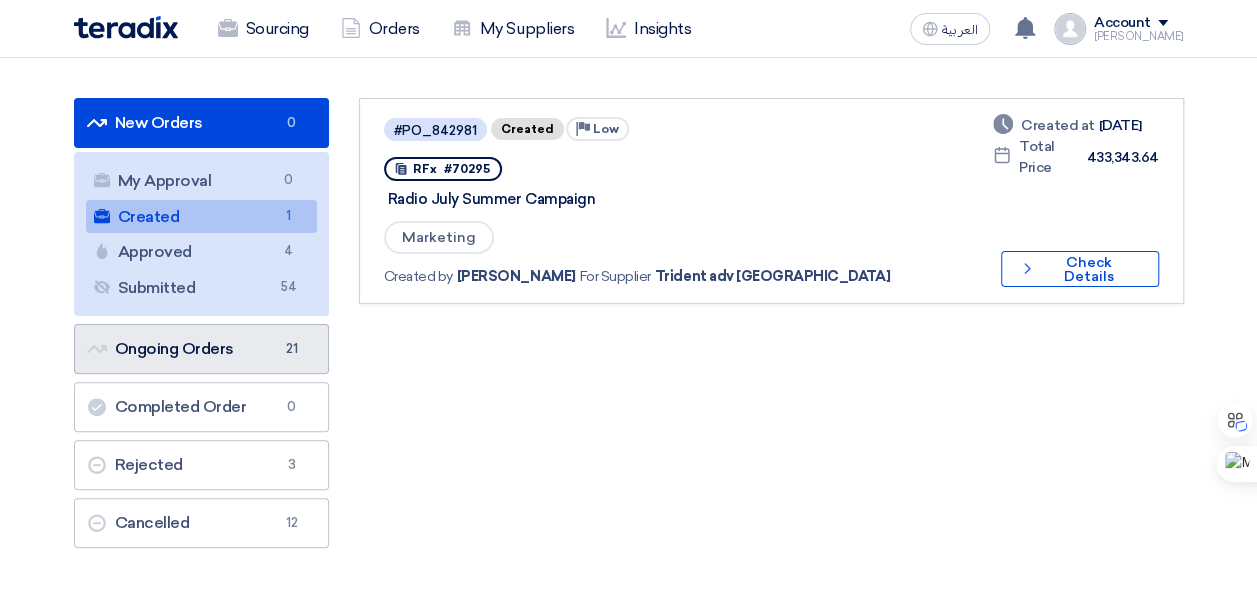 click on "Ongoing Orders
Ongoing Orders
21" 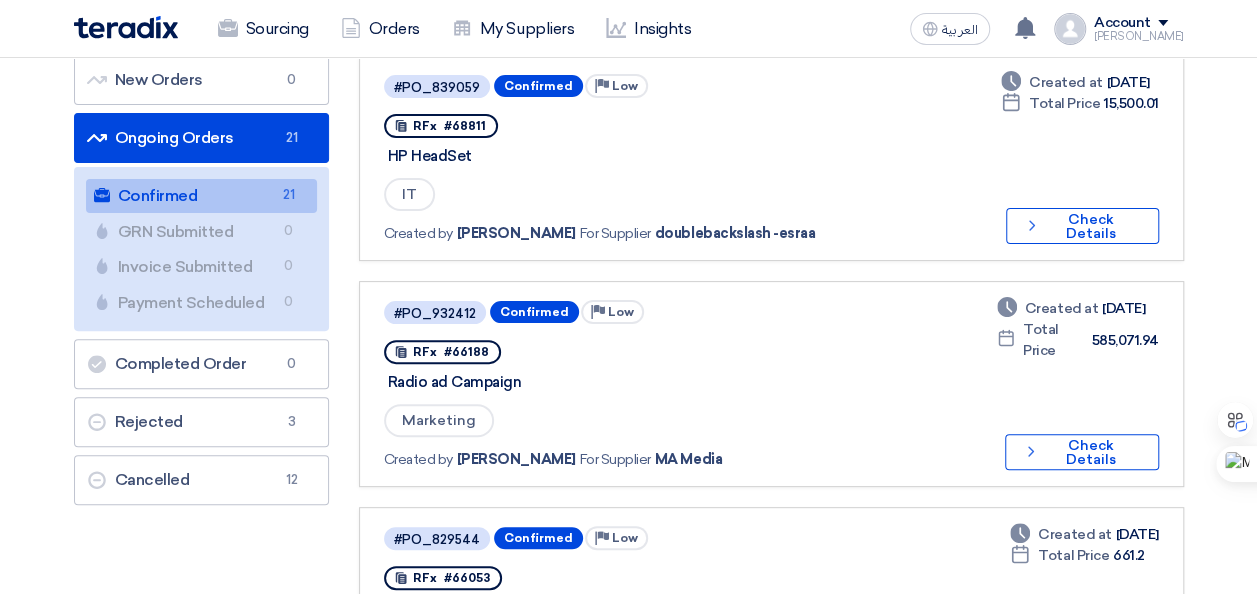 scroll, scrollTop: 100, scrollLeft: 0, axis: vertical 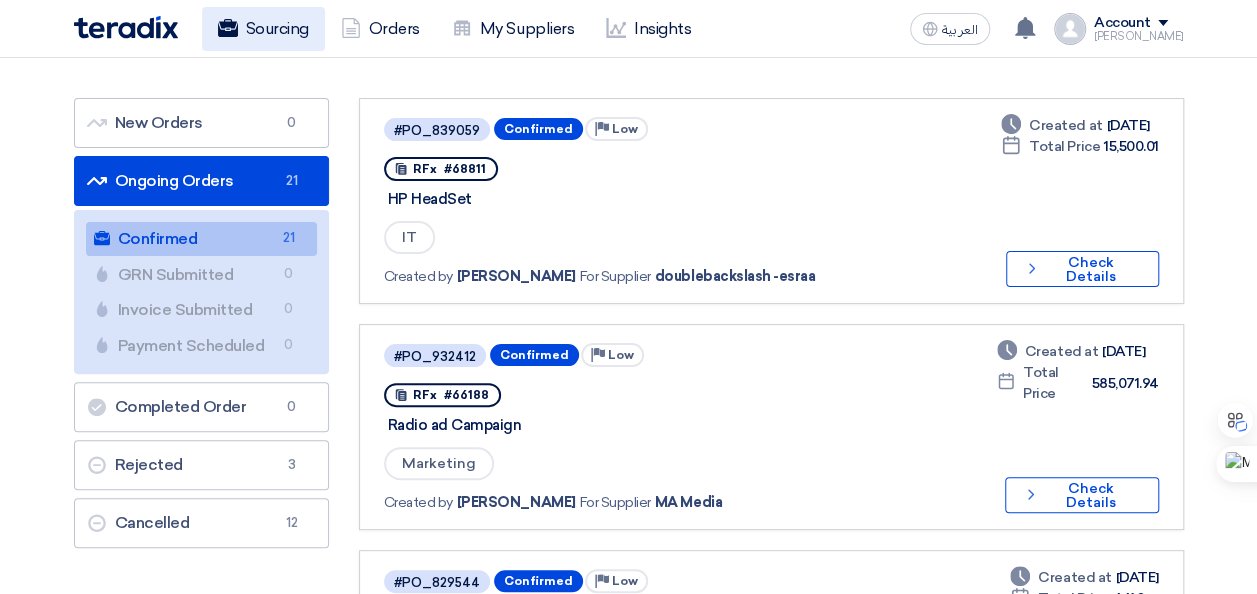 click on "Sourcing" 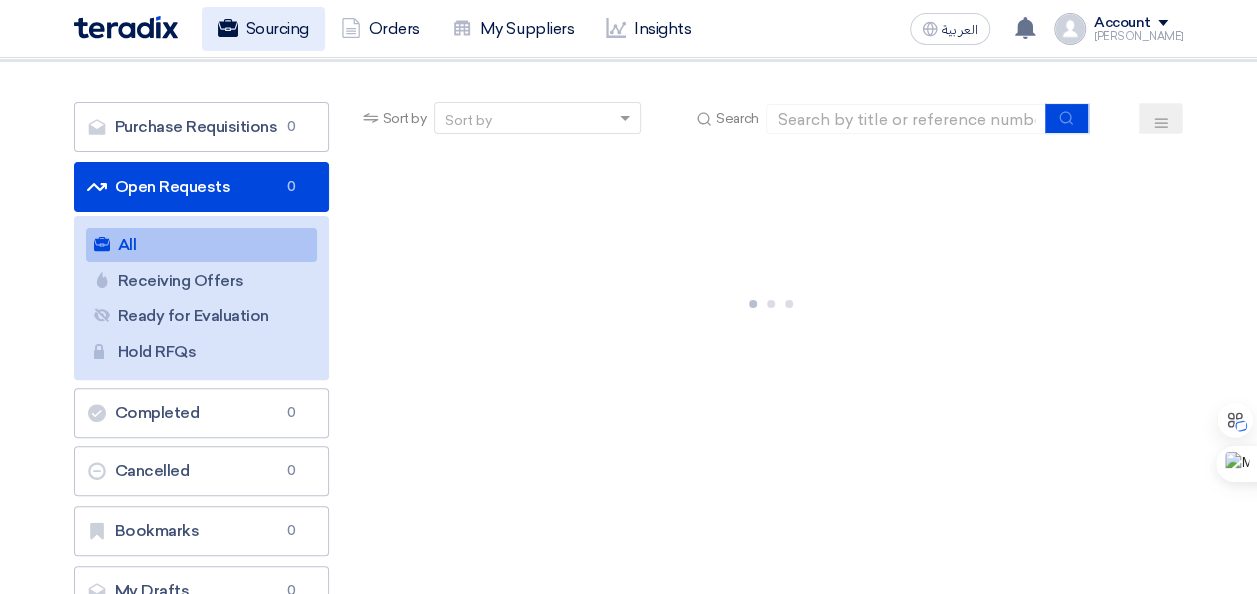scroll, scrollTop: 0, scrollLeft: 0, axis: both 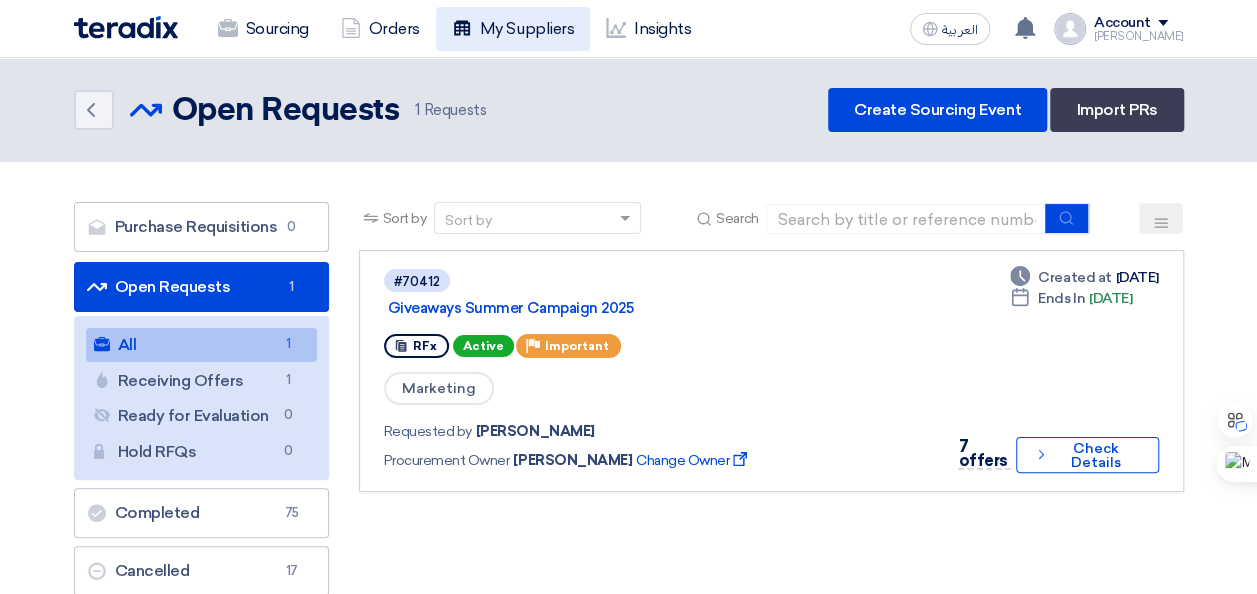 click on "My Suppliers" 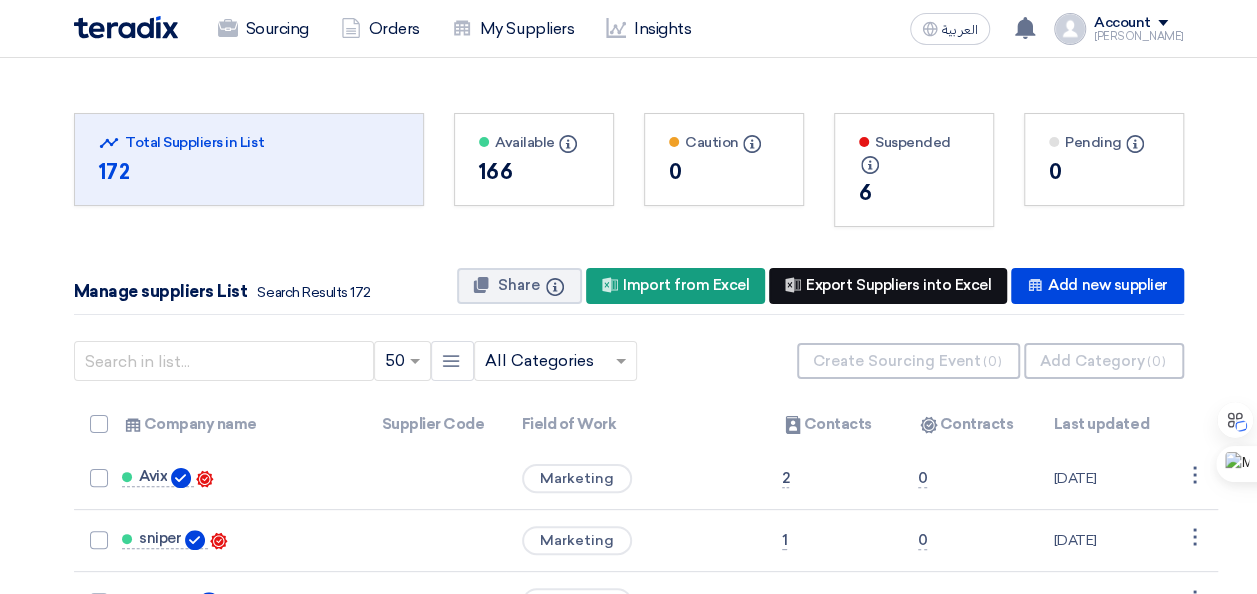click on "New Supplier
Export Suppliers into Excel" 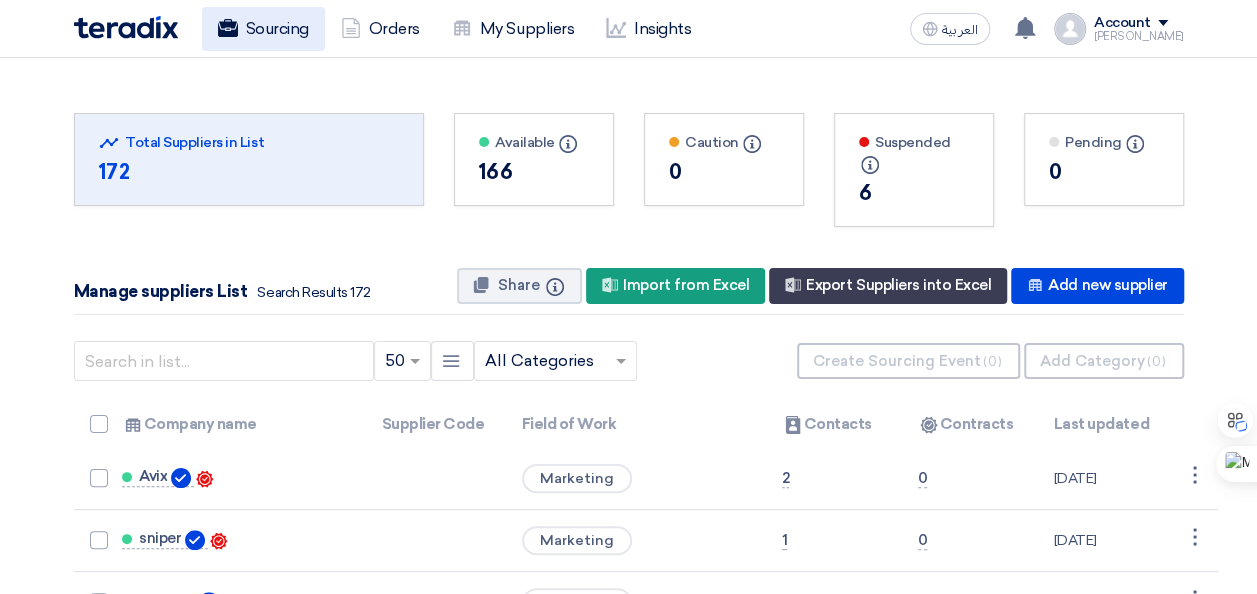 click on "Sourcing" 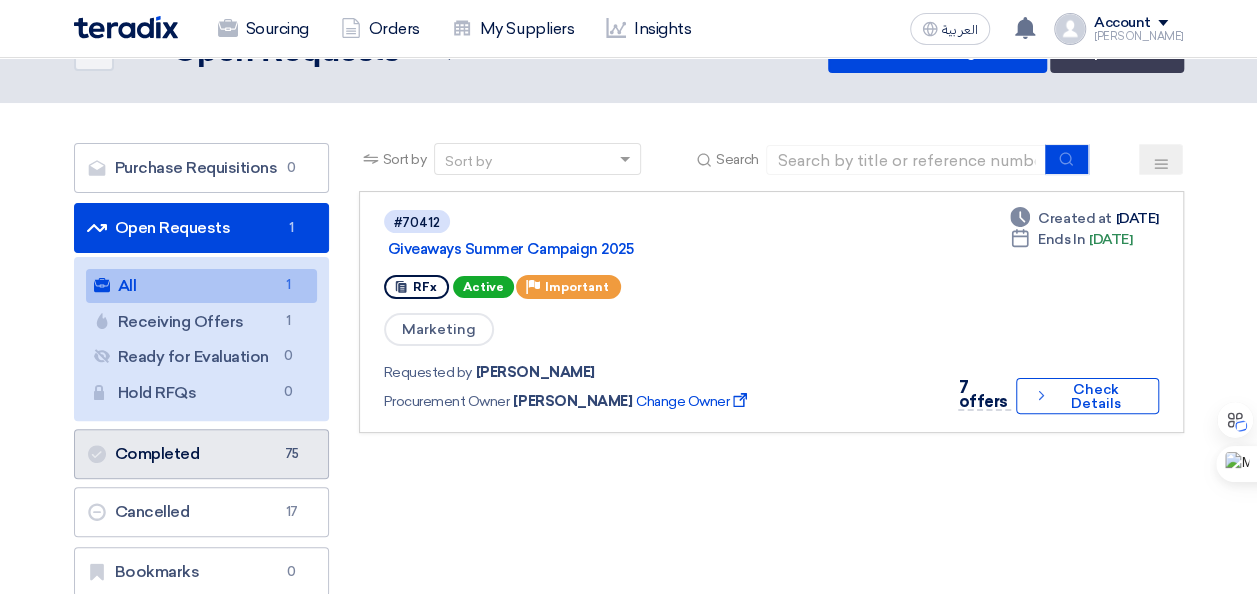 scroll, scrollTop: 100, scrollLeft: 0, axis: vertical 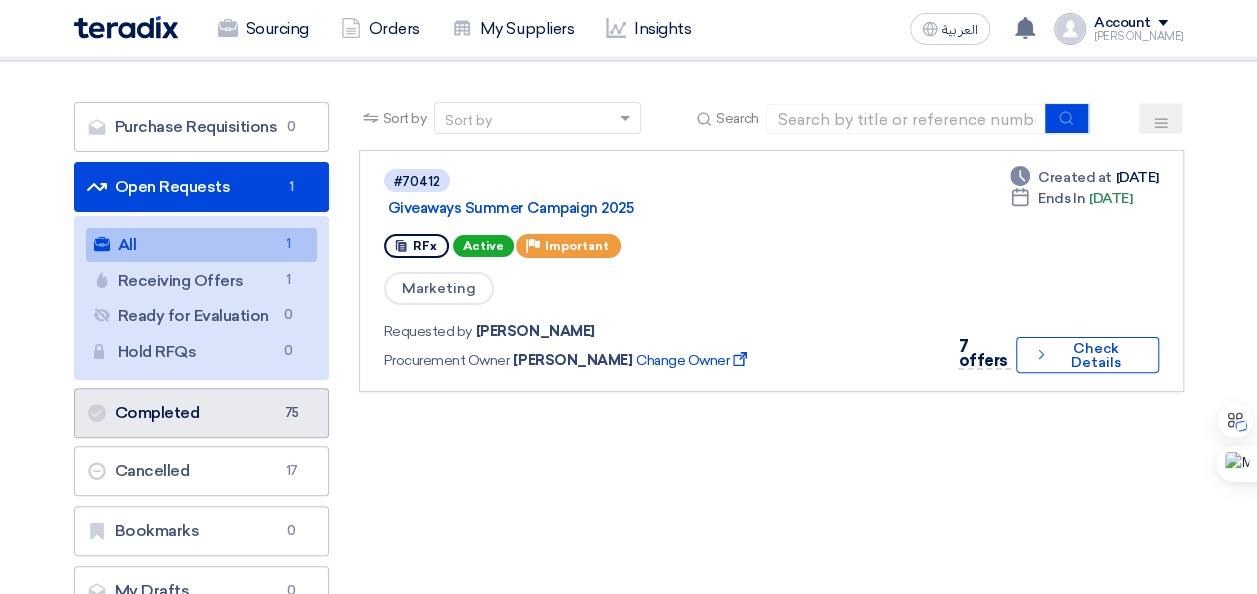 click on "Completed
Completed
75" 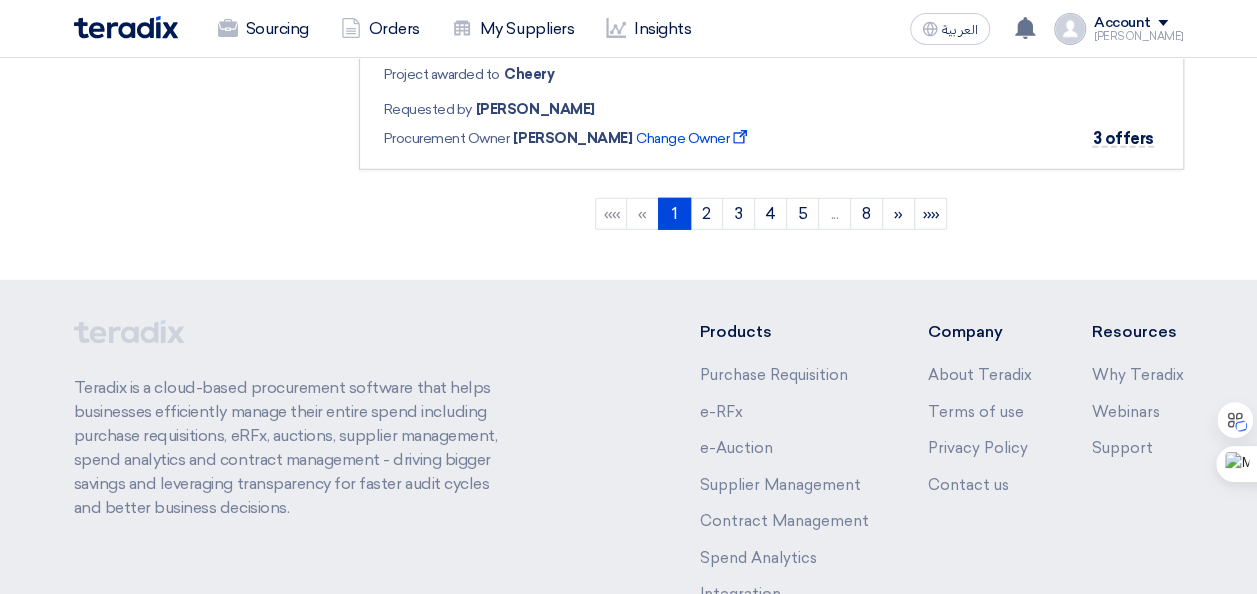 scroll, scrollTop: 2732, scrollLeft: 0, axis: vertical 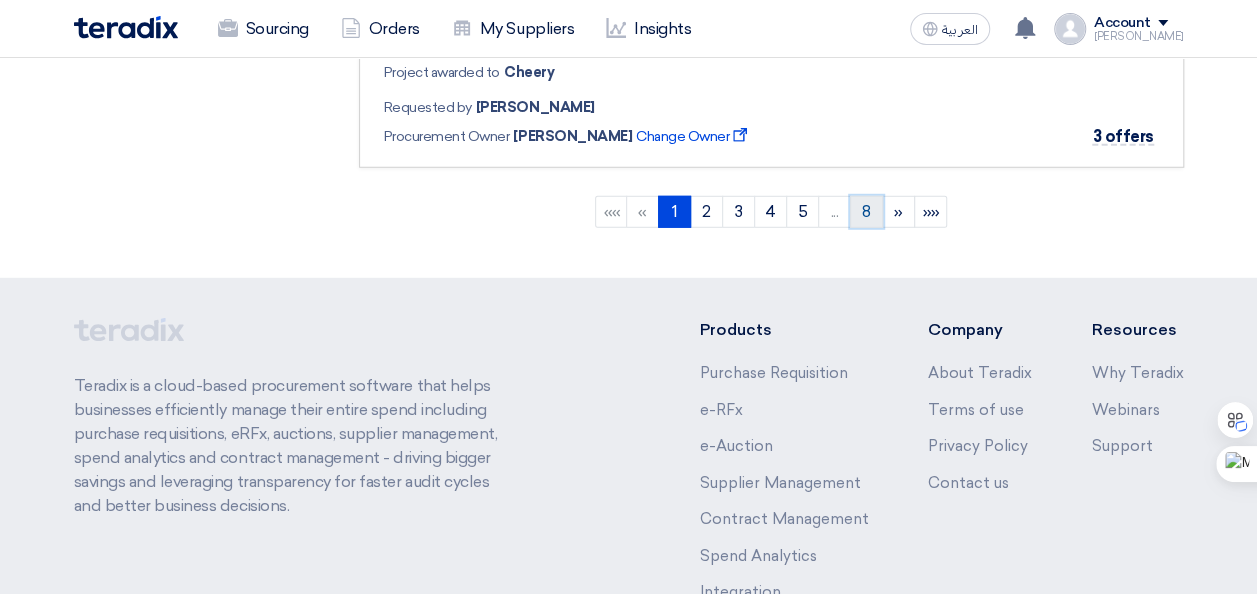click on "8" 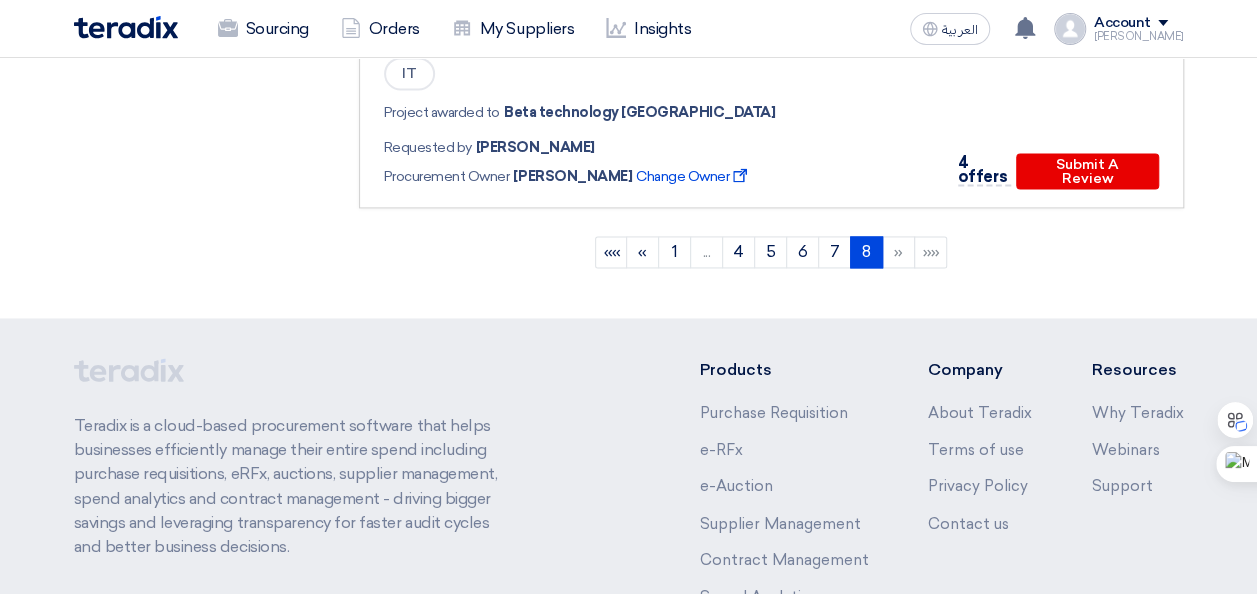 scroll, scrollTop: 1300, scrollLeft: 0, axis: vertical 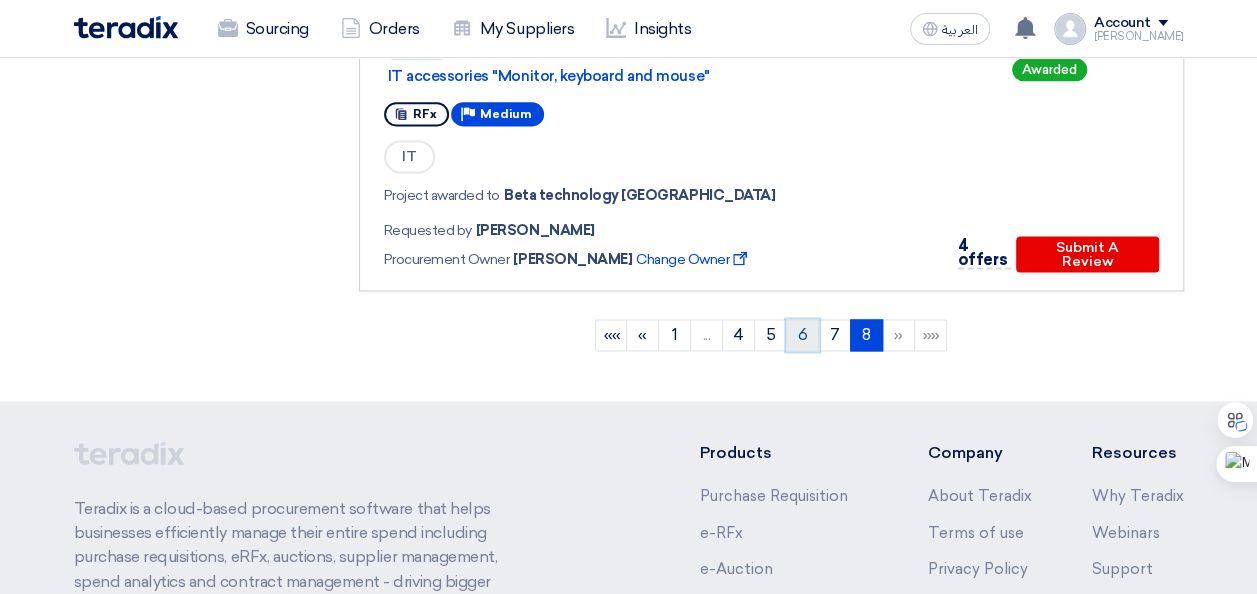 click on "6" 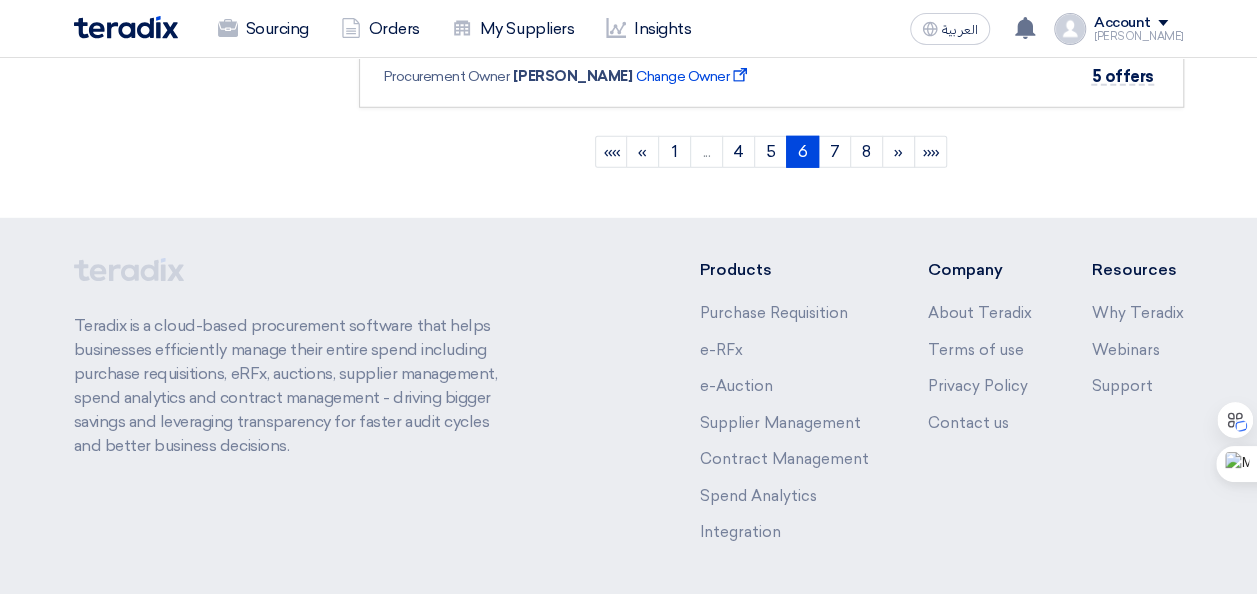 scroll, scrollTop: 2562, scrollLeft: 0, axis: vertical 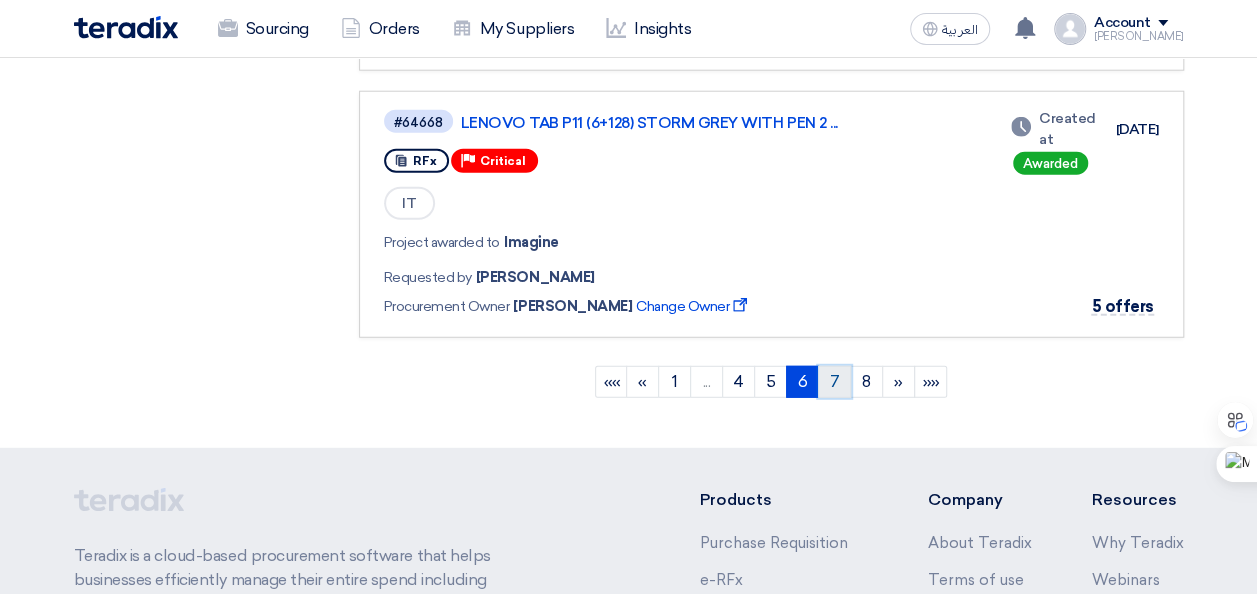 click on "7" 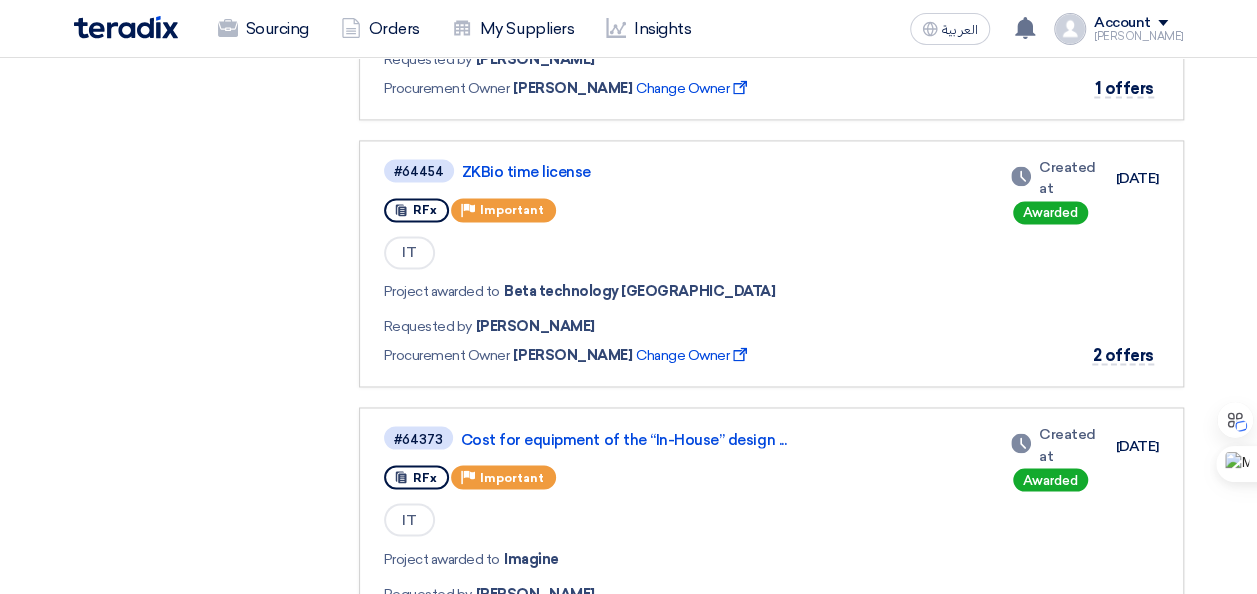 scroll, scrollTop: 1400, scrollLeft: 0, axis: vertical 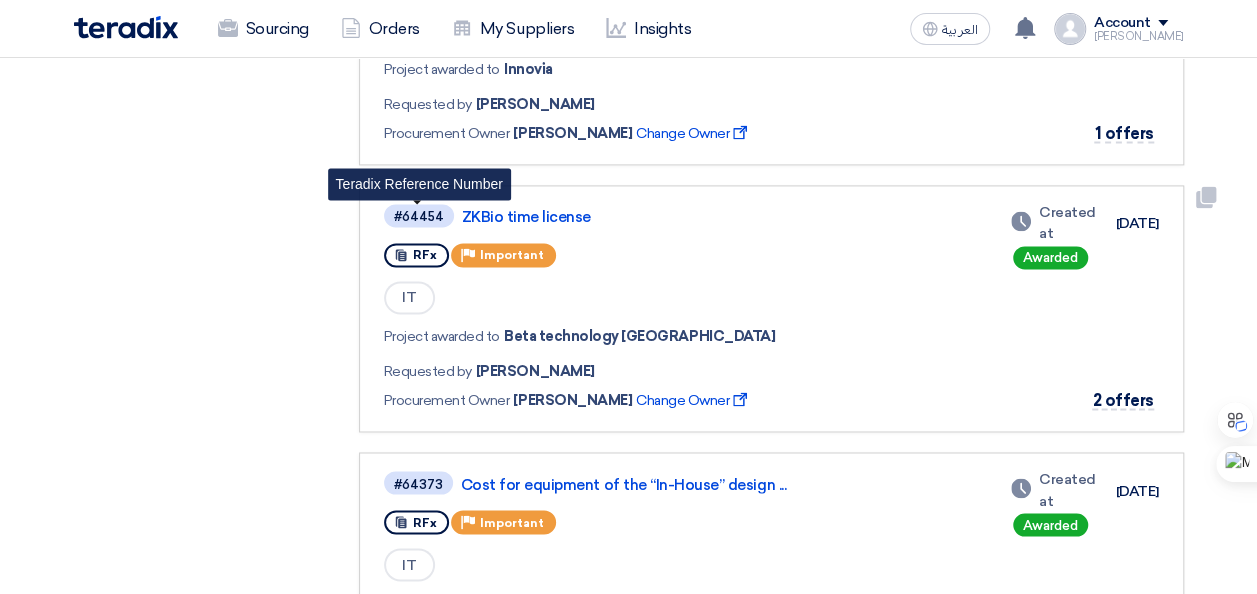 drag, startPoint x: 629, startPoint y: 196, endPoint x: 408, endPoint y: 214, distance: 221.73183 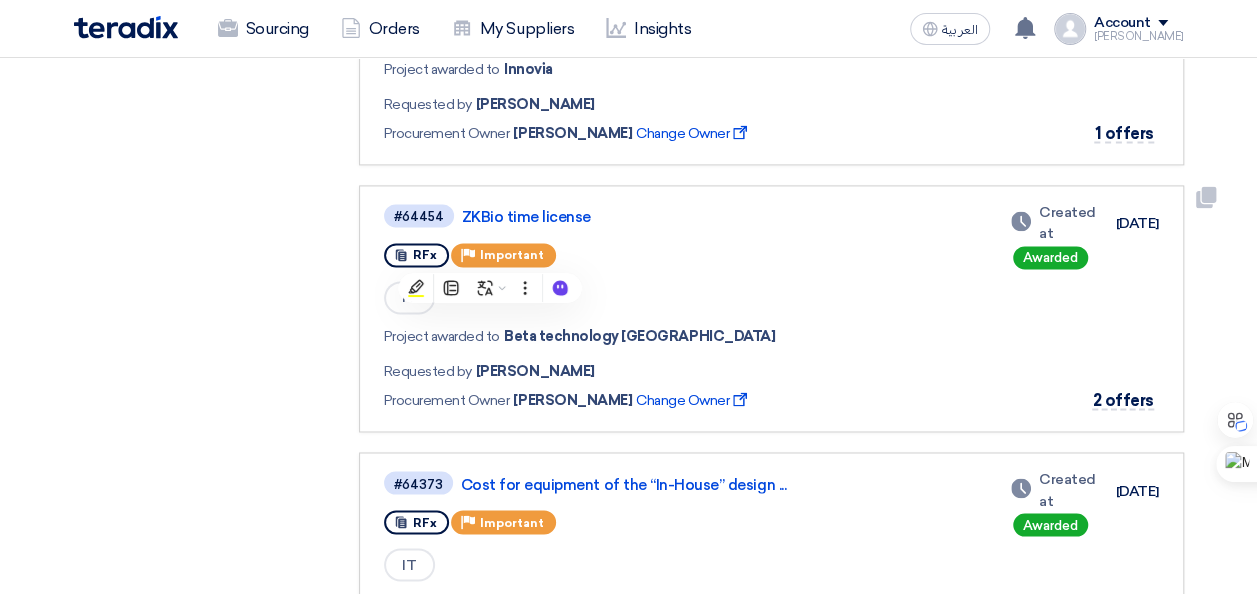 click on "IT" 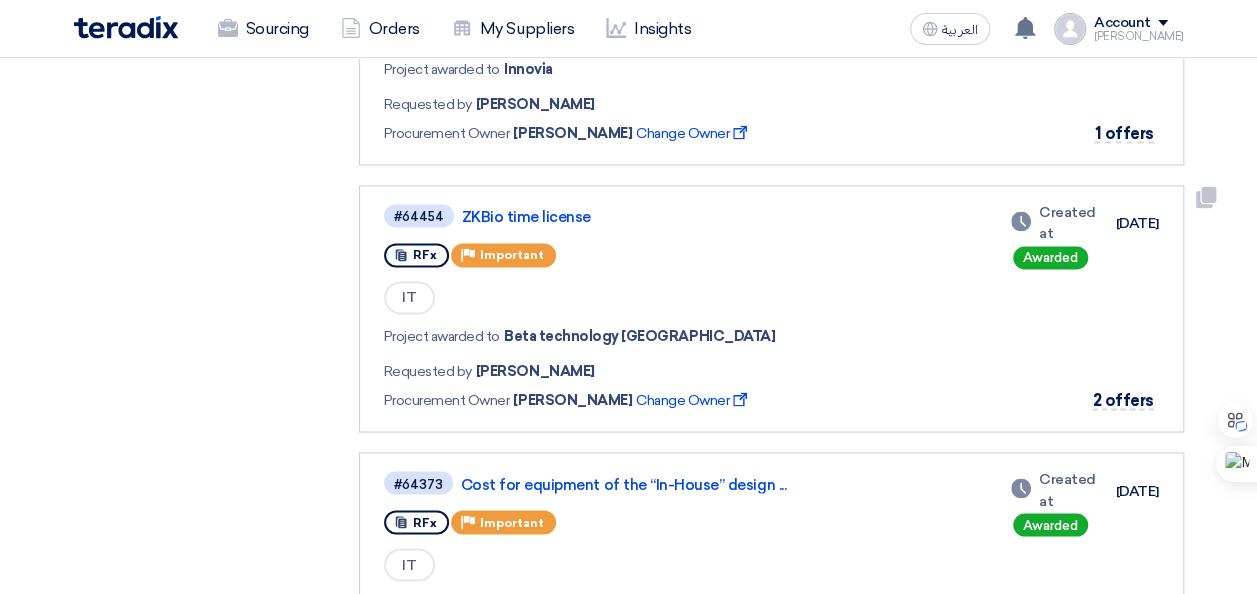 click on "IT" 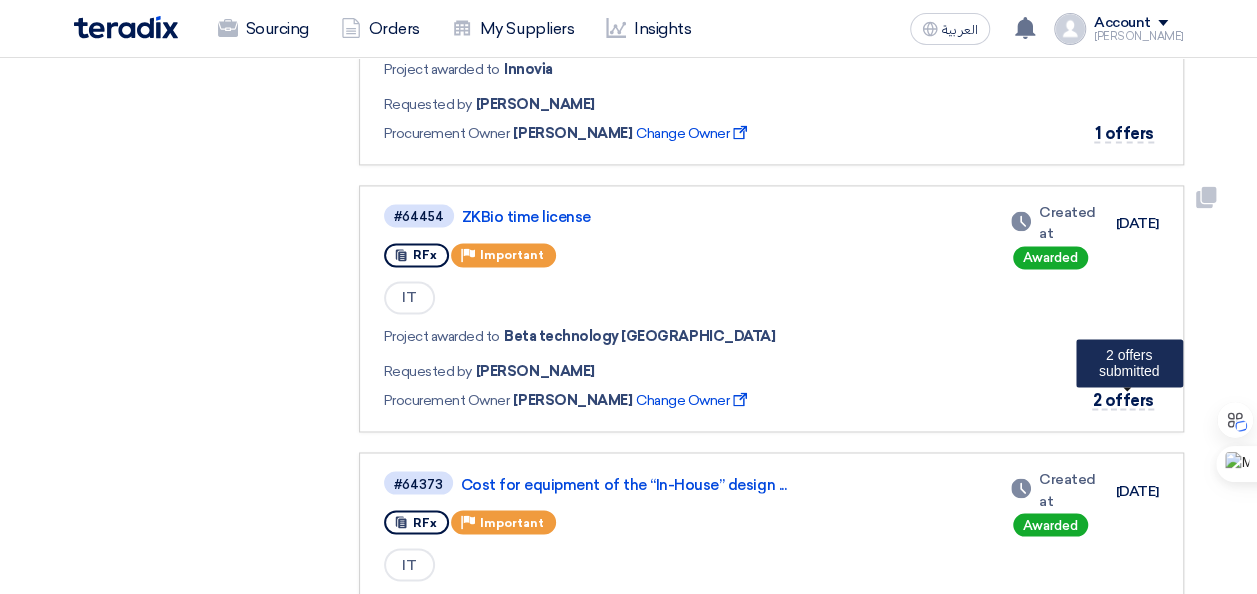 click on "2 offers" 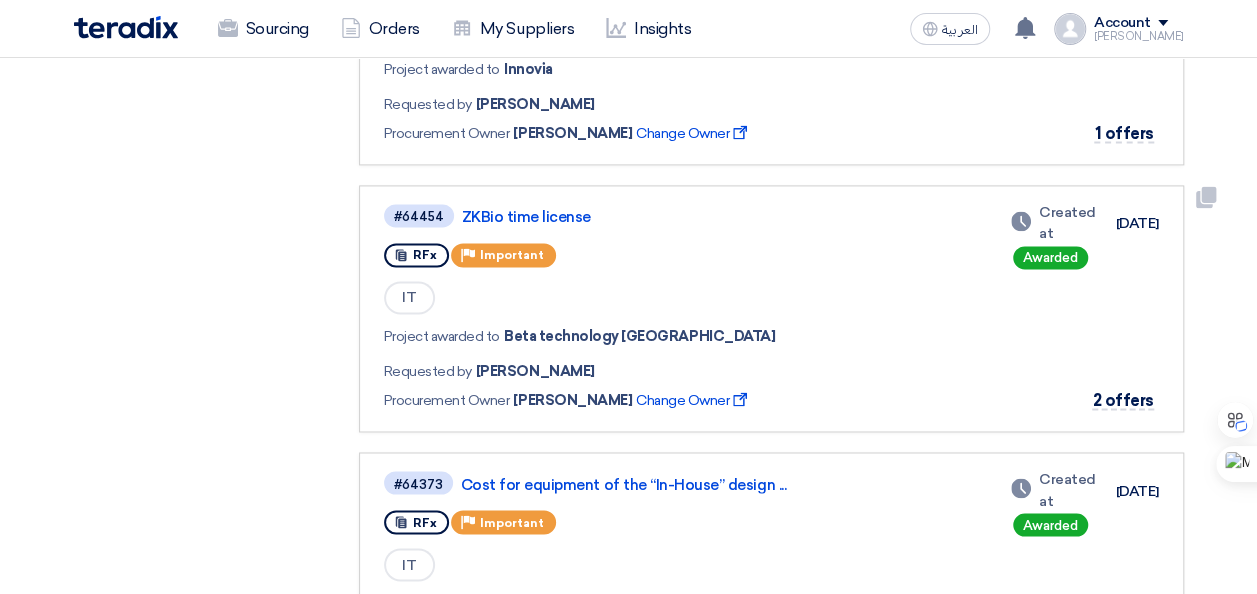 click on "Deadline
Created at
Jan 8, 2024
Awarded
2 offers" 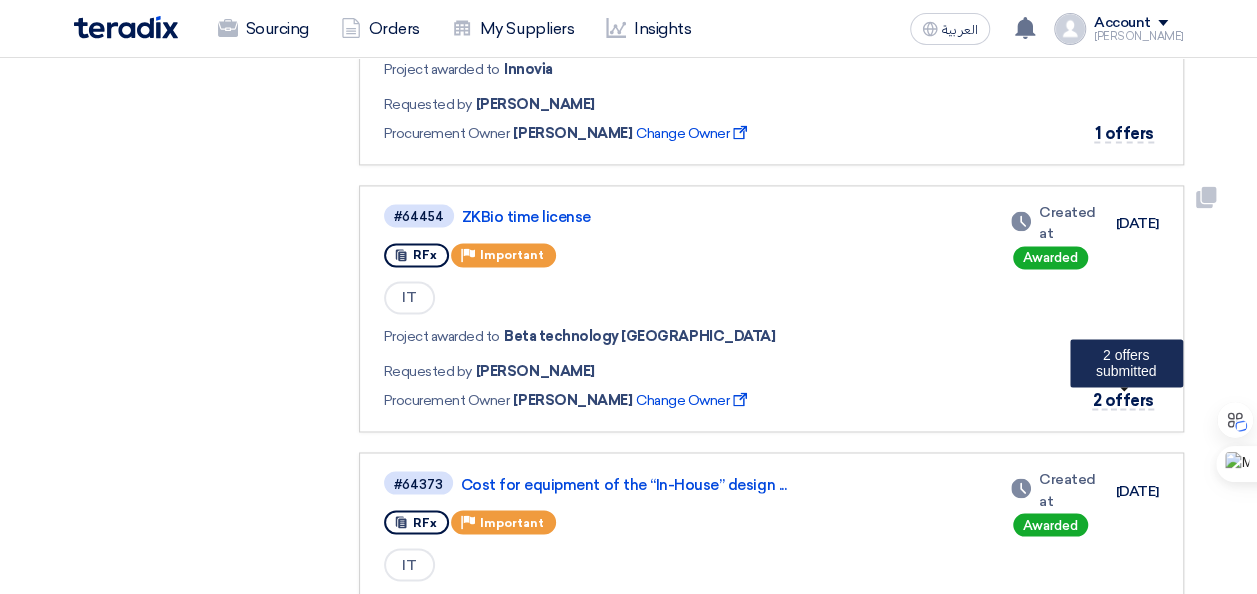 click on "2 offers" 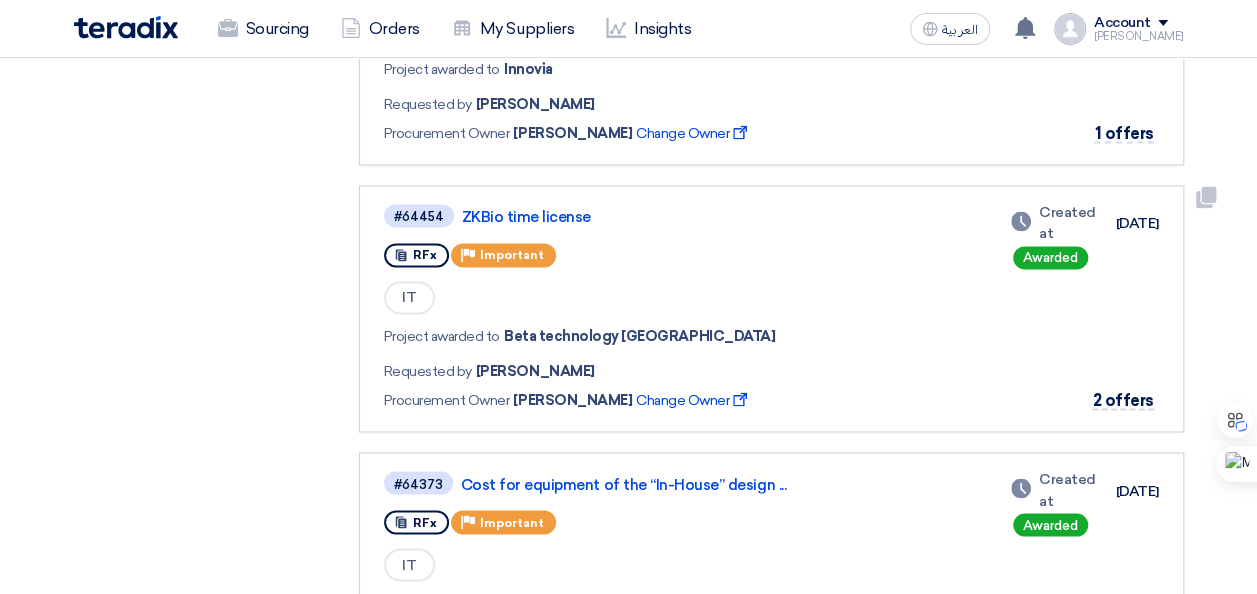 click on "Project awarded to Beta technology Egypt
Requested by
Eslam Abdelnaby
Procurement Owner
Eslam Abdelnaby
Change Owner
External link" 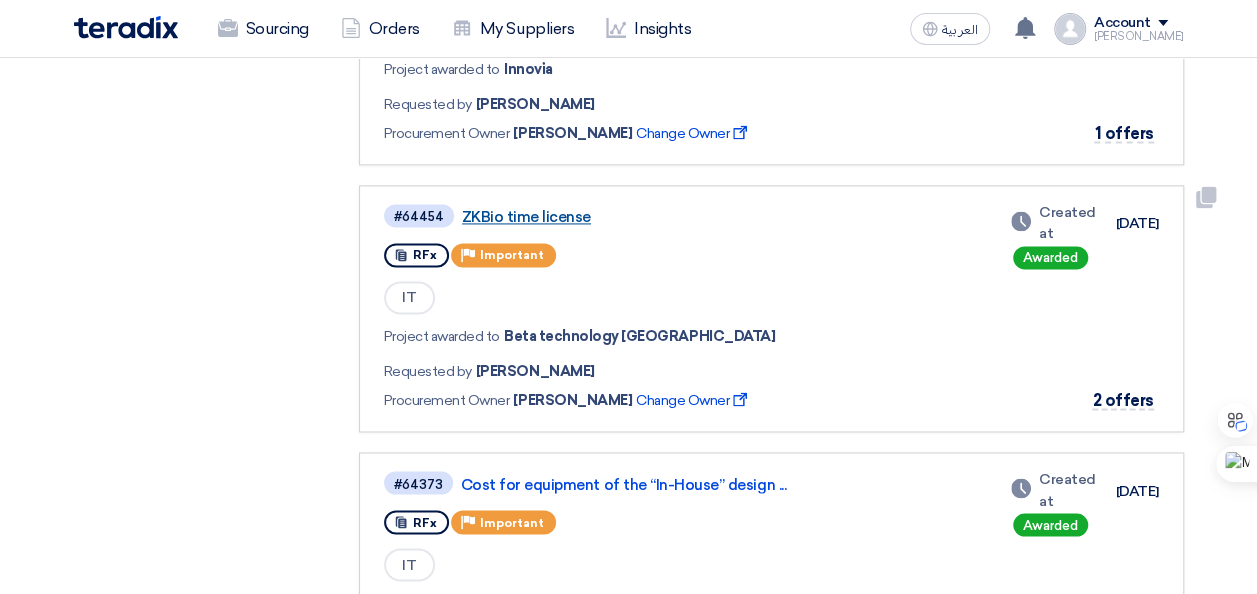click on "ZKBio time license" 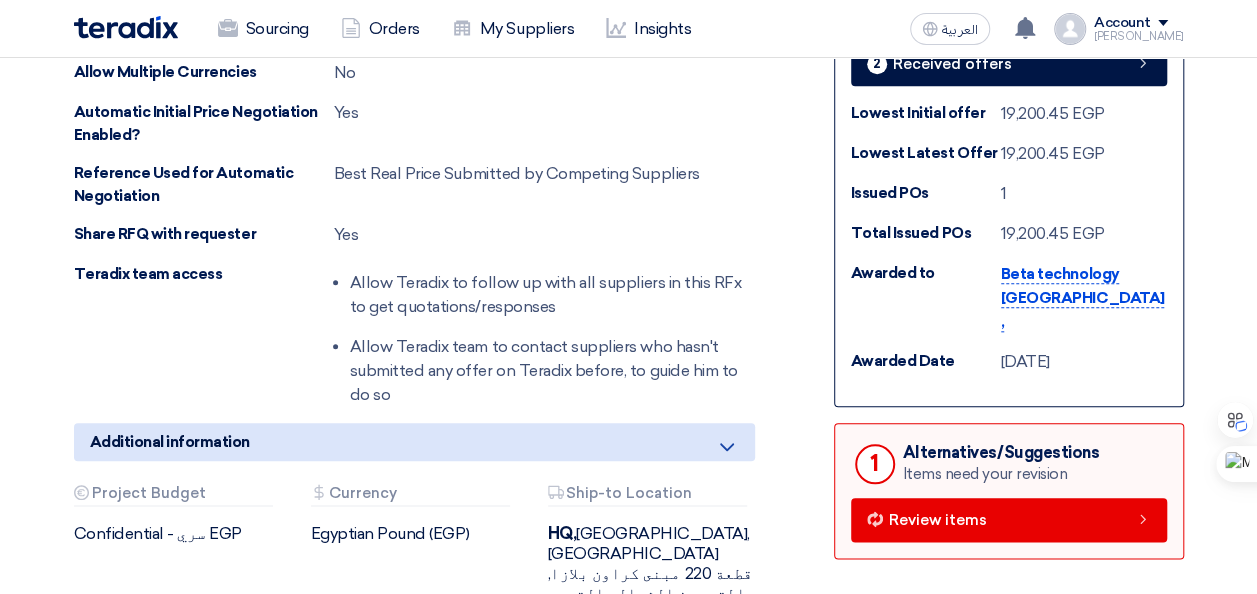 scroll, scrollTop: 900, scrollLeft: 0, axis: vertical 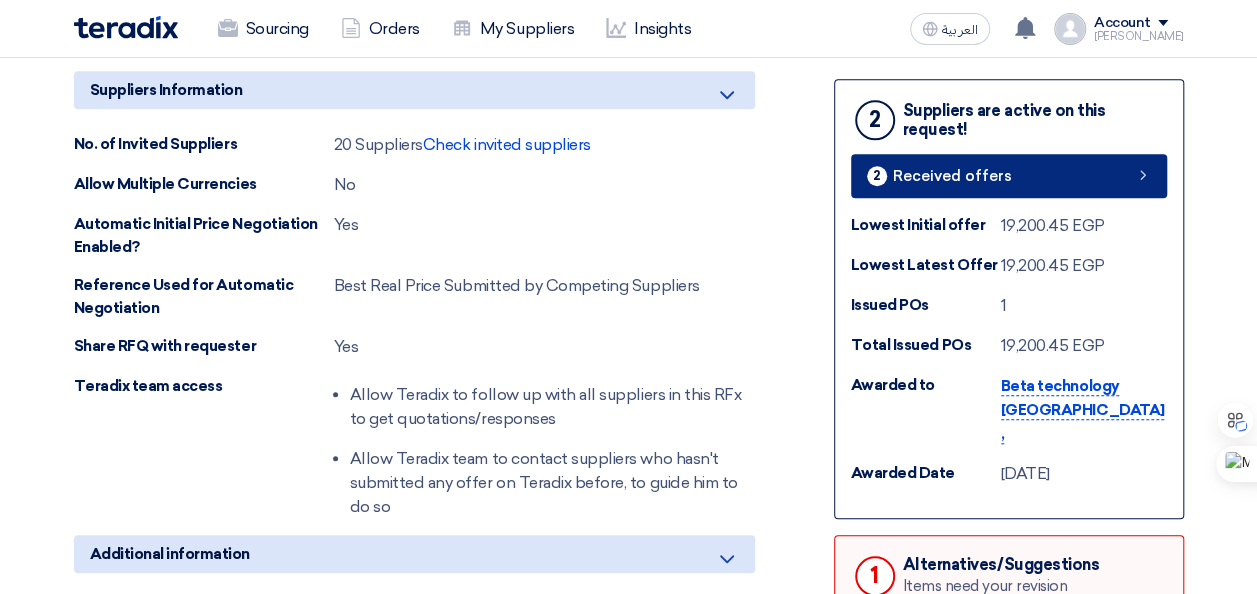 click on "Received offers" 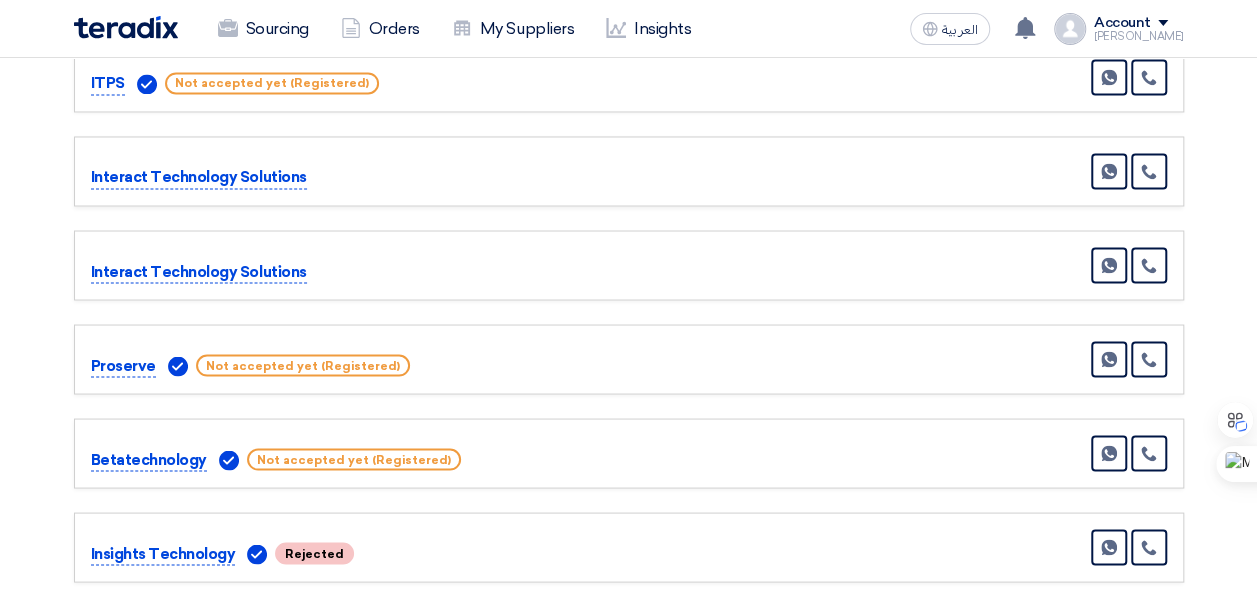 scroll, scrollTop: 1656, scrollLeft: 0, axis: vertical 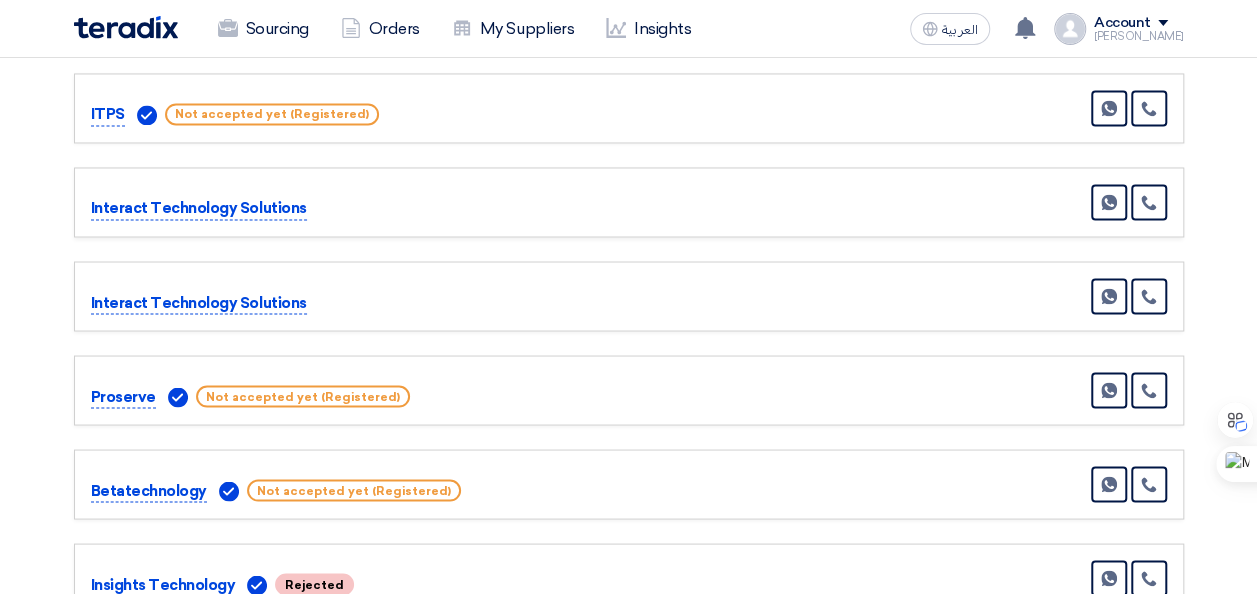 click on "Interact Technology Solutions" 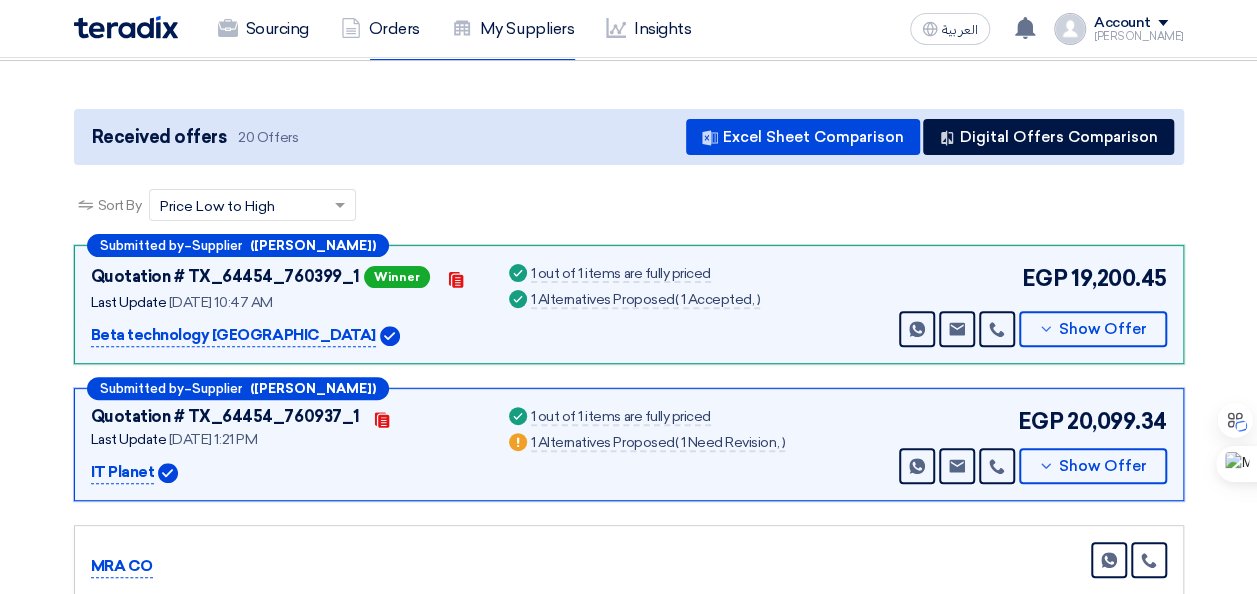 scroll, scrollTop: 156, scrollLeft: 0, axis: vertical 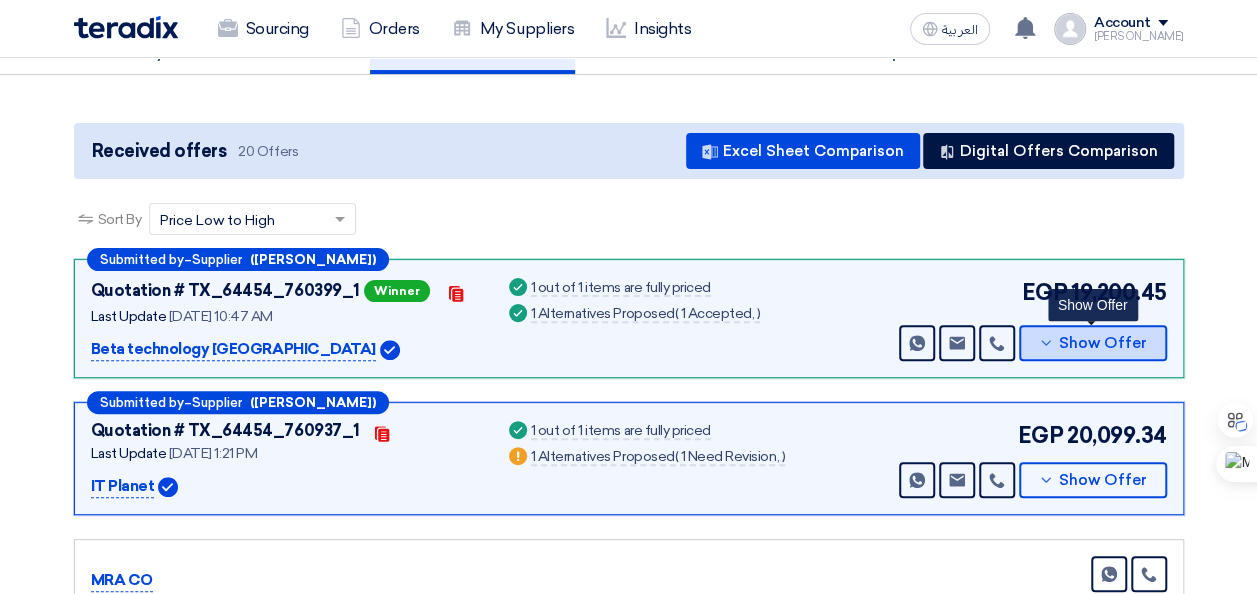 click on "Show Offer" at bounding box center [1103, 343] 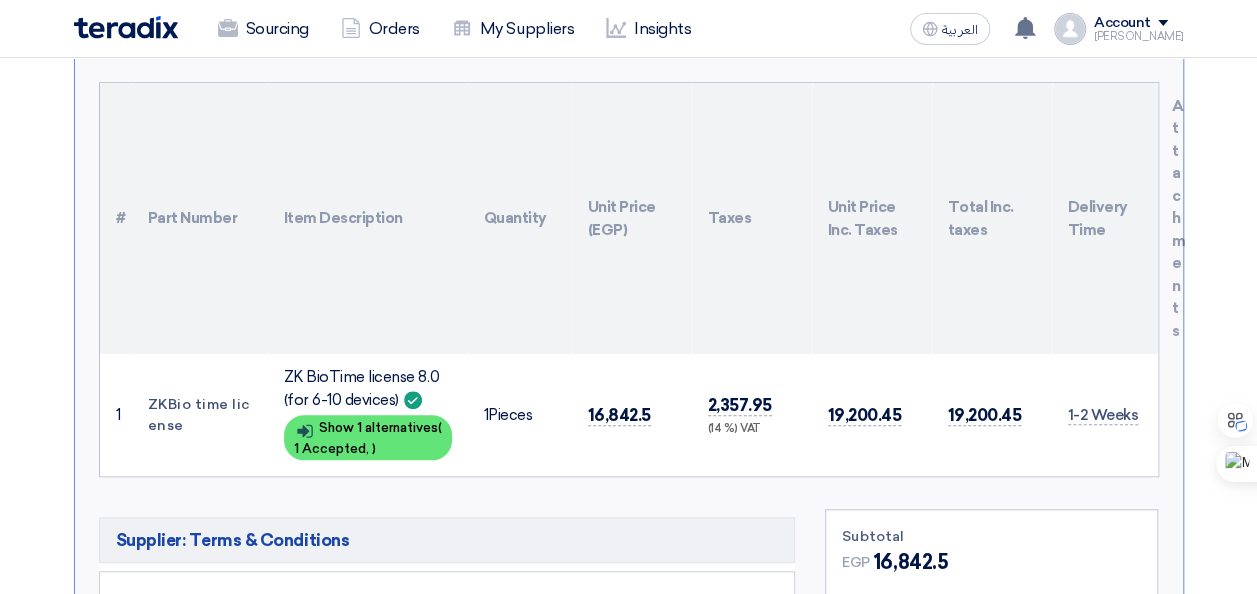 scroll, scrollTop: 556, scrollLeft: 0, axis: vertical 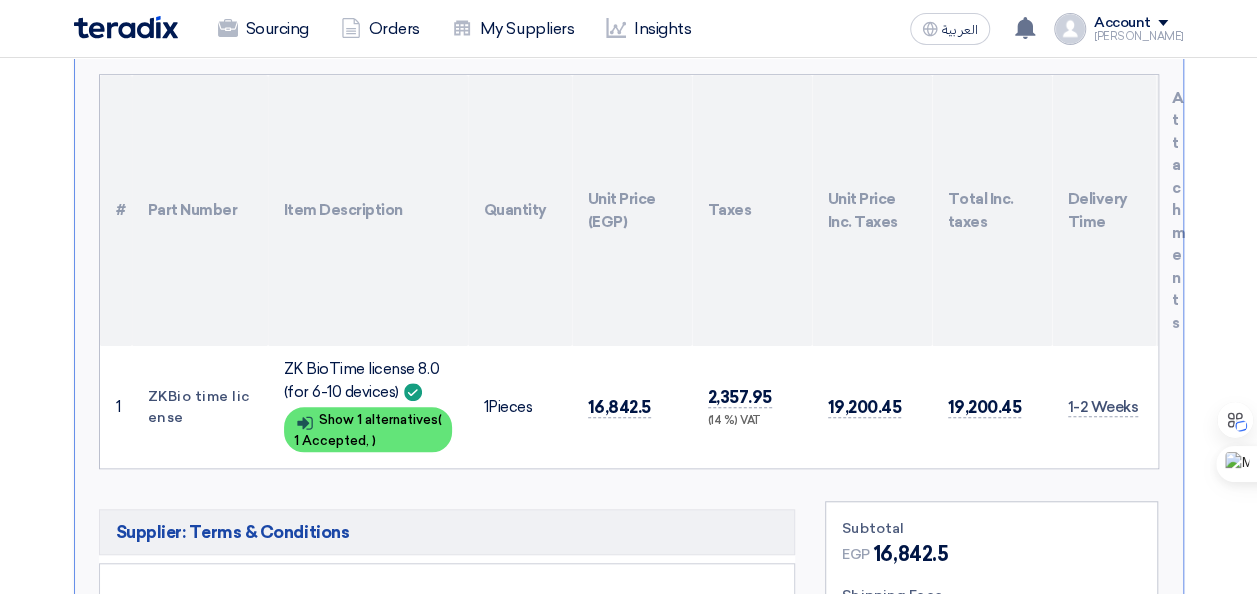 drag, startPoint x: 219, startPoint y: 386, endPoint x: 270, endPoint y: 394, distance: 51.62364 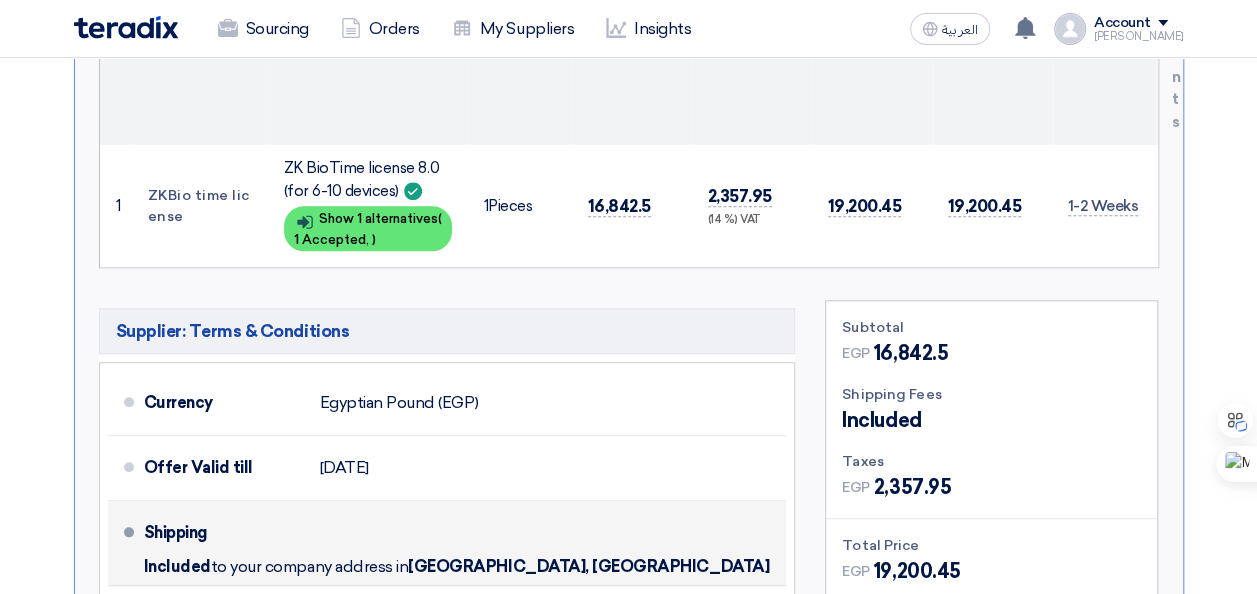 scroll, scrollTop: 756, scrollLeft: 0, axis: vertical 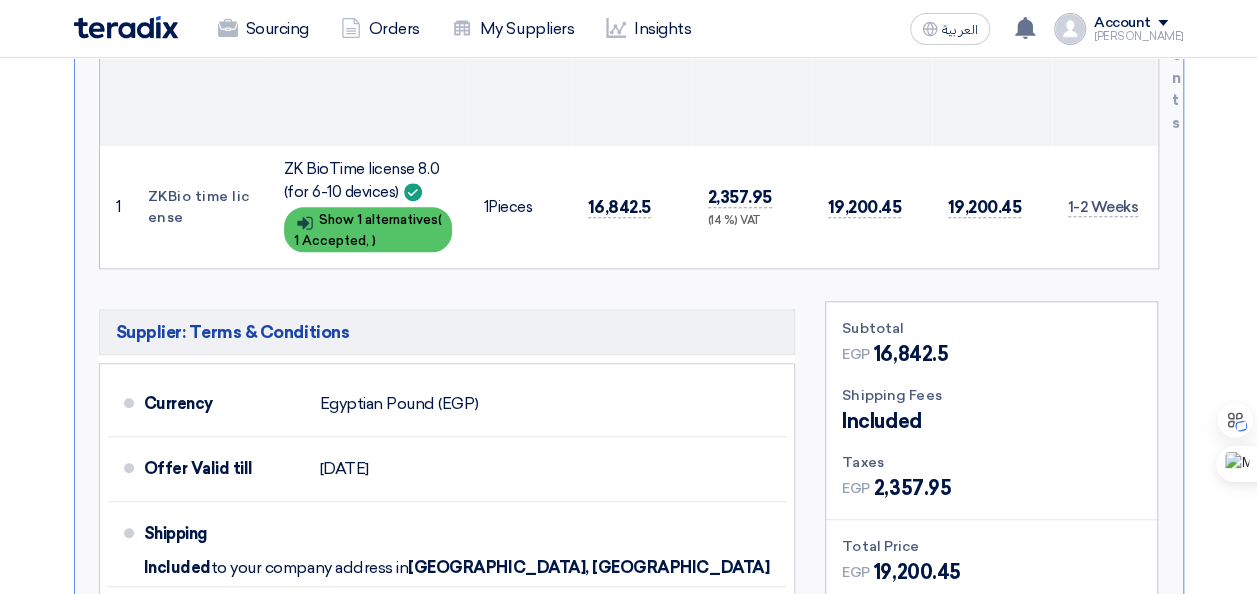 click on "Show details
Show 1 alternatives
(
1 Accepted,
)" at bounding box center (368, 229) 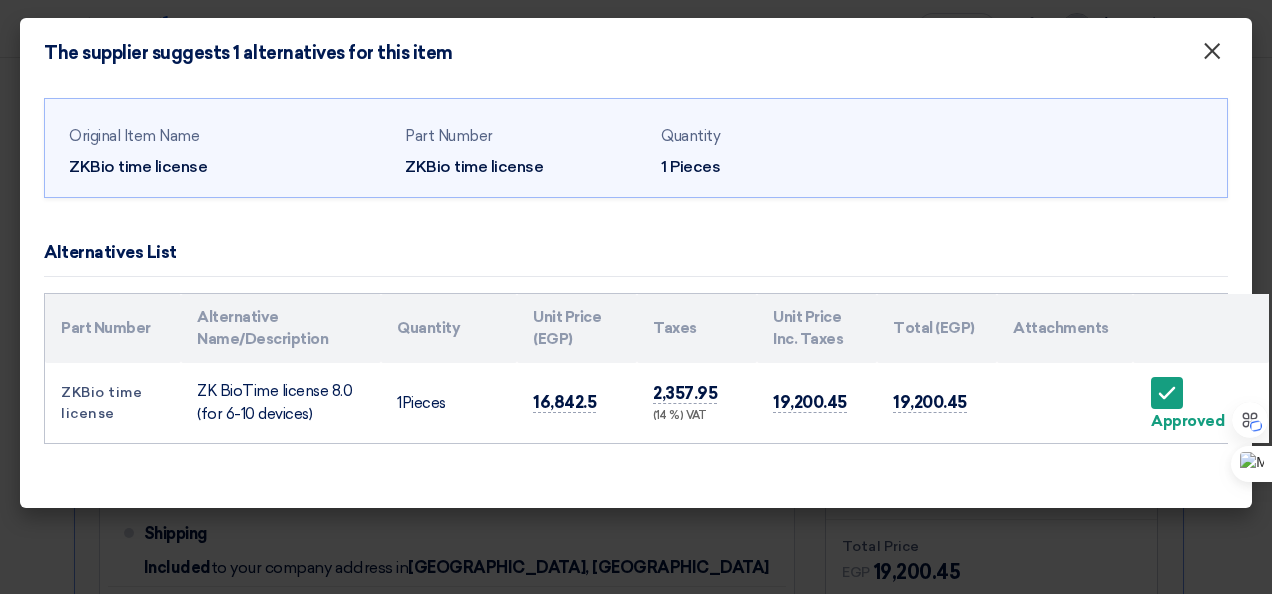click on "×" 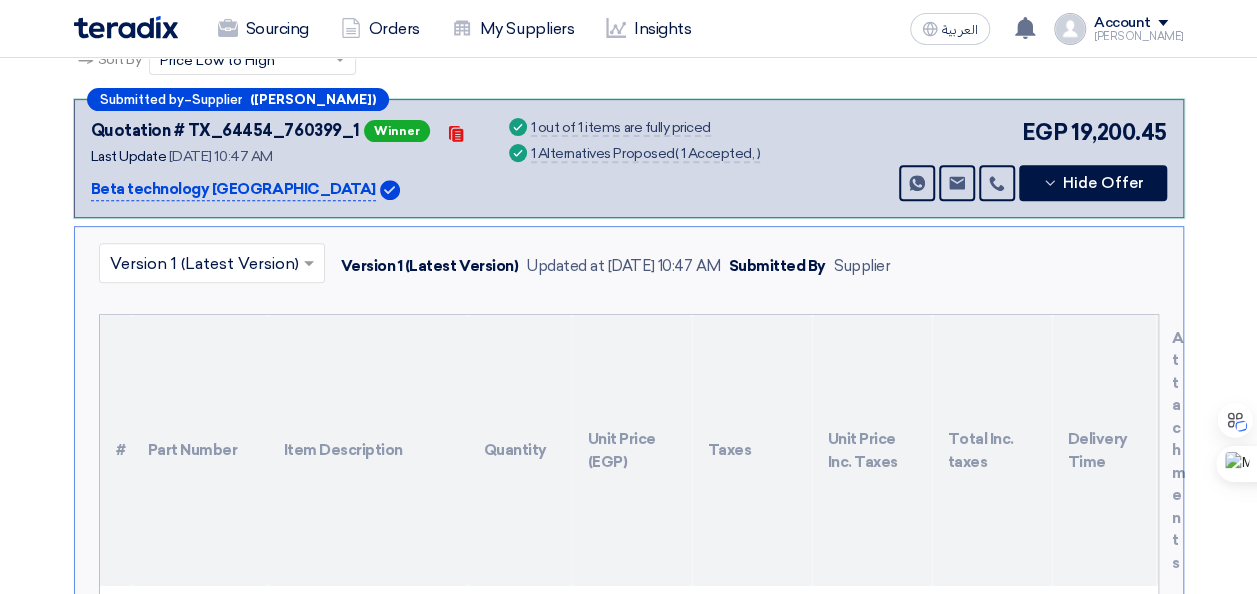 scroll, scrollTop: 256, scrollLeft: 0, axis: vertical 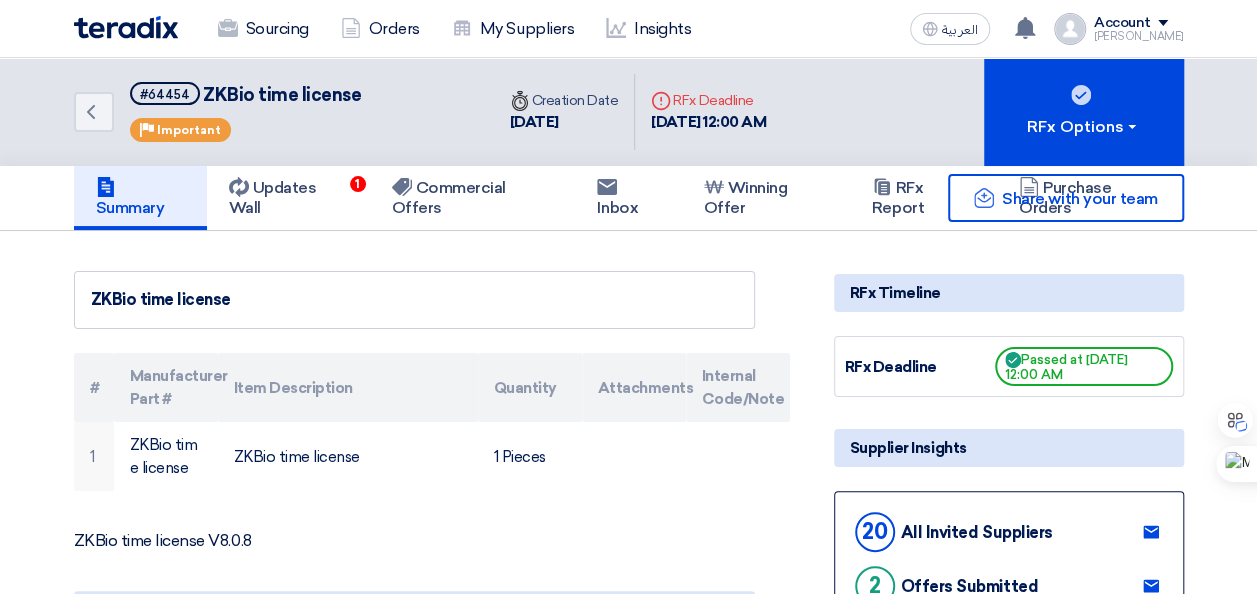 click on "Share with your team" 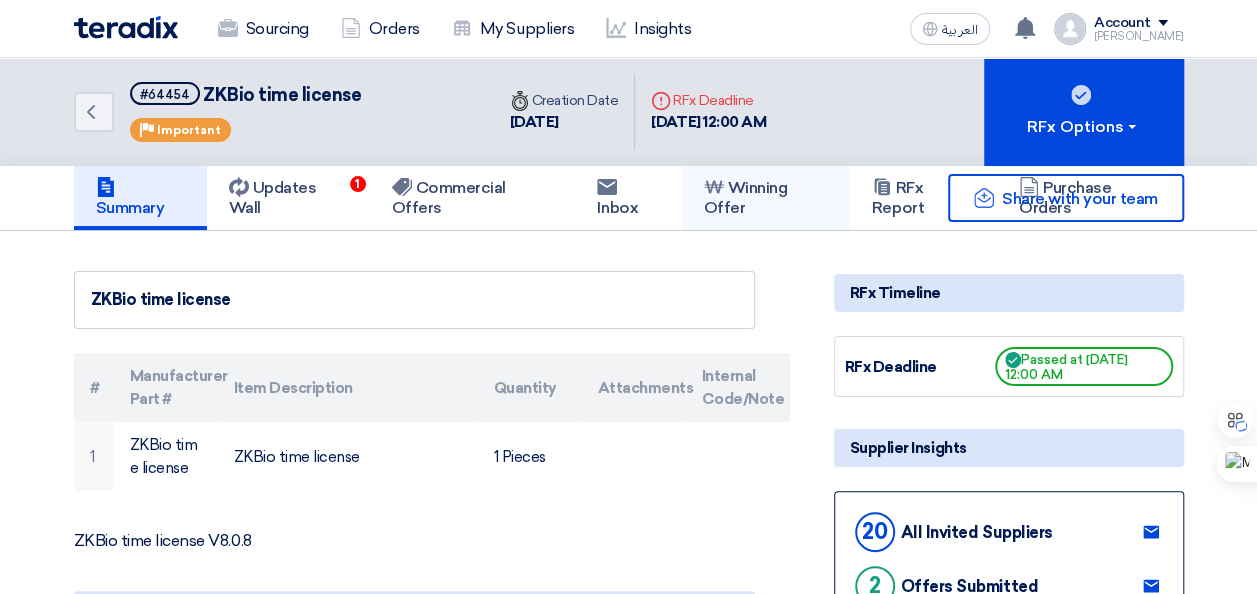 click on "Winning Offer" 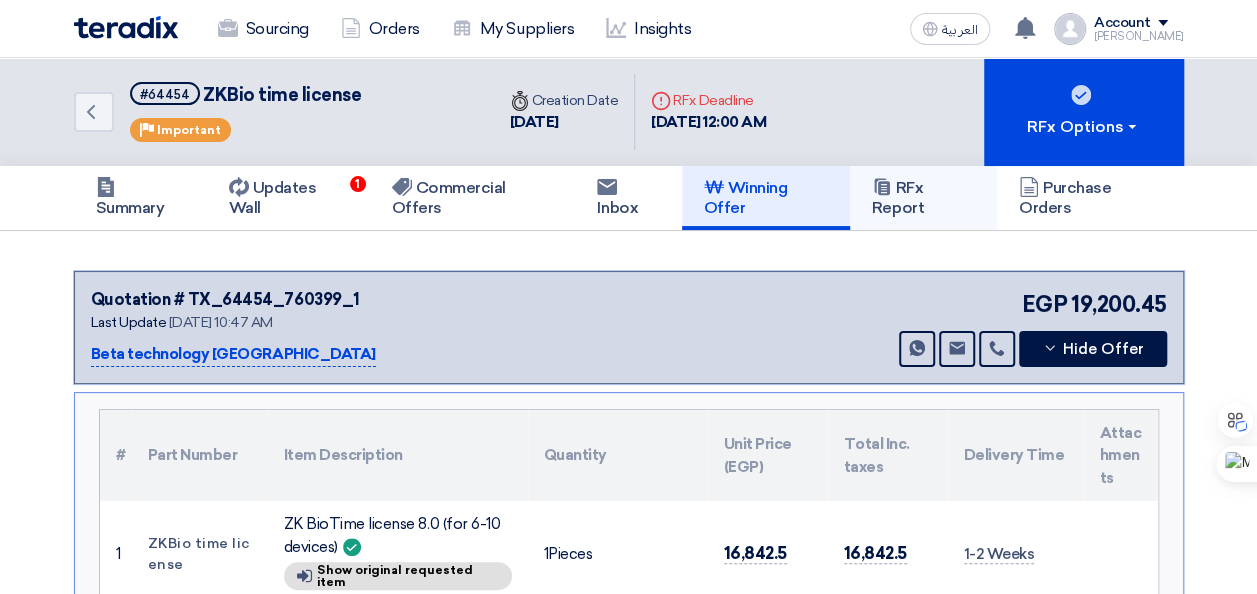 click on "RFx Report" 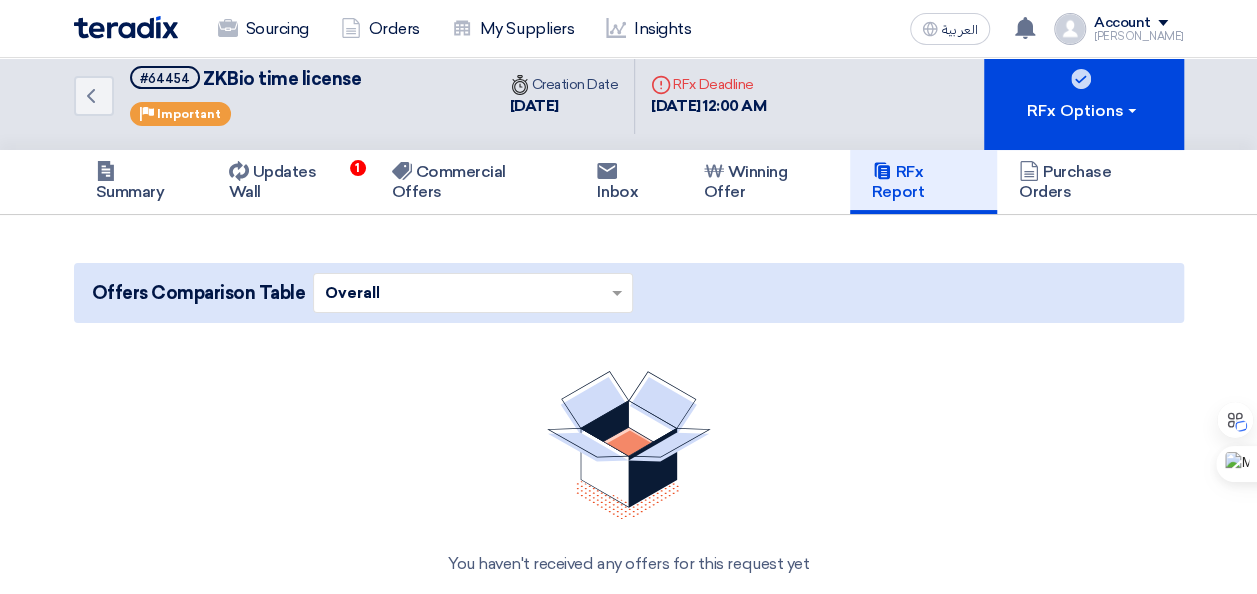 scroll, scrollTop: 0, scrollLeft: 0, axis: both 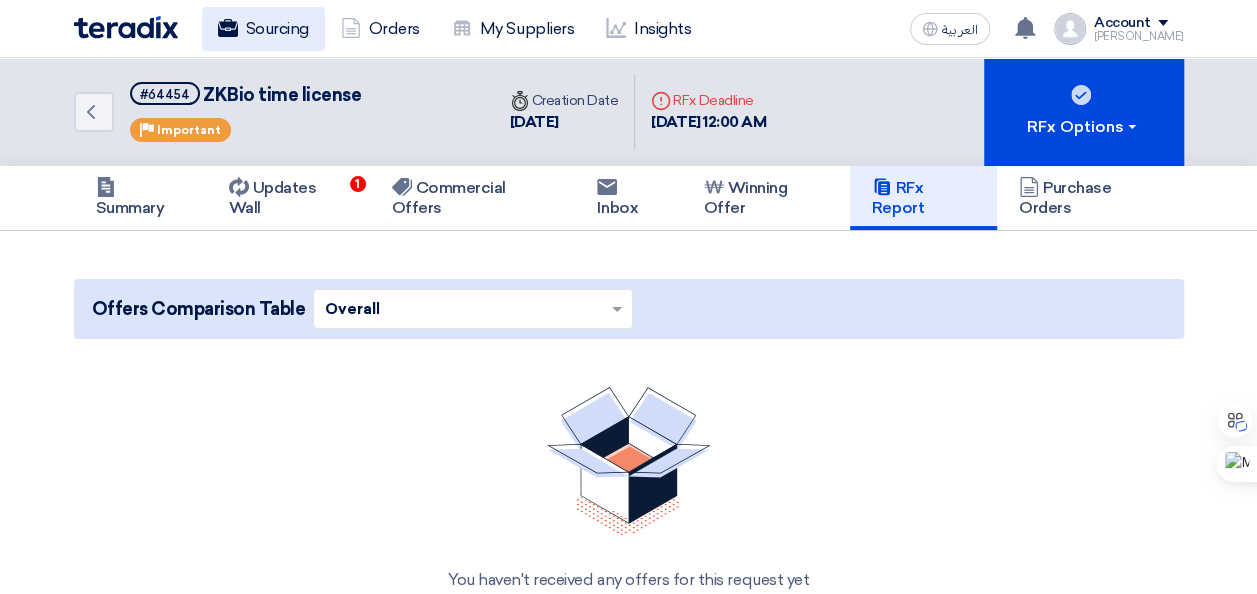 click on "Sourcing" 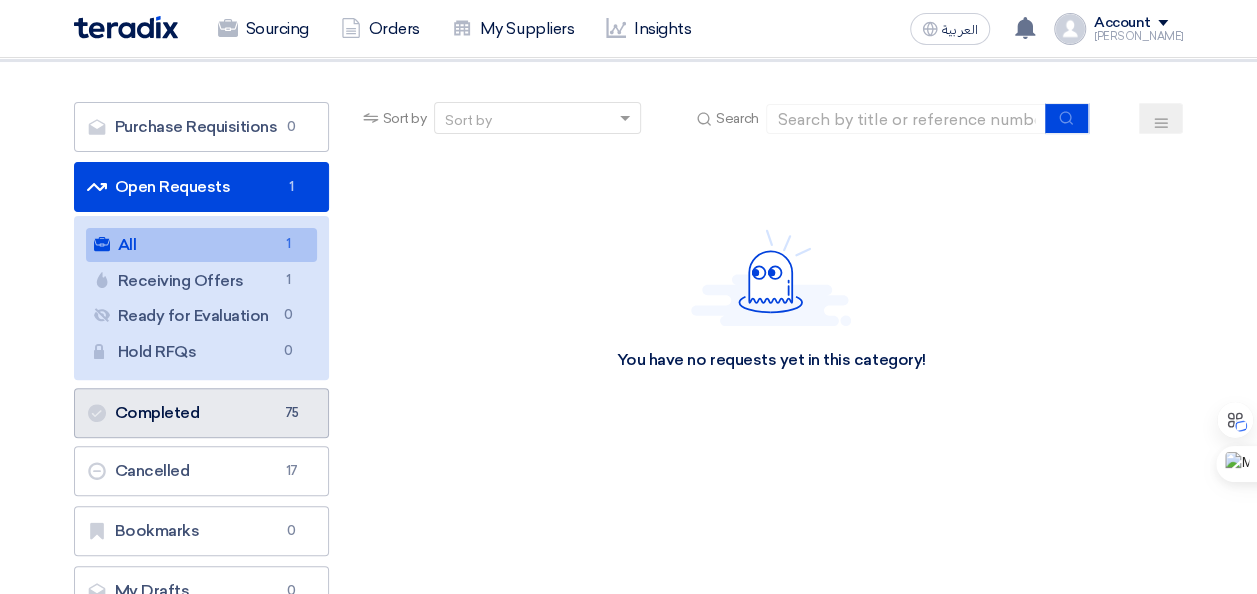 scroll, scrollTop: 200, scrollLeft: 0, axis: vertical 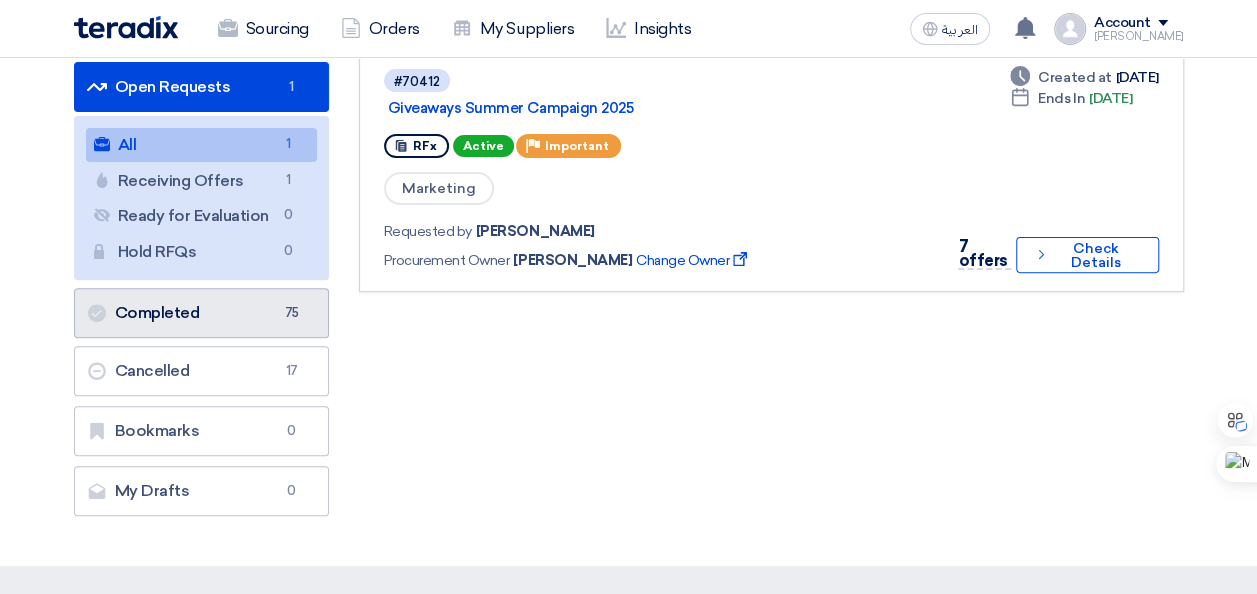 click on "Completed
Completed
75" 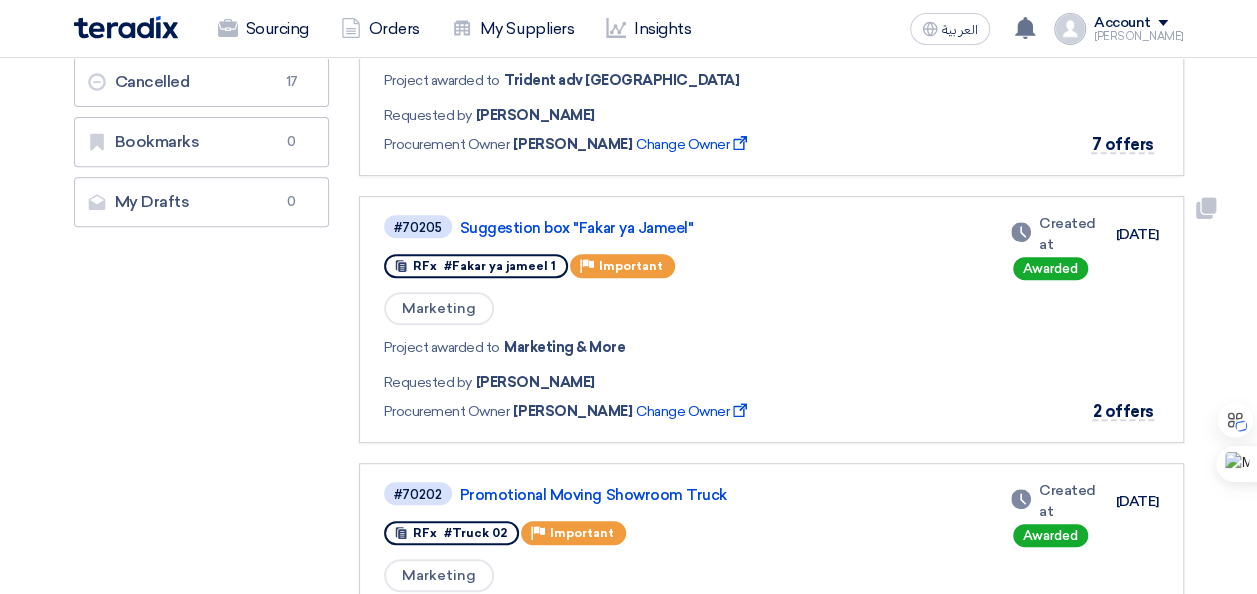 scroll, scrollTop: 352, scrollLeft: 0, axis: vertical 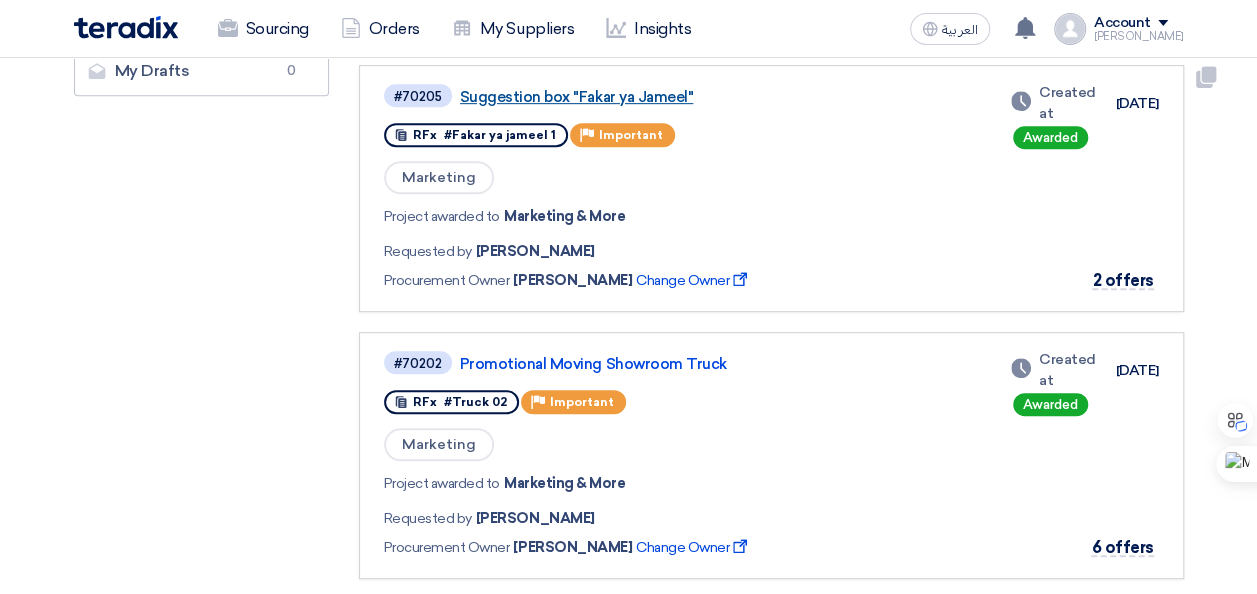 click on "Suggestion box "Fakar ya Jameel"" 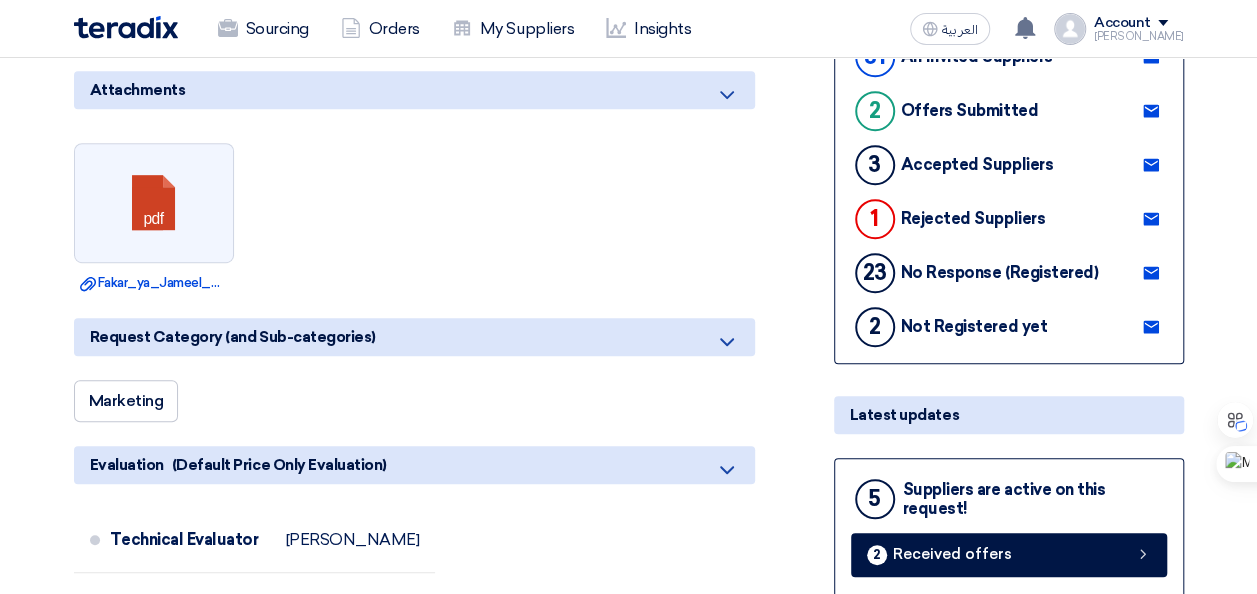 scroll, scrollTop: 400, scrollLeft: 0, axis: vertical 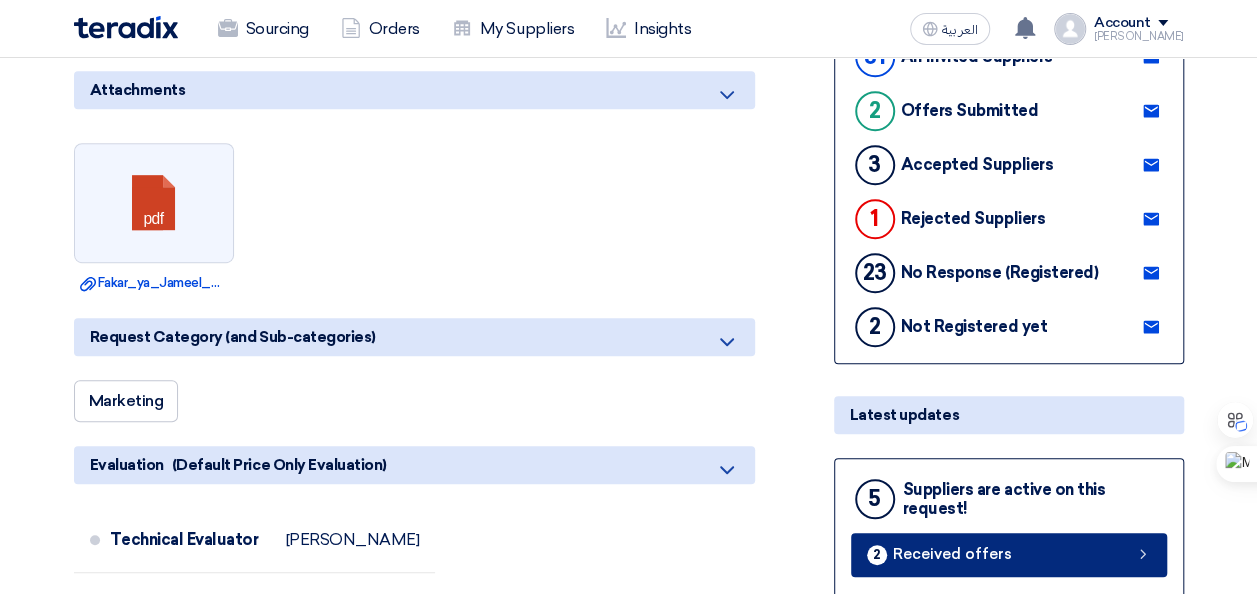 click on "Received offers" 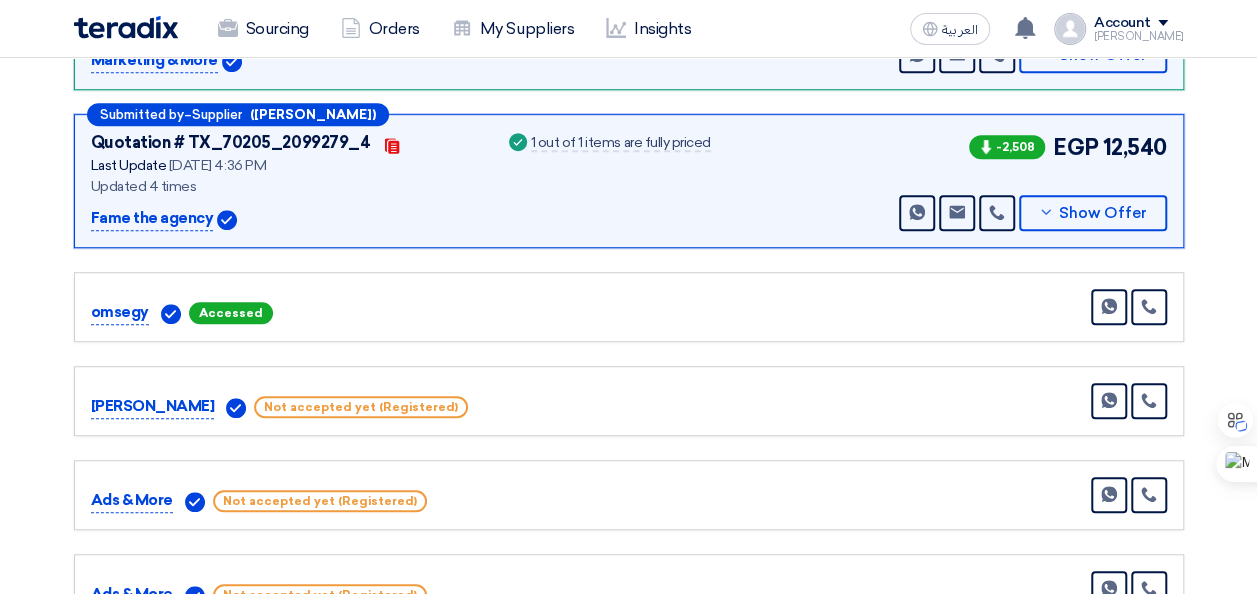 scroll, scrollTop: 208, scrollLeft: 0, axis: vertical 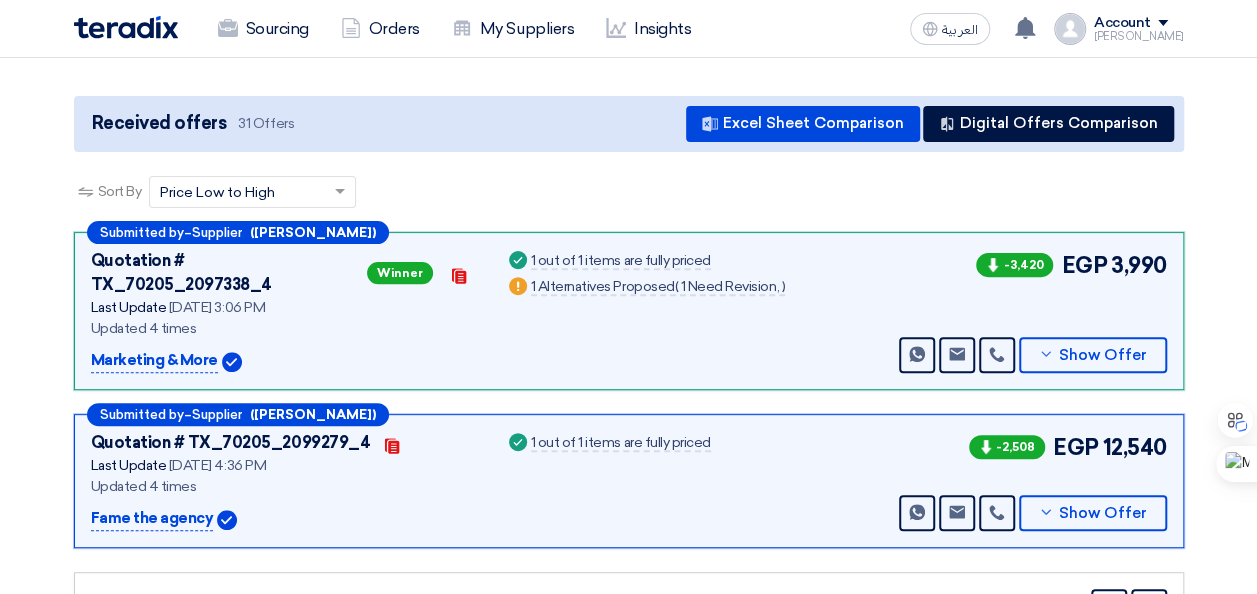 click on "12,540" at bounding box center (1134, 447) 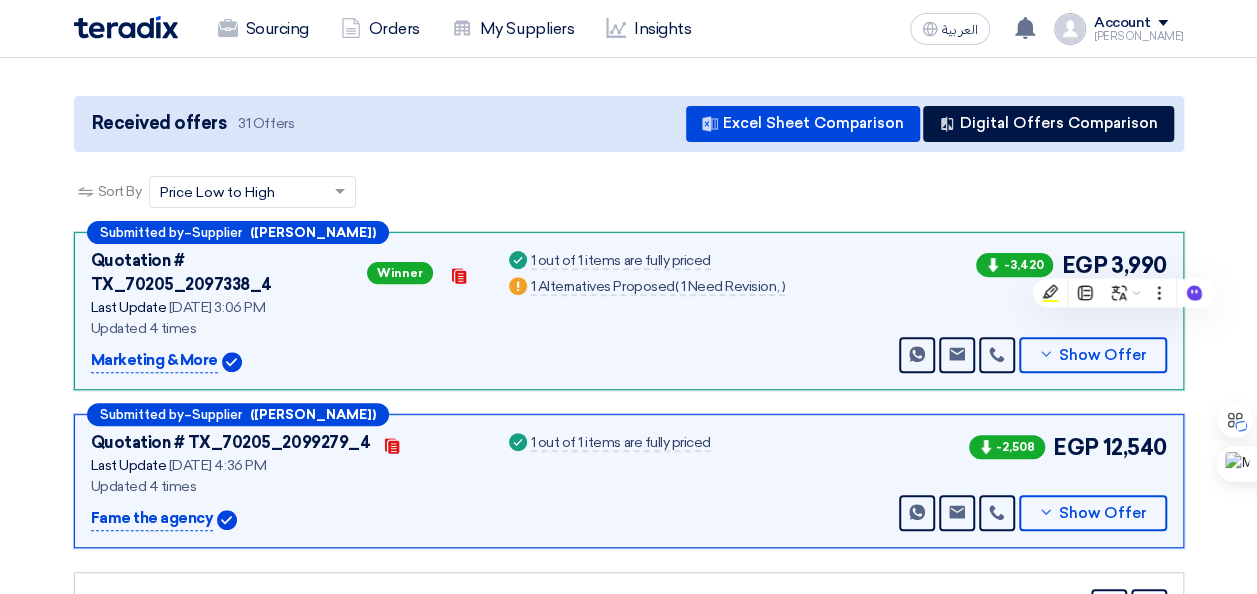click on "3,990" at bounding box center (1139, 265) 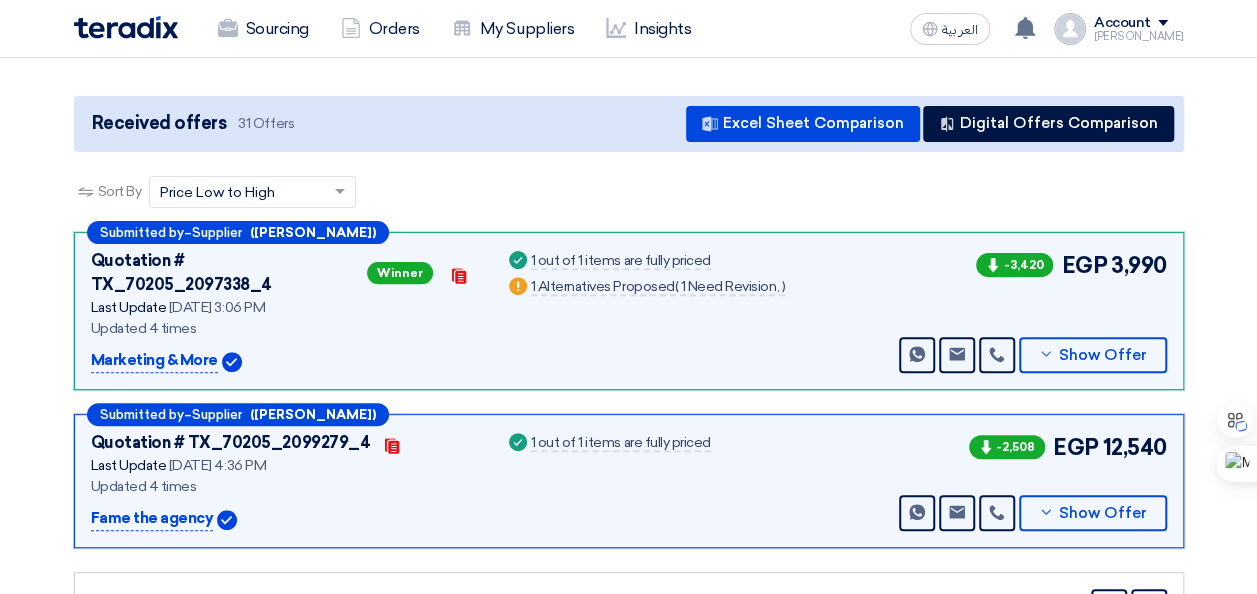 click on "Success
1 out of 1 items are fully priced" at bounding box center (608, 481) 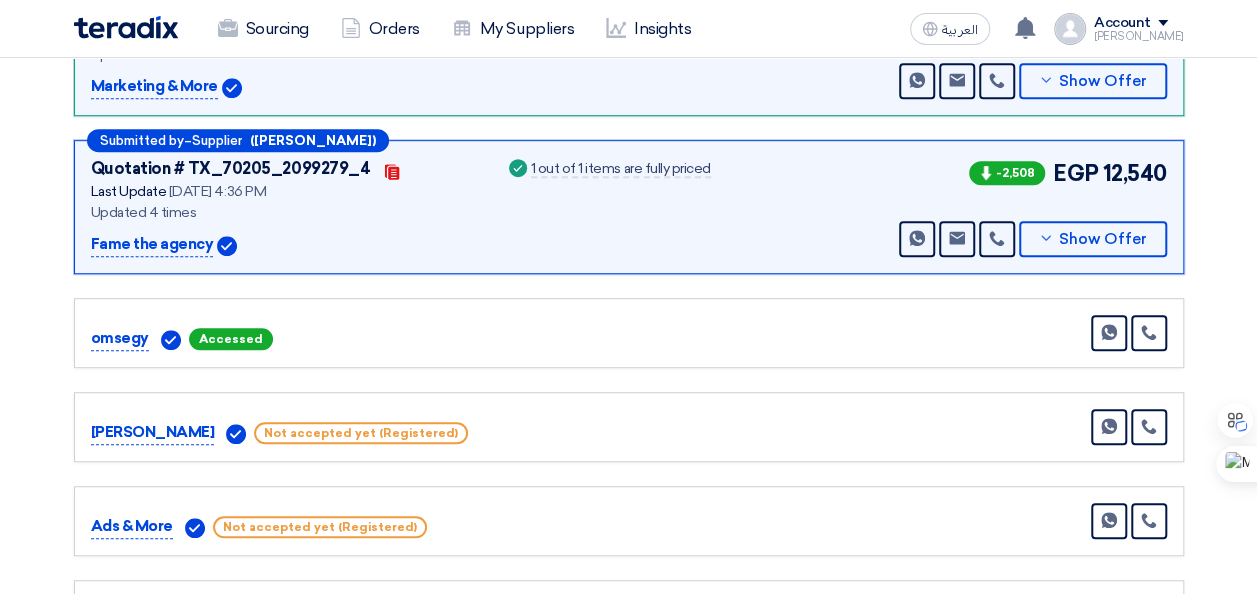 scroll, scrollTop: 508, scrollLeft: 0, axis: vertical 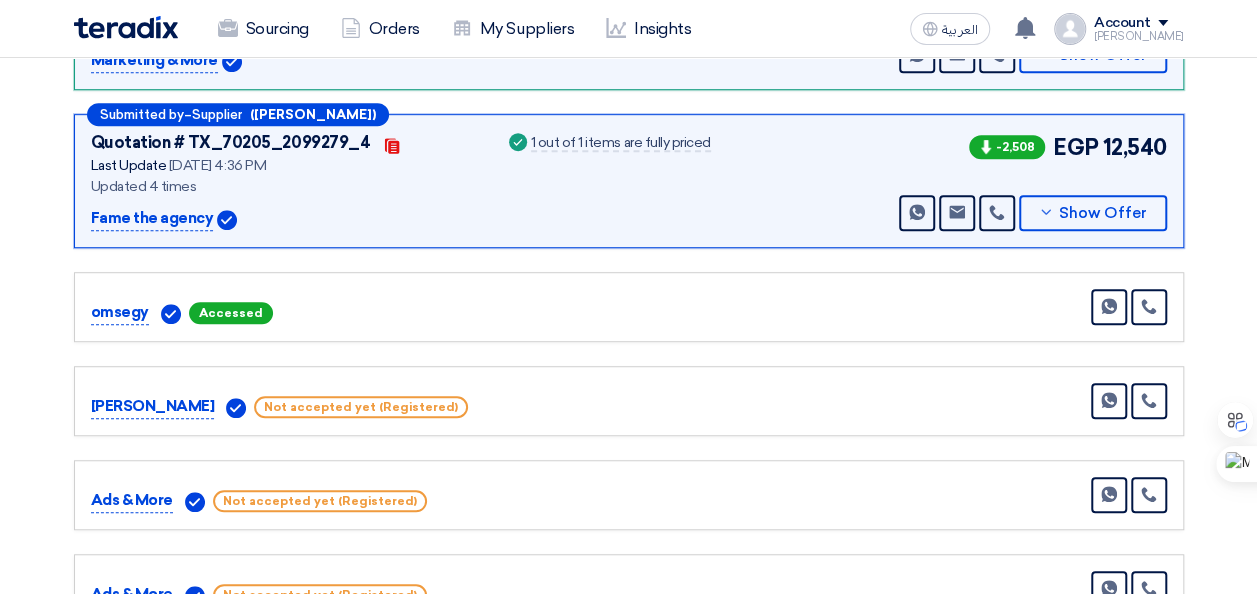 drag, startPoint x: 259, startPoint y: 298, endPoint x: 170, endPoint y: 310, distance: 89.80534 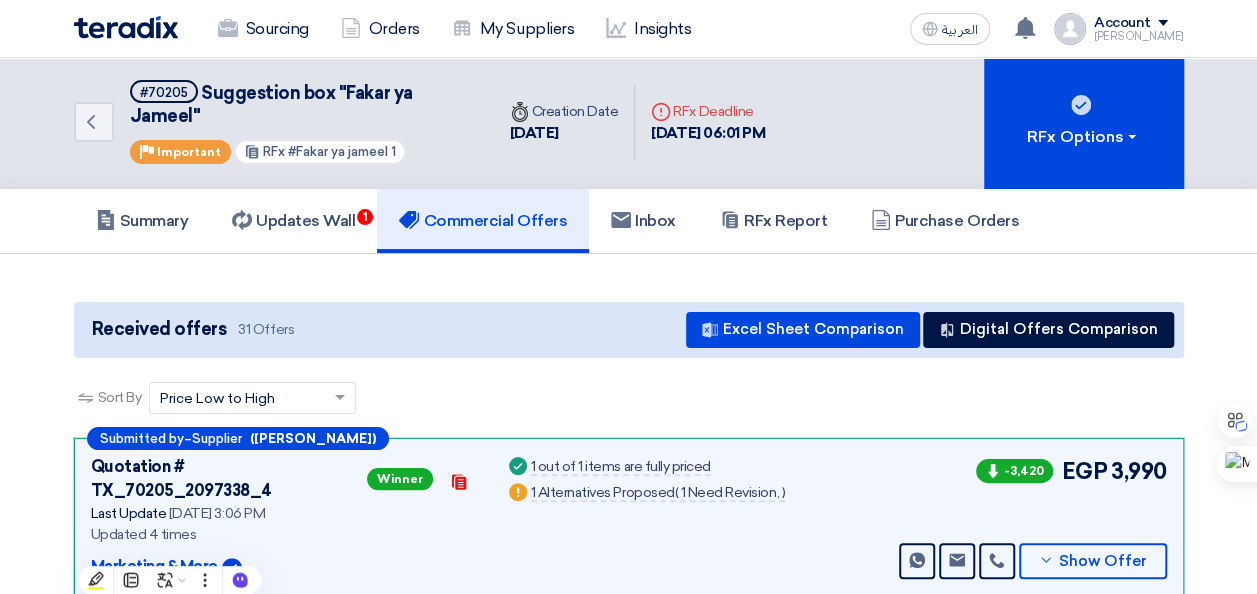 scroll, scrollTop: 0, scrollLeft: 0, axis: both 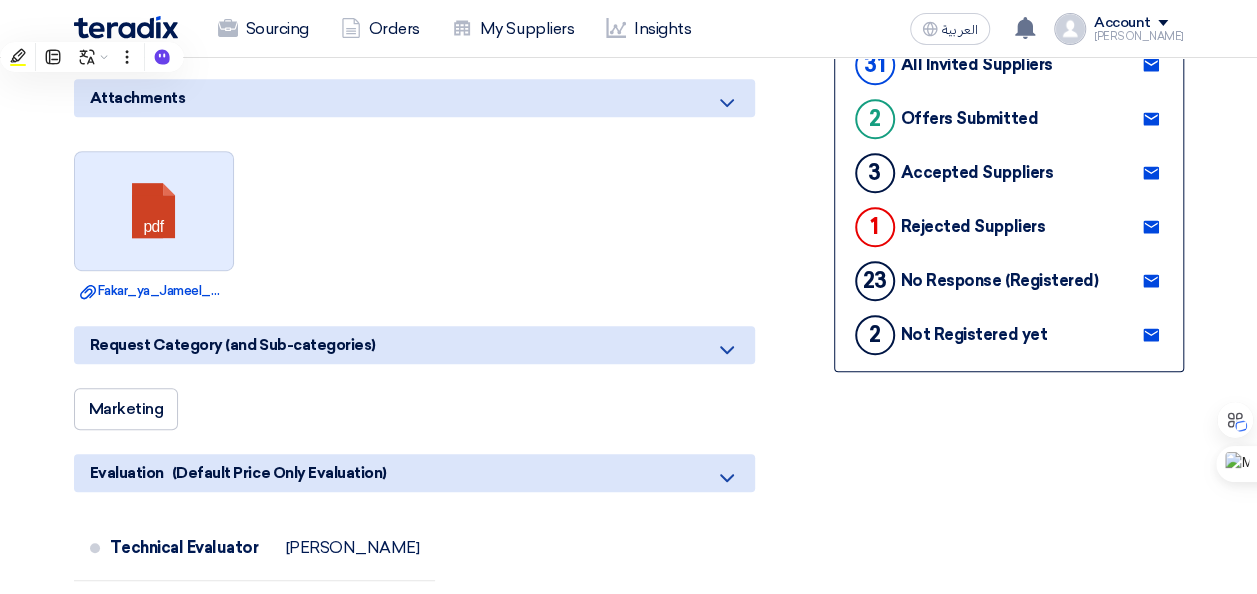click at bounding box center [155, 212] 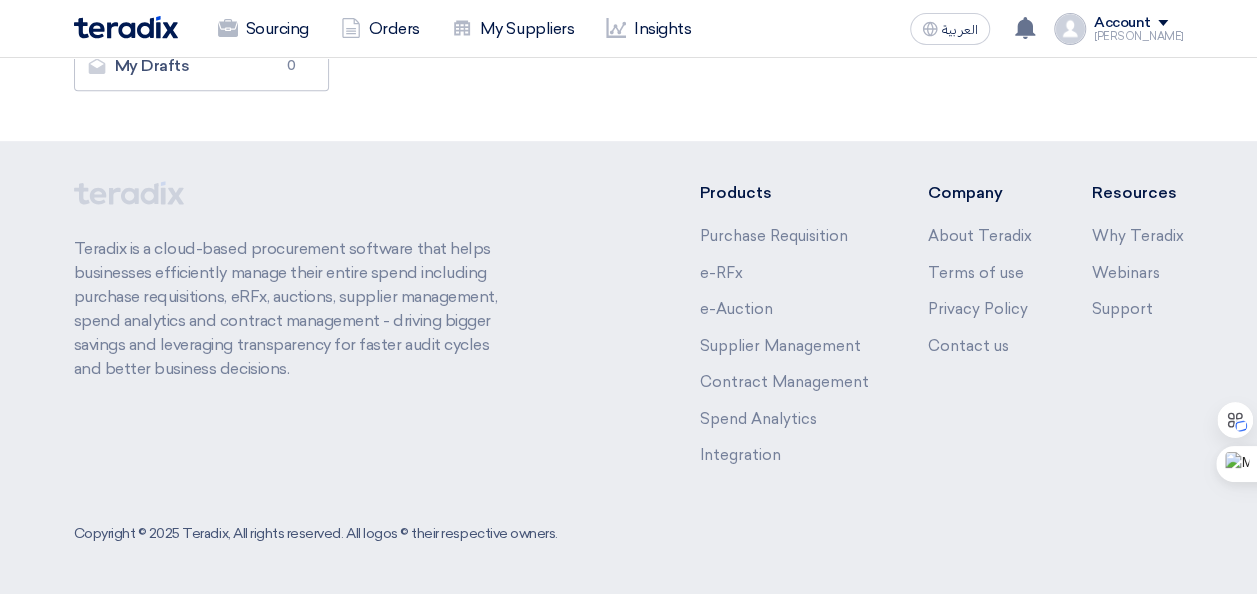 scroll, scrollTop: 0, scrollLeft: 0, axis: both 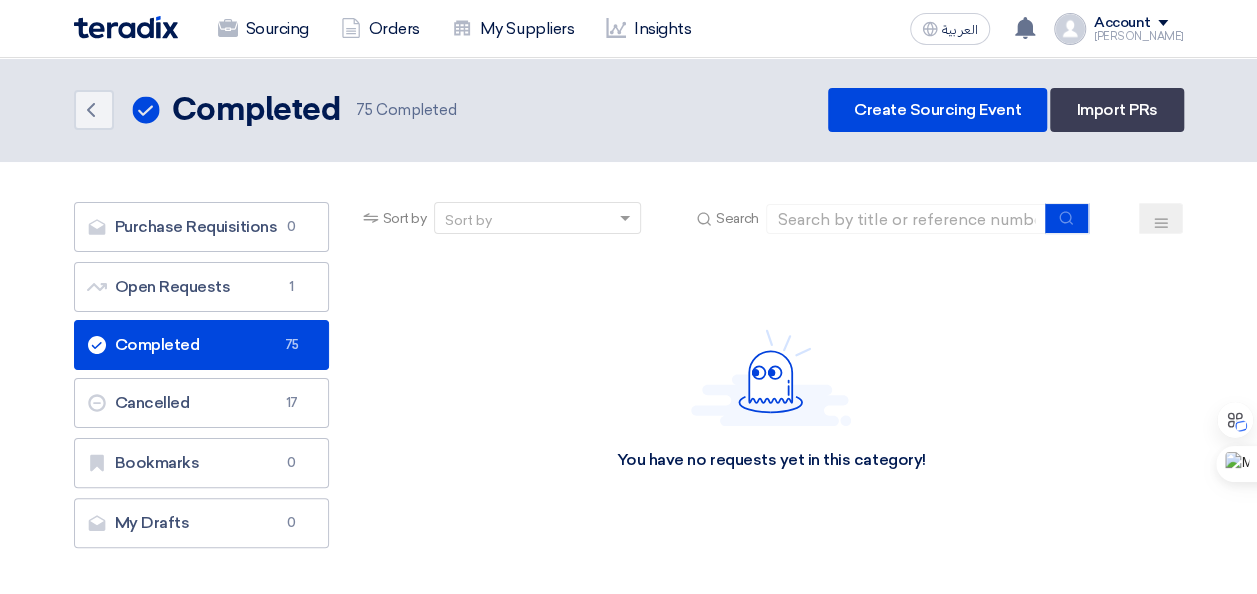 click on "Completed
Completed
75" 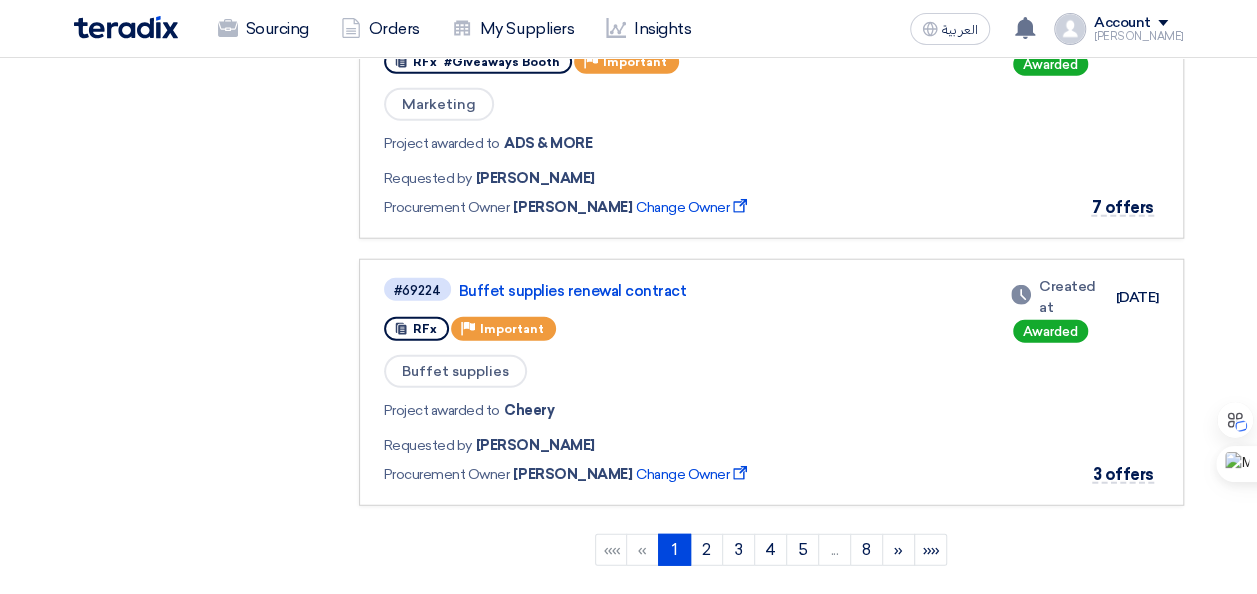 scroll, scrollTop: 2400, scrollLeft: 0, axis: vertical 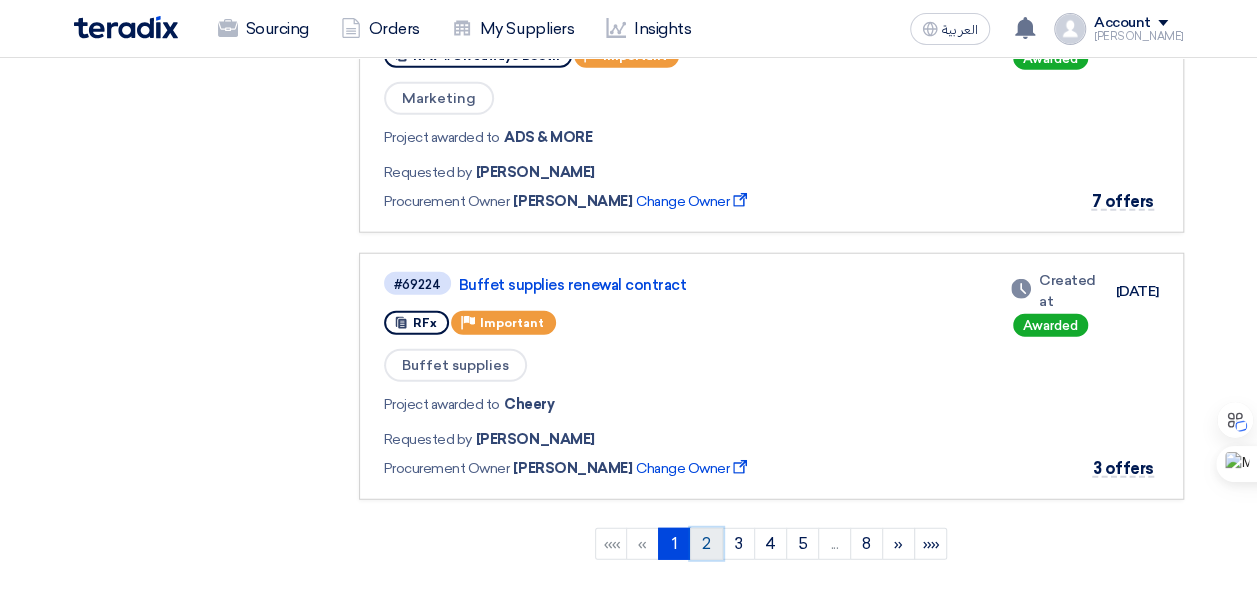 click on "2" 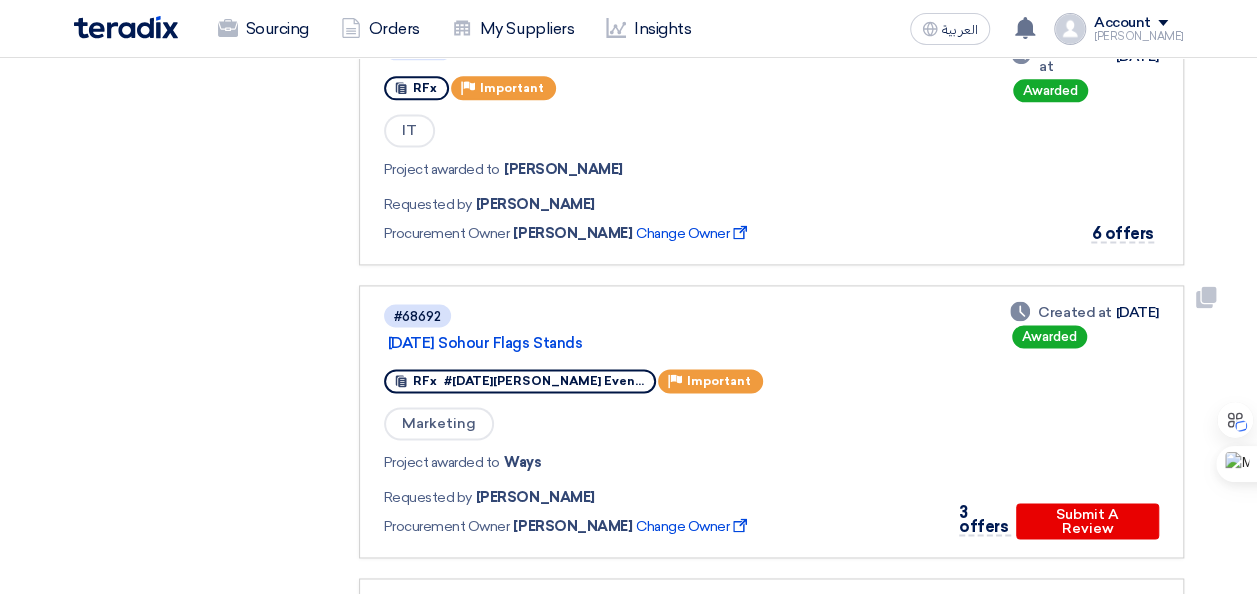 scroll, scrollTop: 1400, scrollLeft: 0, axis: vertical 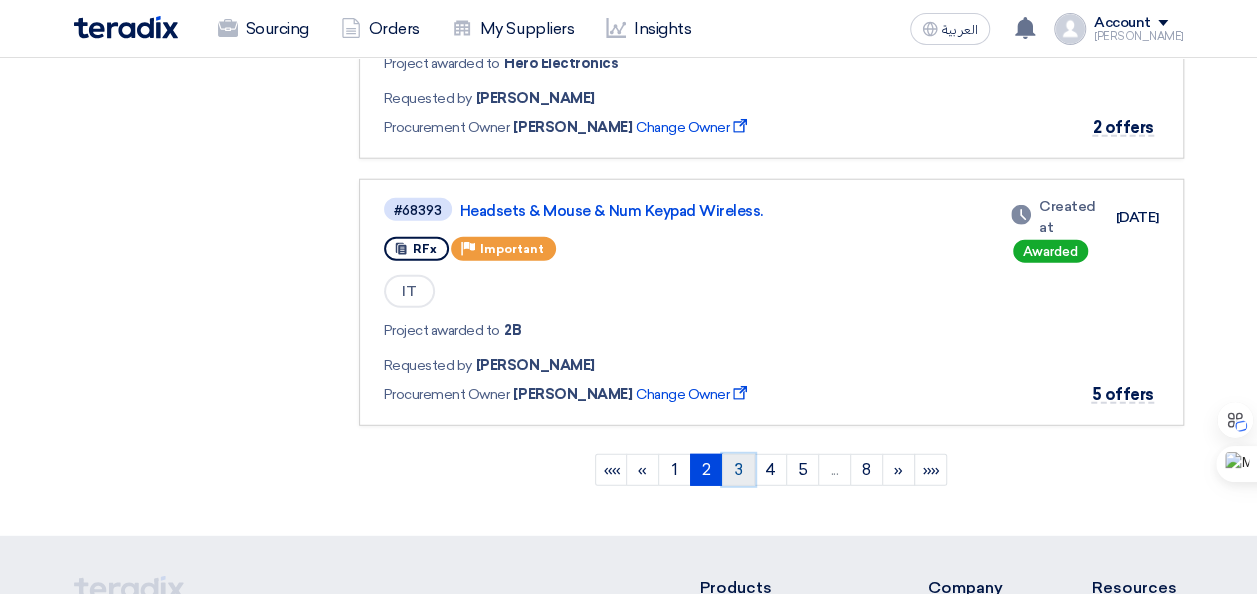 click on "3" 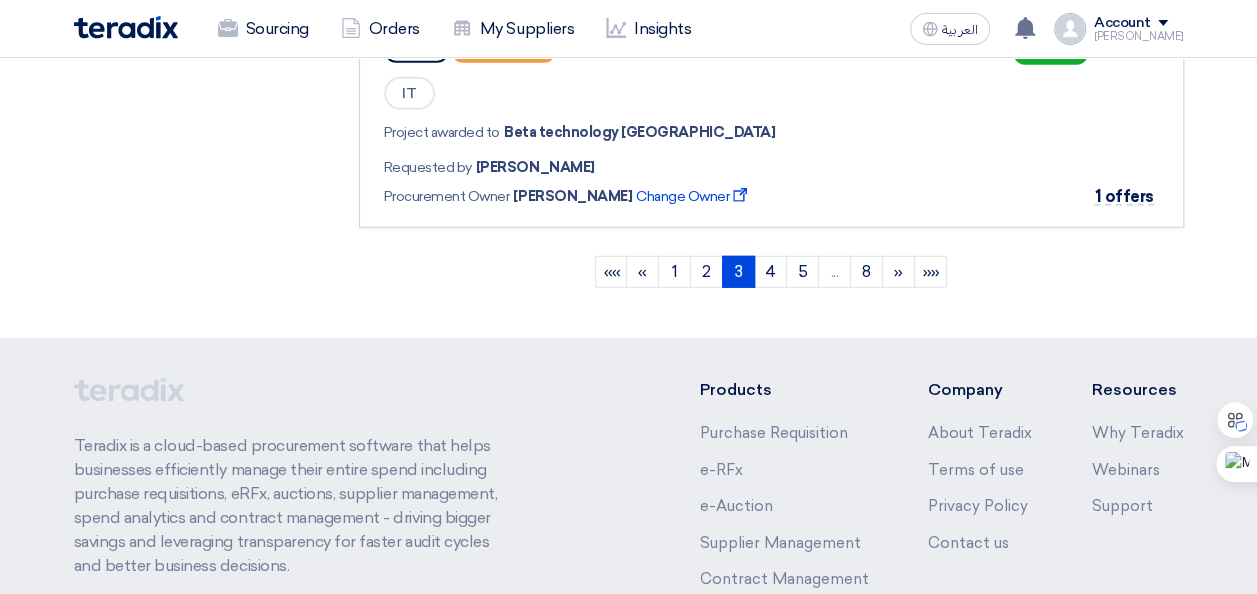scroll, scrollTop: 2700, scrollLeft: 0, axis: vertical 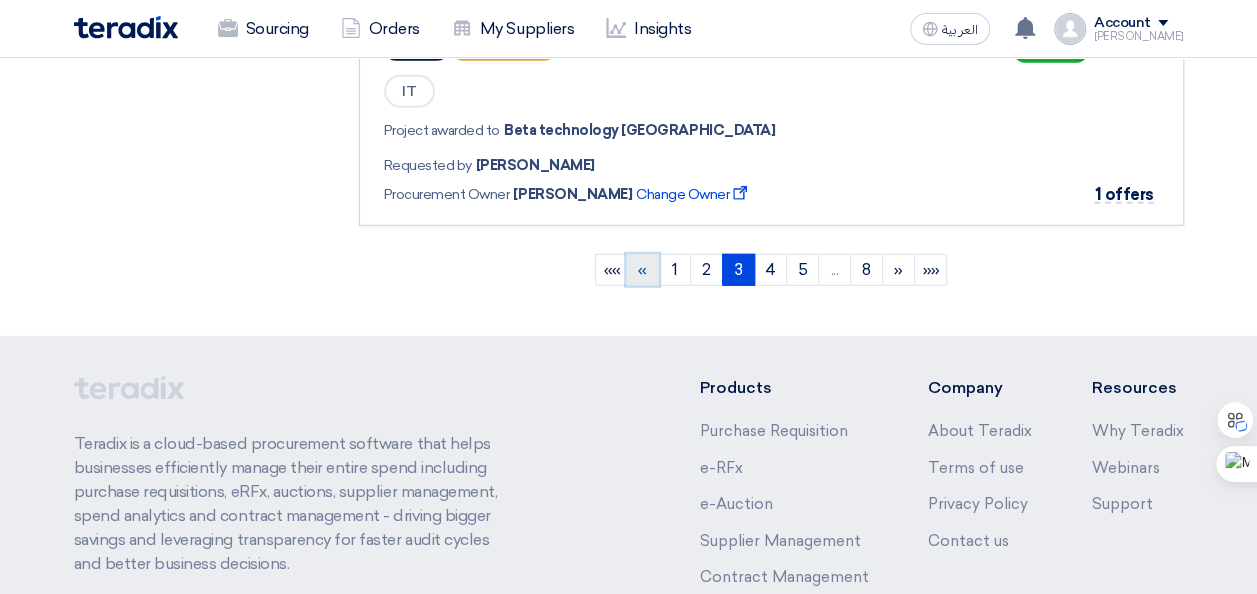 click on "«" 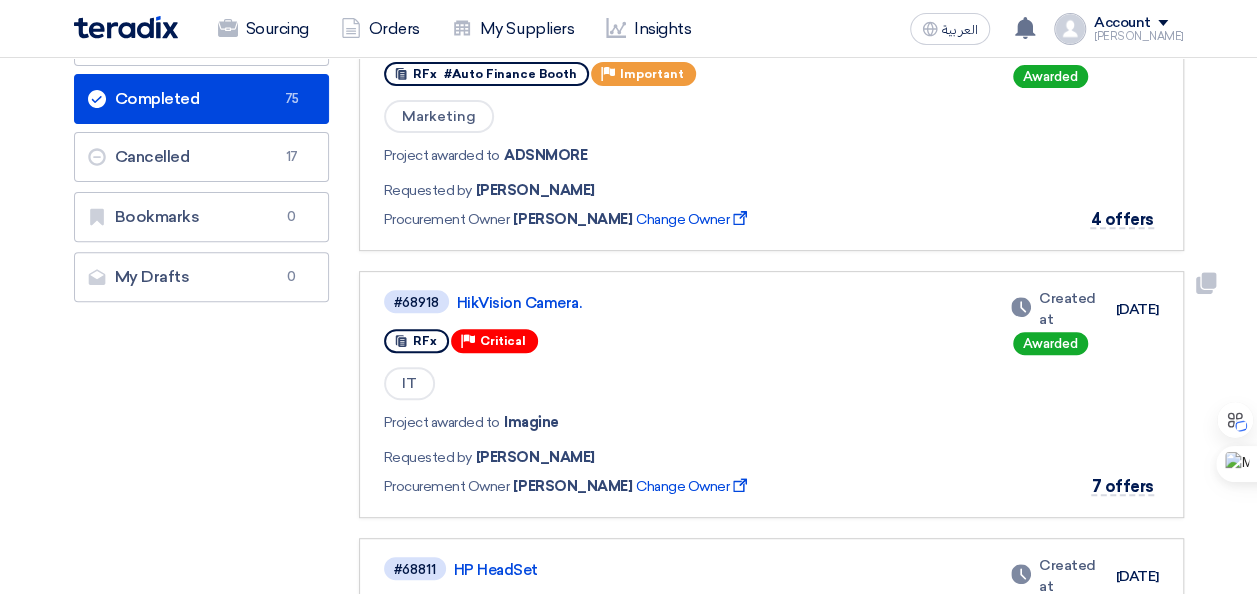 scroll, scrollTop: 0, scrollLeft: 0, axis: both 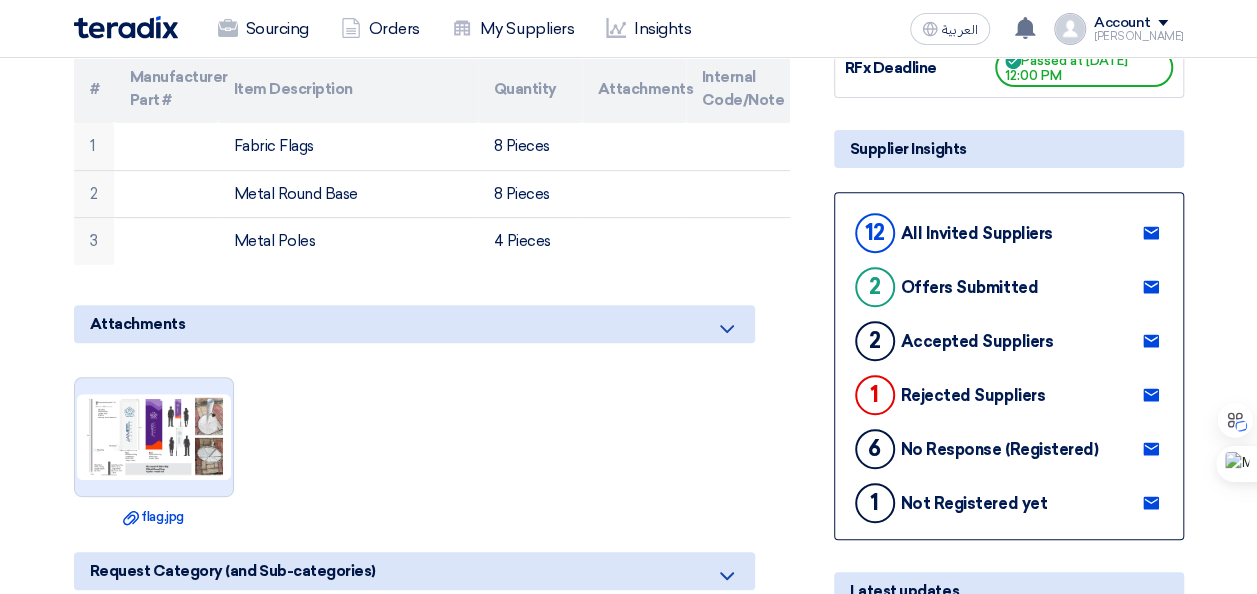 click at bounding box center [154, 437] 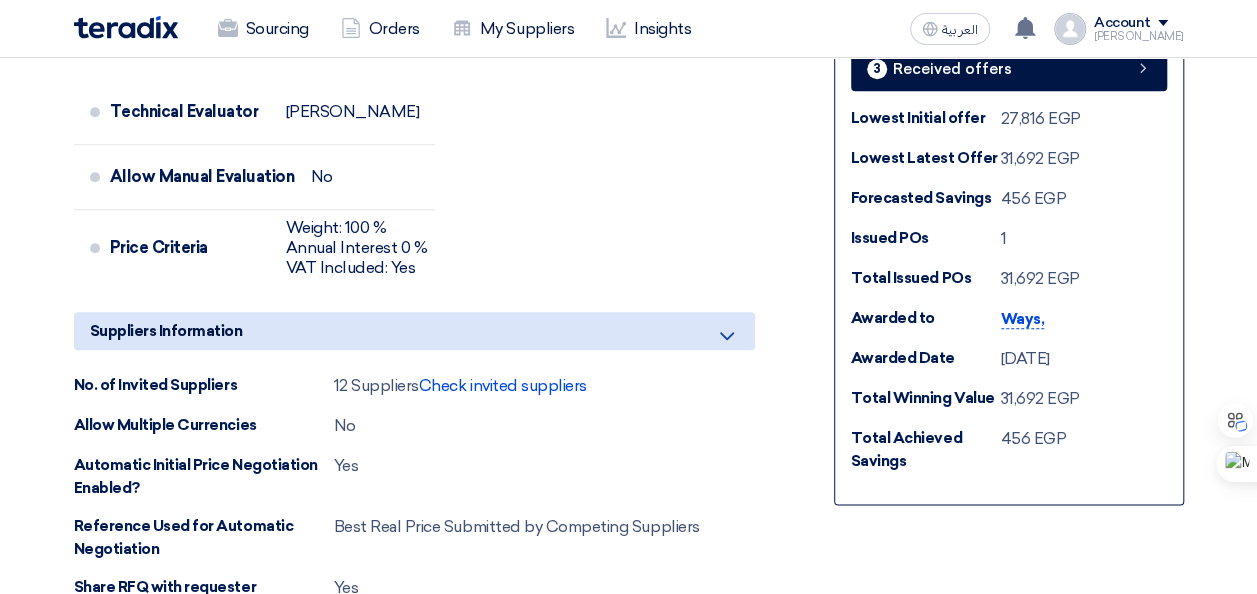 scroll, scrollTop: 1000, scrollLeft: 0, axis: vertical 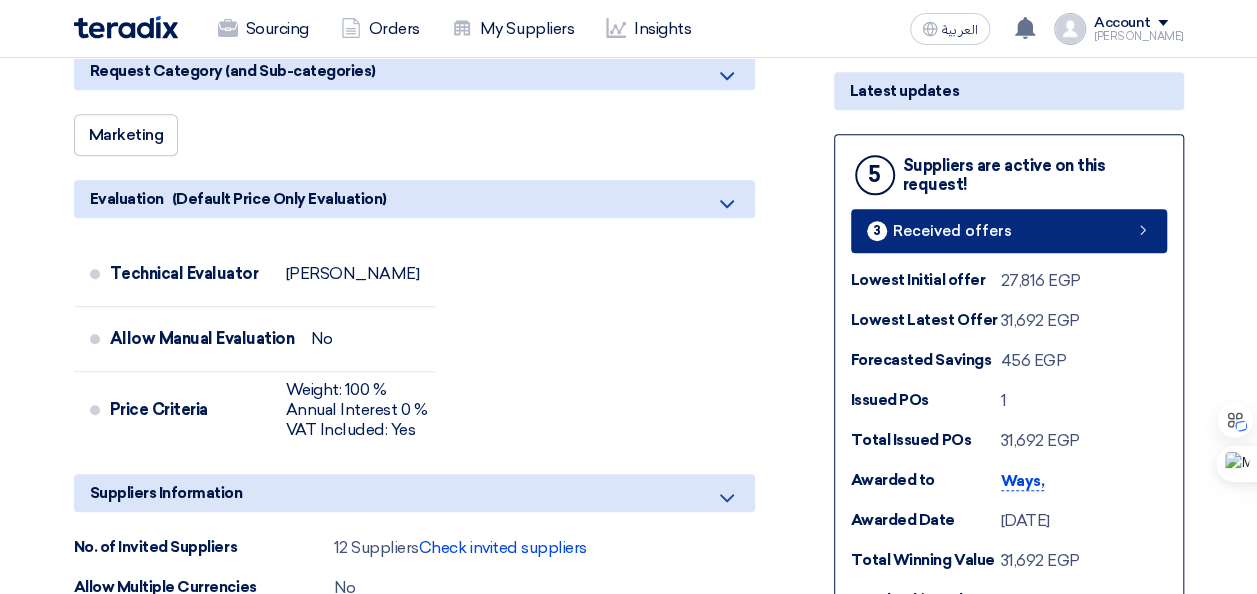 click on "Received offers" 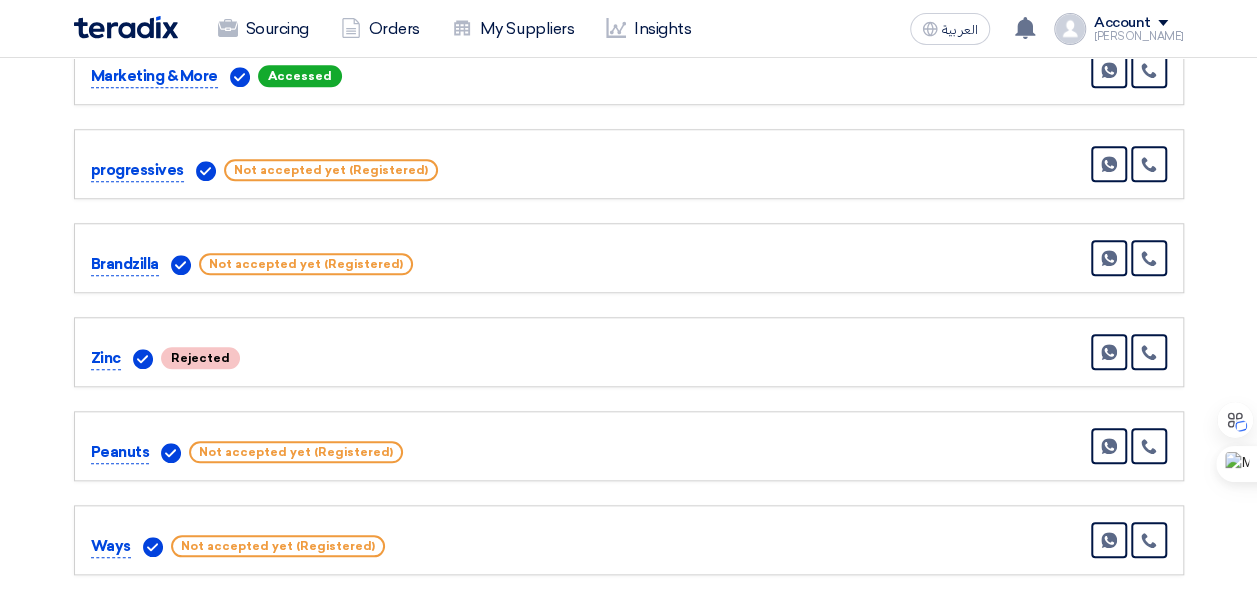 scroll, scrollTop: 800, scrollLeft: 0, axis: vertical 